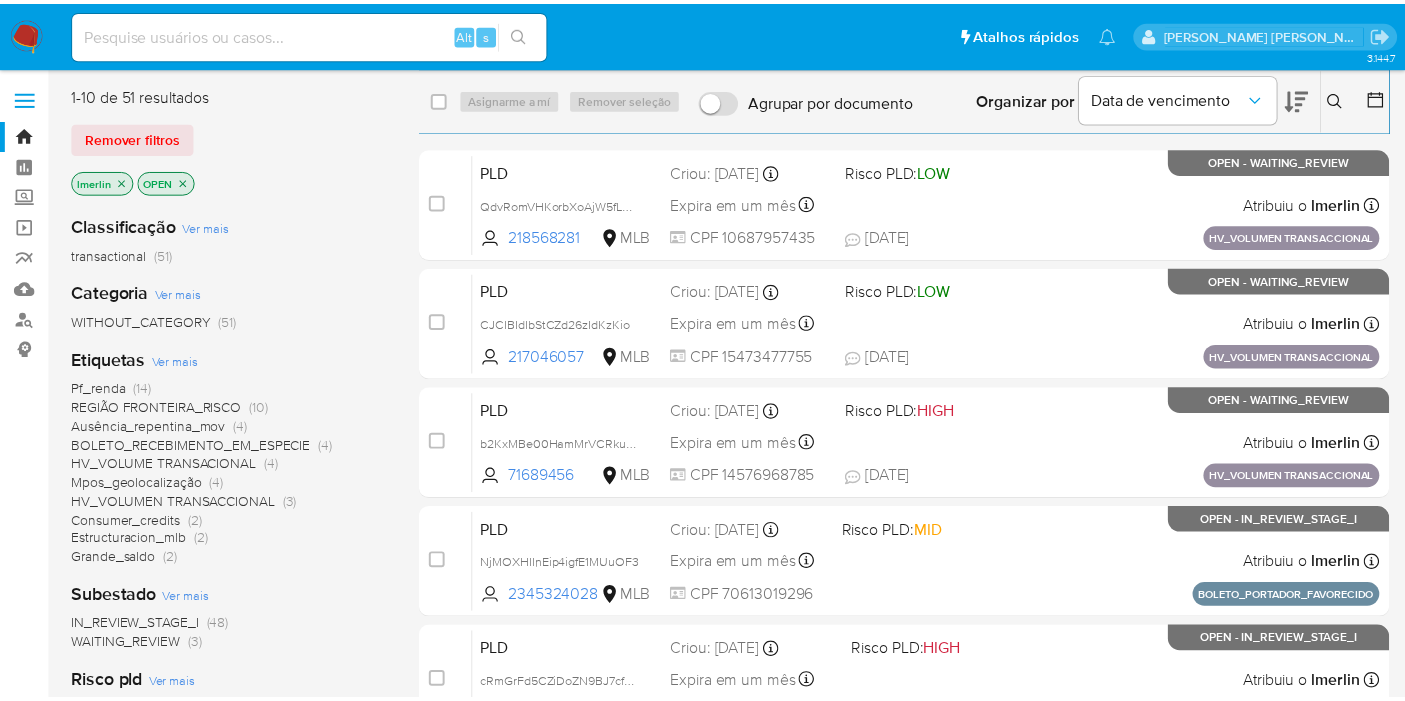 scroll, scrollTop: 0, scrollLeft: 0, axis: both 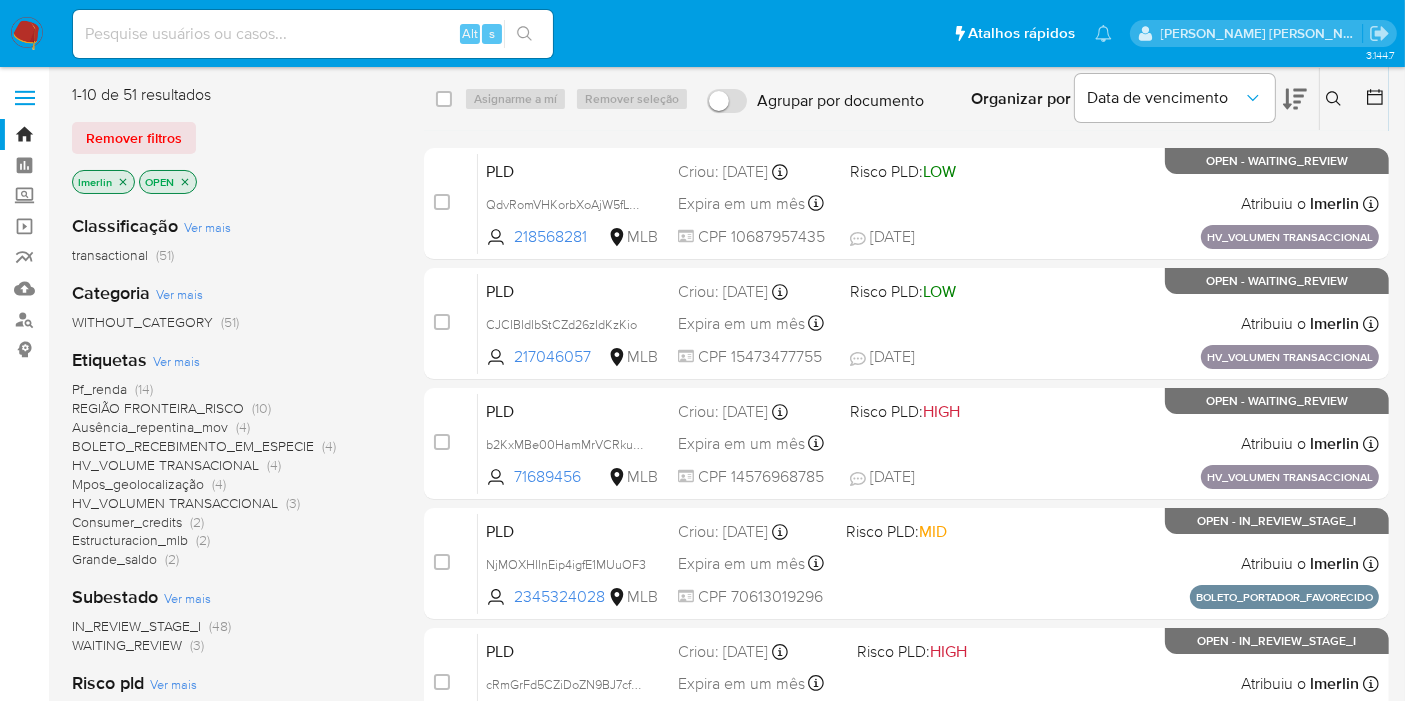 click on "lmerlin" at bounding box center (103, 182) 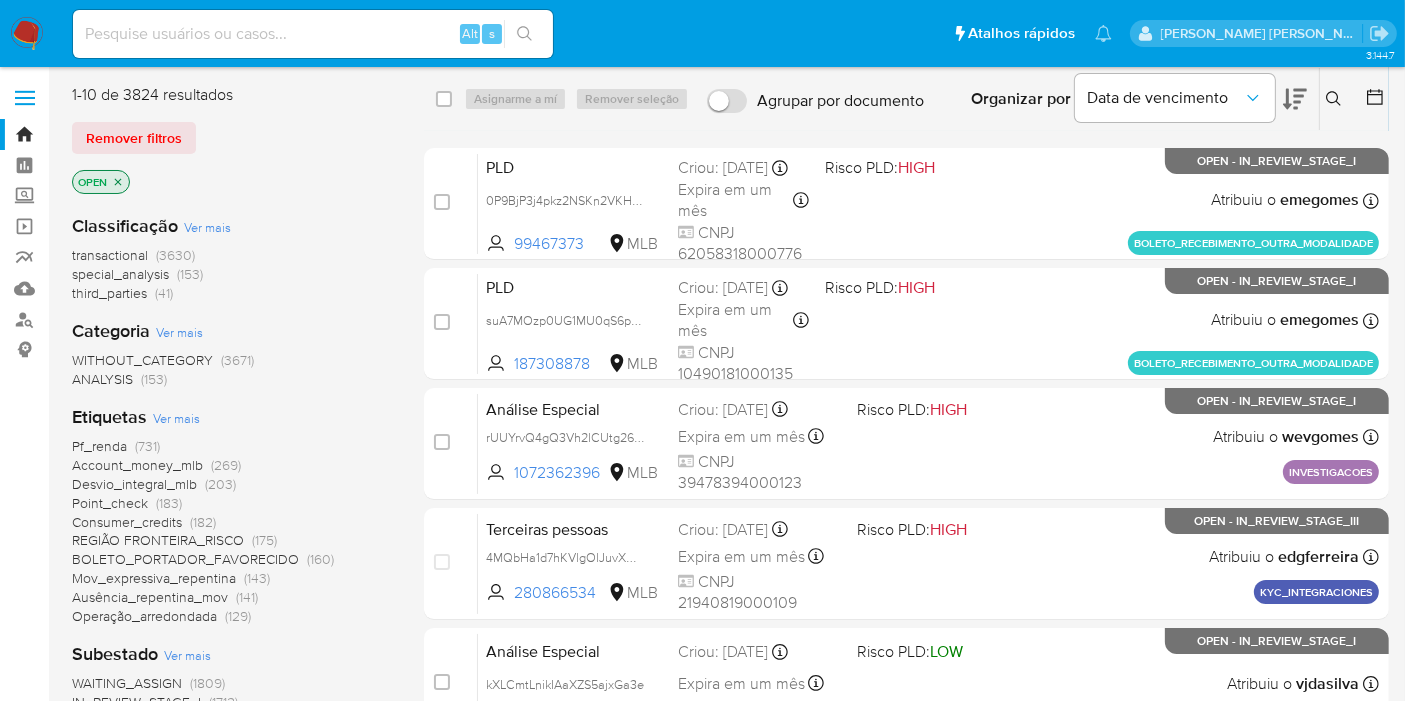 click 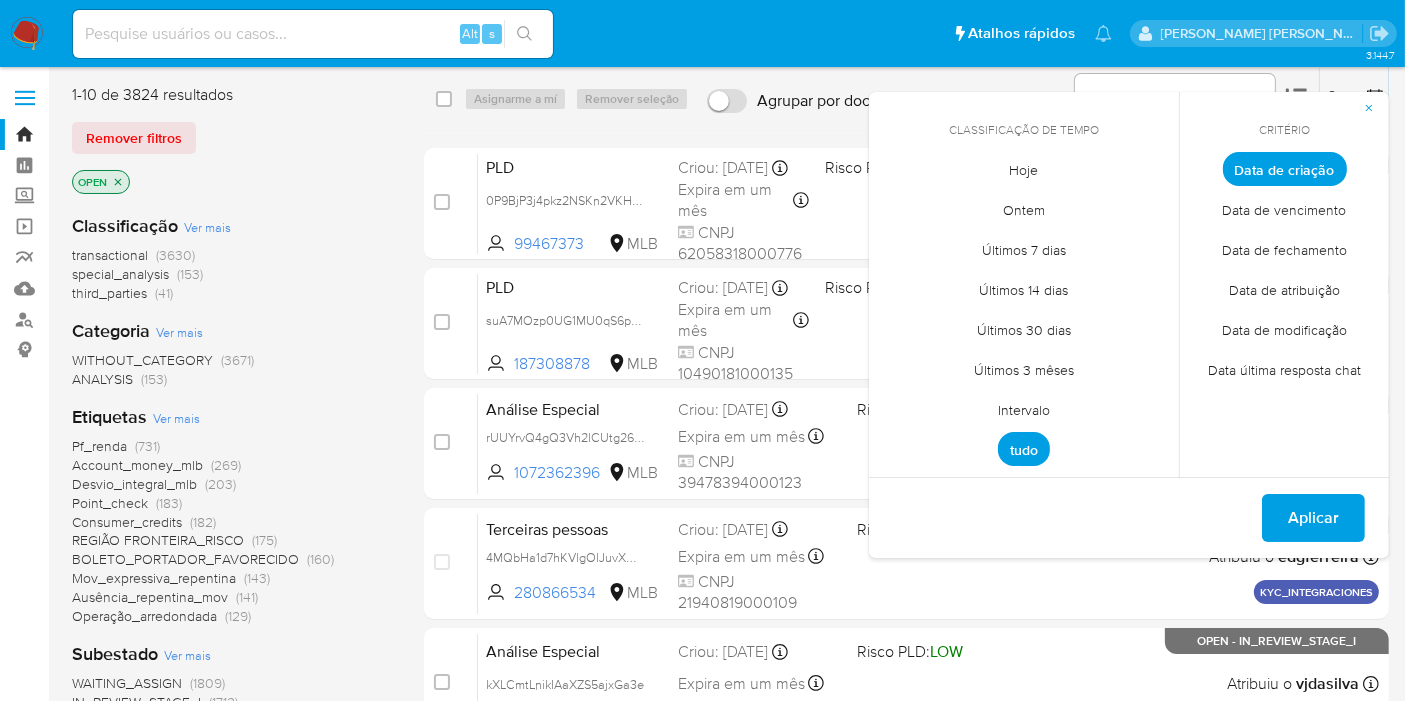 drag, startPoint x: 1012, startPoint y: 410, endPoint x: 953, endPoint y: 251, distance: 169.59363 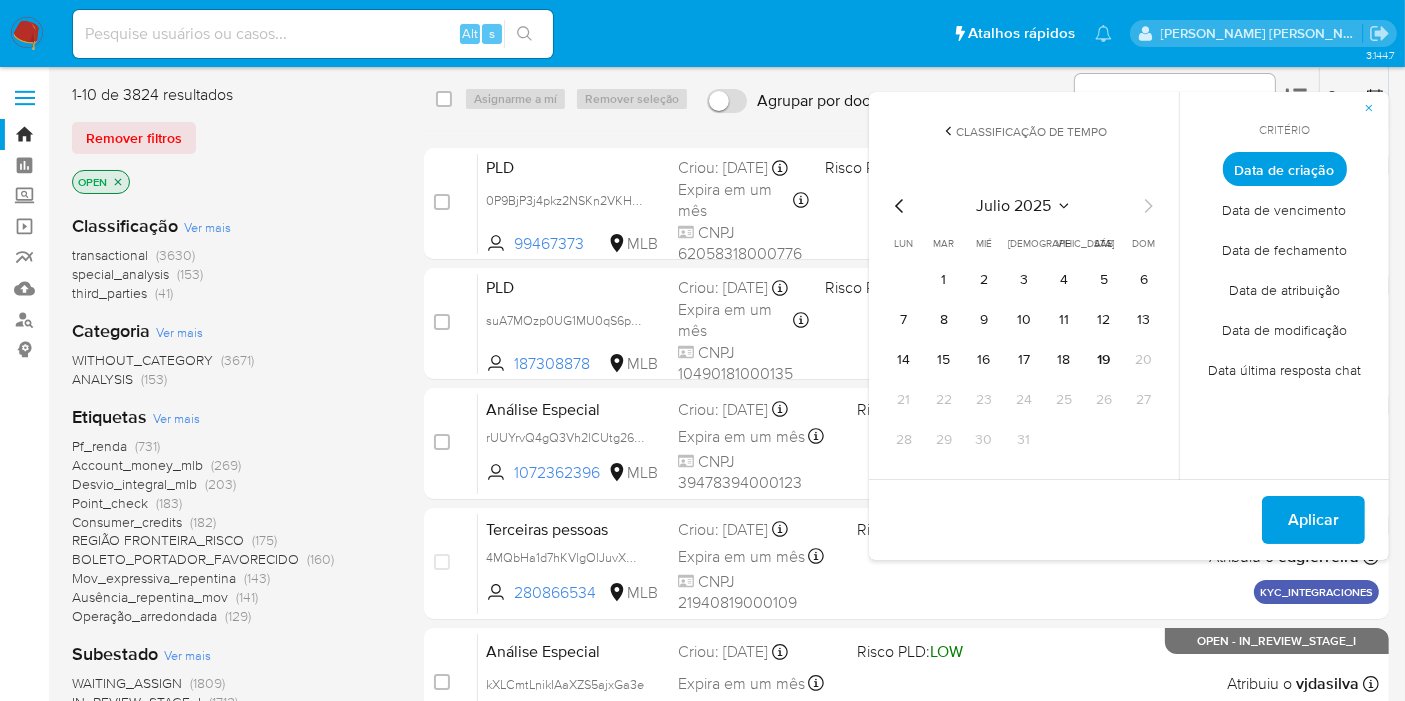 click 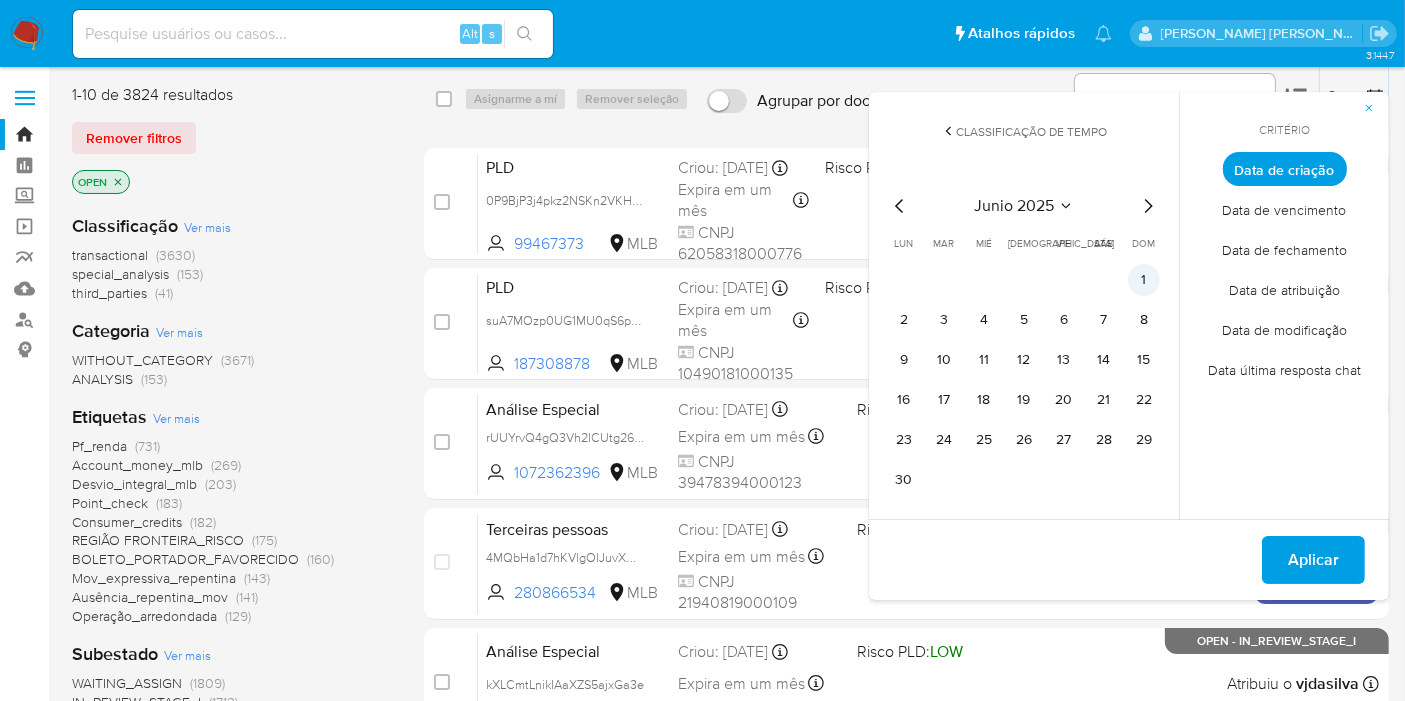 click on "1" at bounding box center (1144, 280) 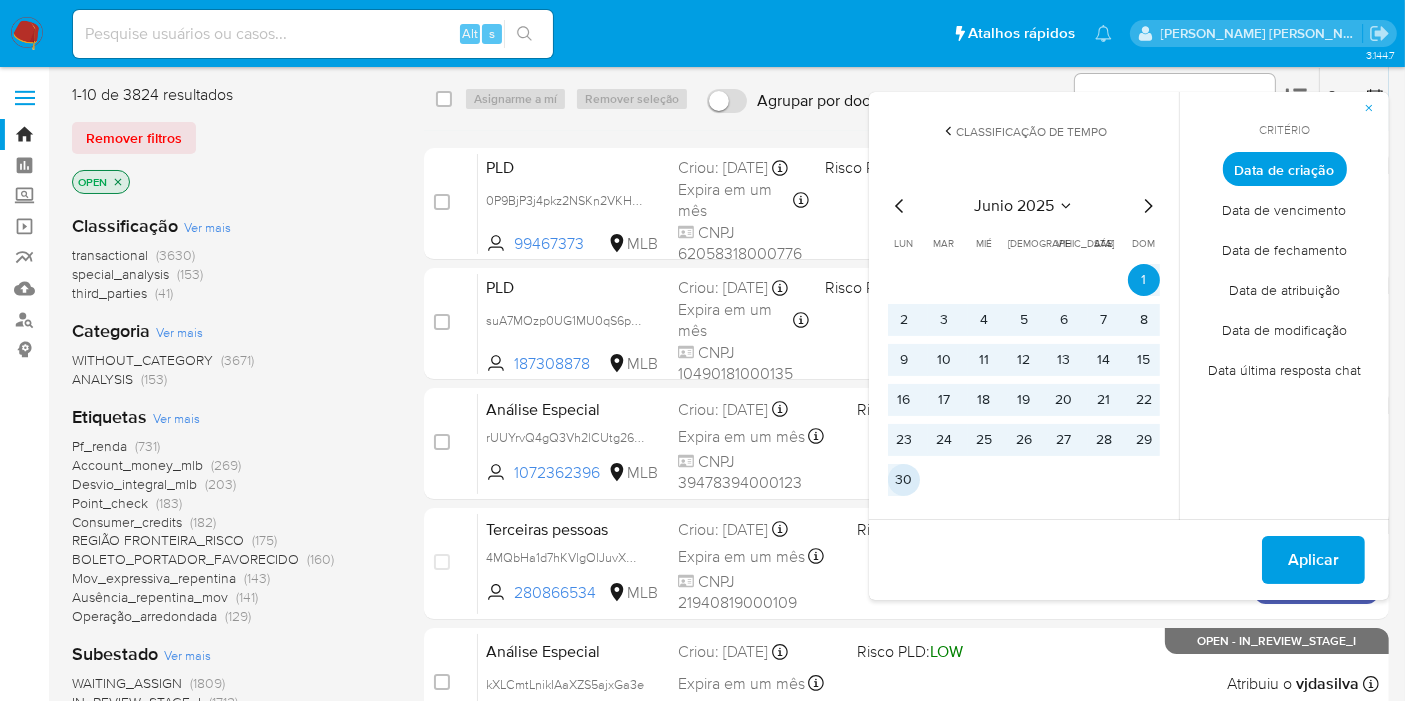 click on "30" at bounding box center (904, 480) 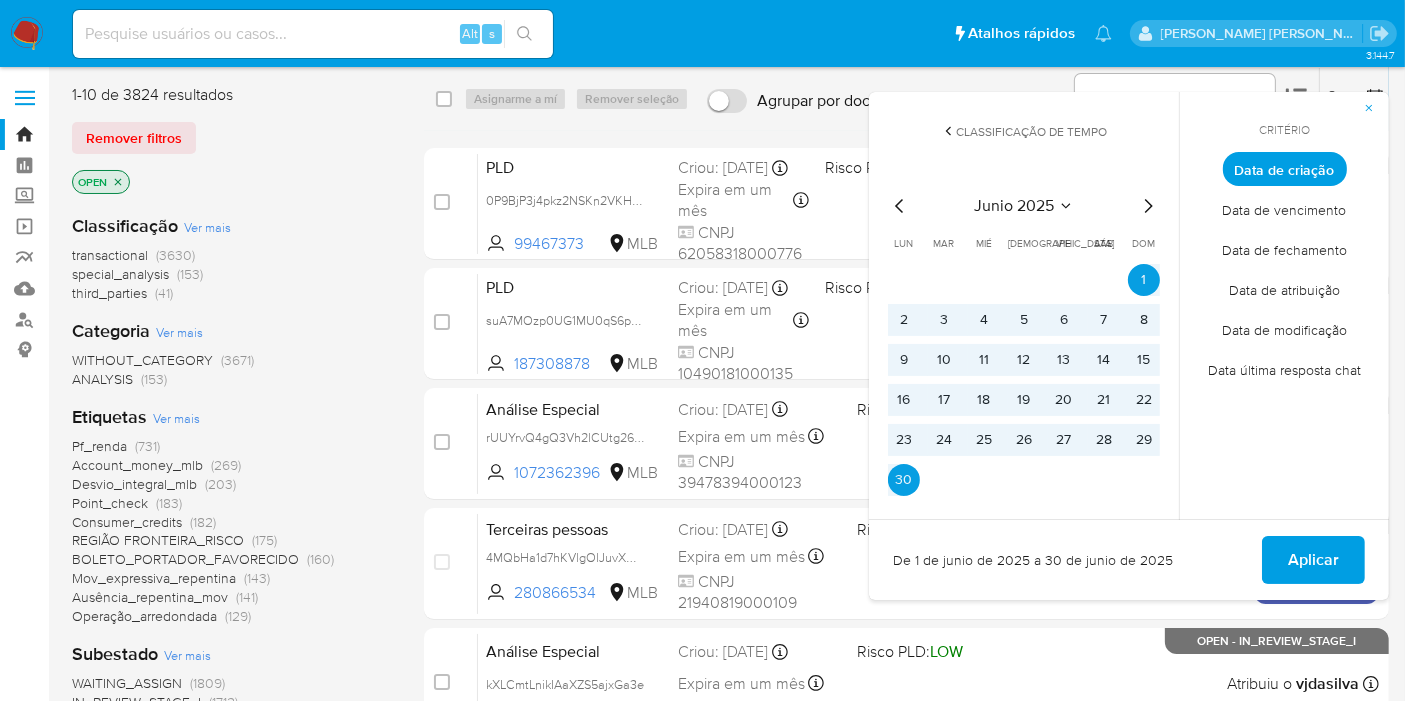 click on "Aplicar" at bounding box center [1313, 560] 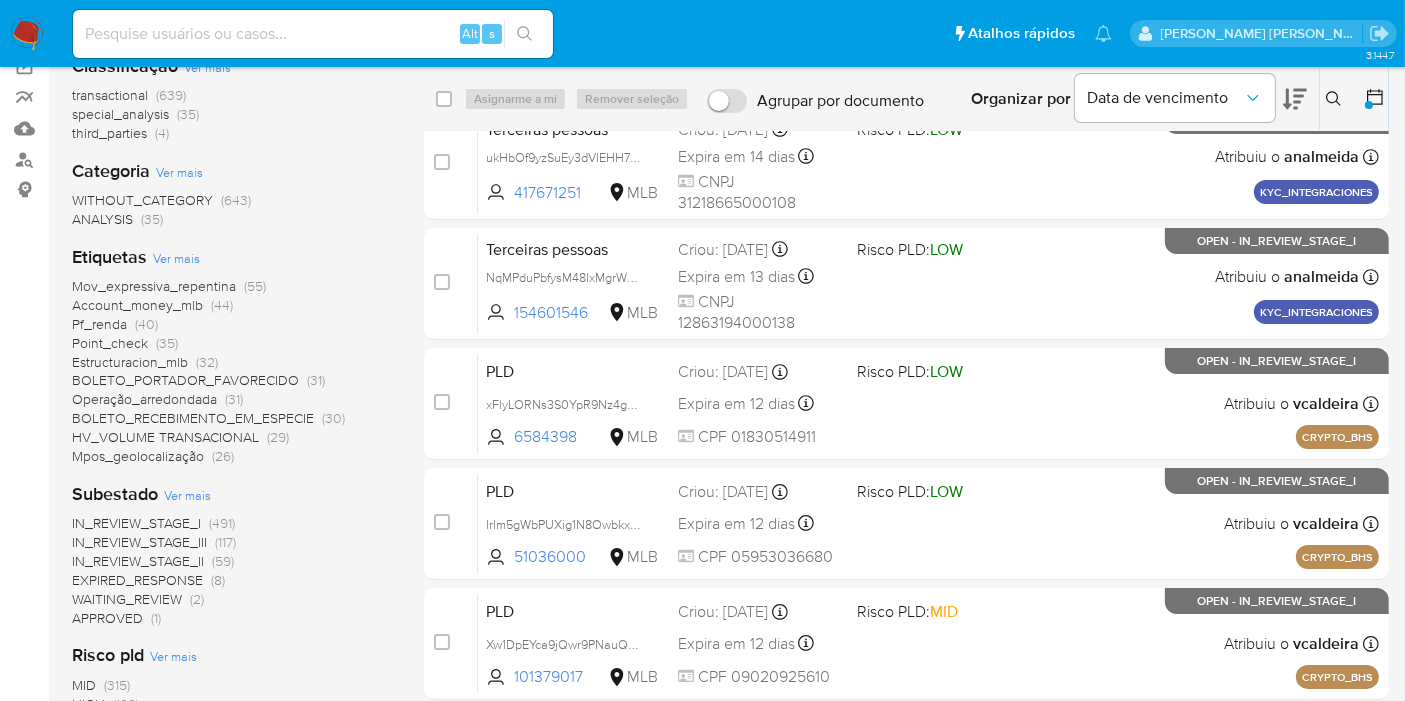 scroll, scrollTop: 333, scrollLeft: 0, axis: vertical 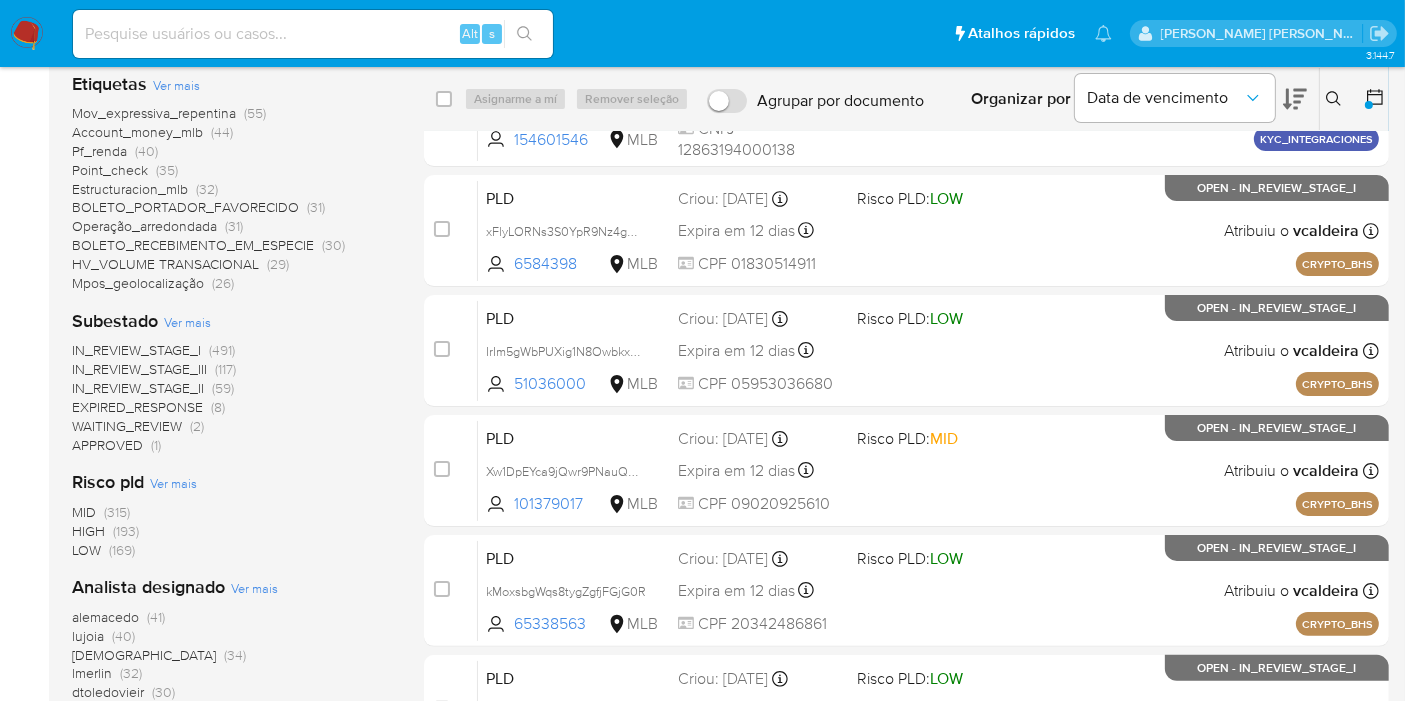 click on "IN_REVIEW_STAGE_I" at bounding box center [136, 350] 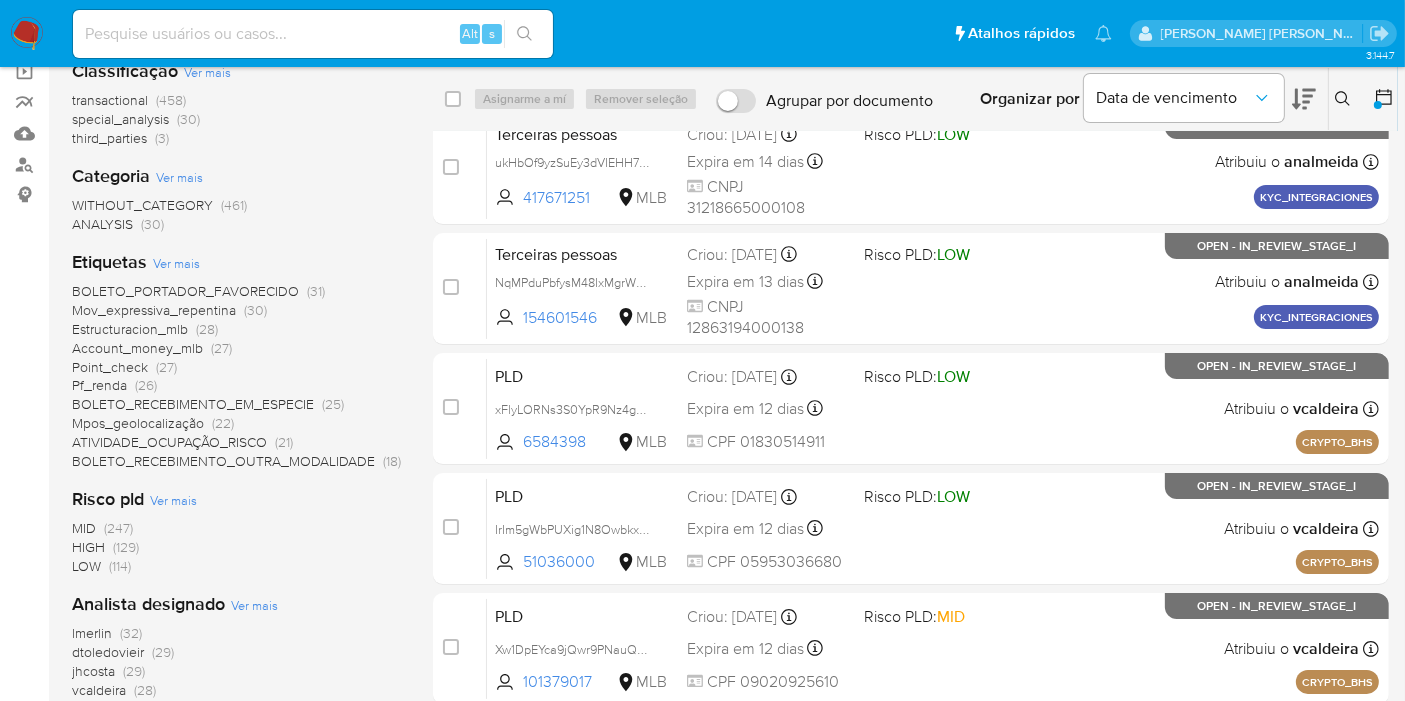 scroll, scrollTop: 0, scrollLeft: 0, axis: both 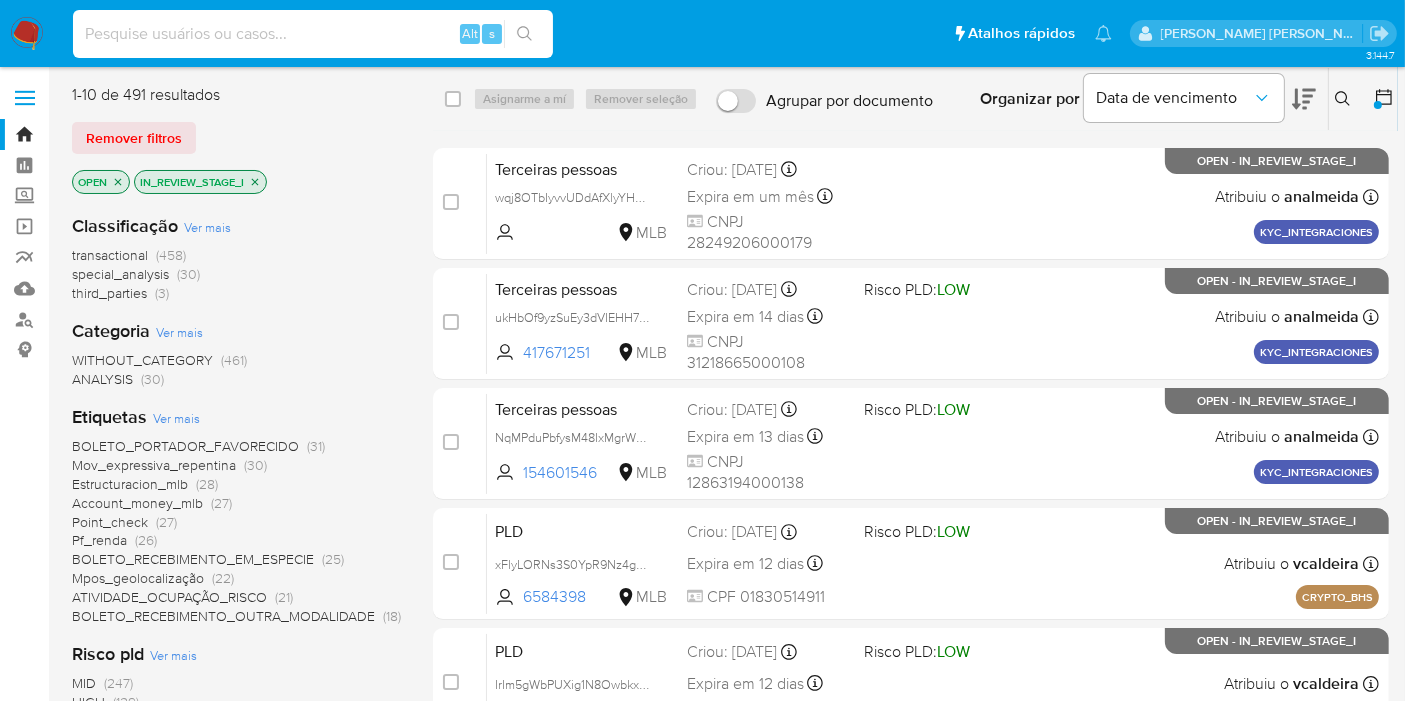 click at bounding box center [313, 34] 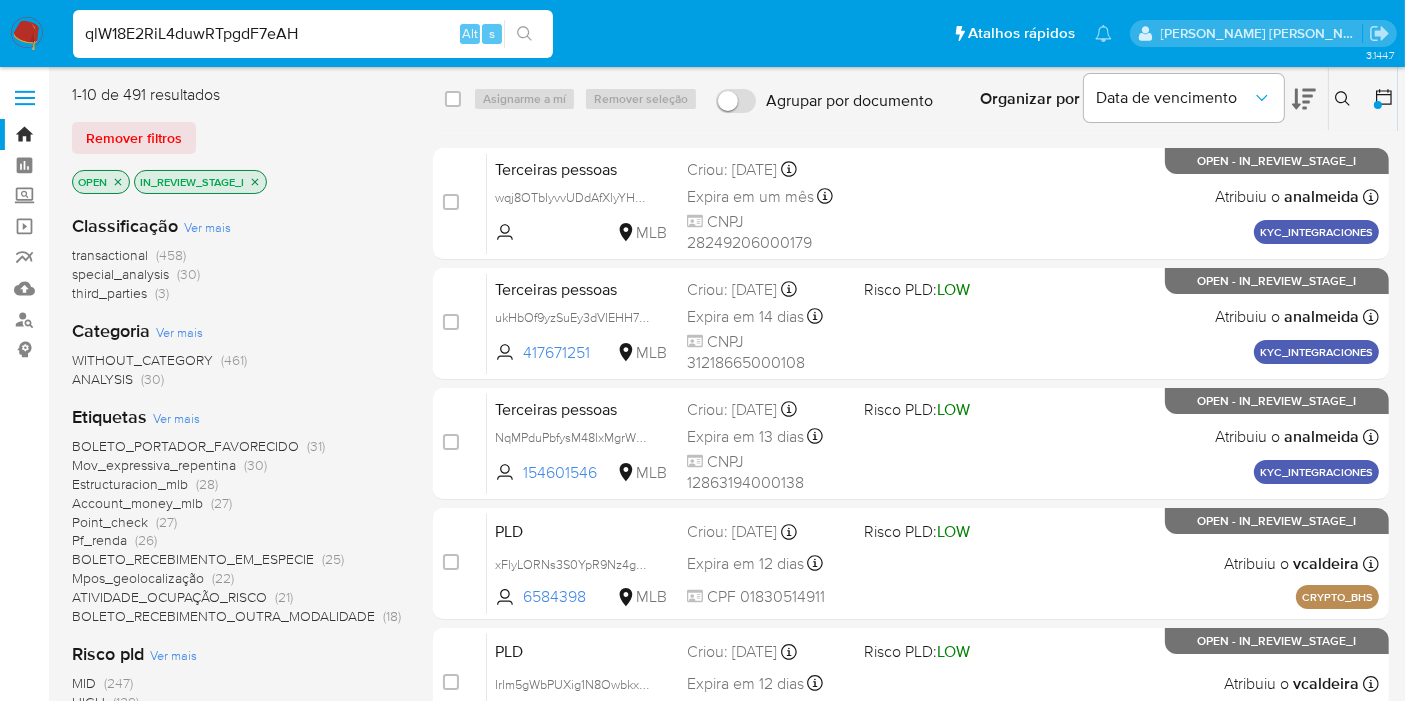 type on "qlW18E2RiL4duwRTpgdF7eAH" 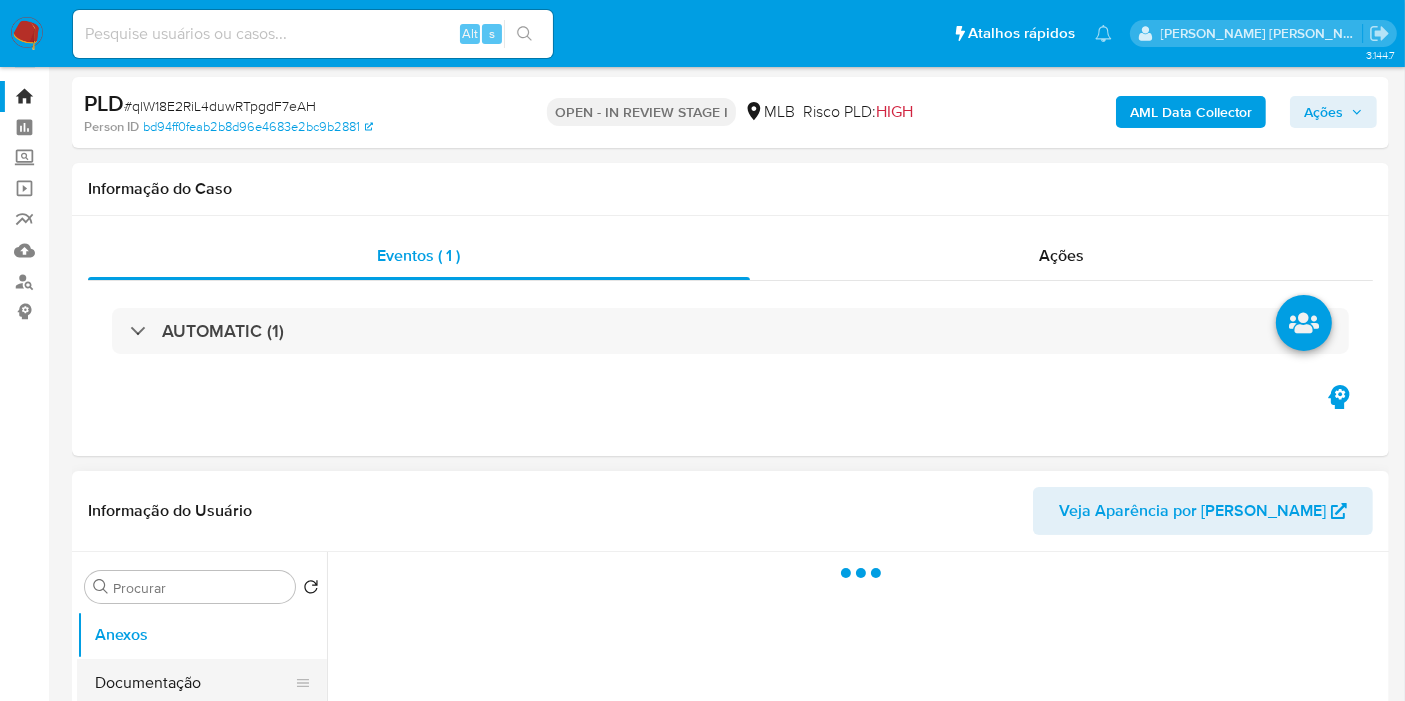 scroll, scrollTop: 333, scrollLeft: 0, axis: vertical 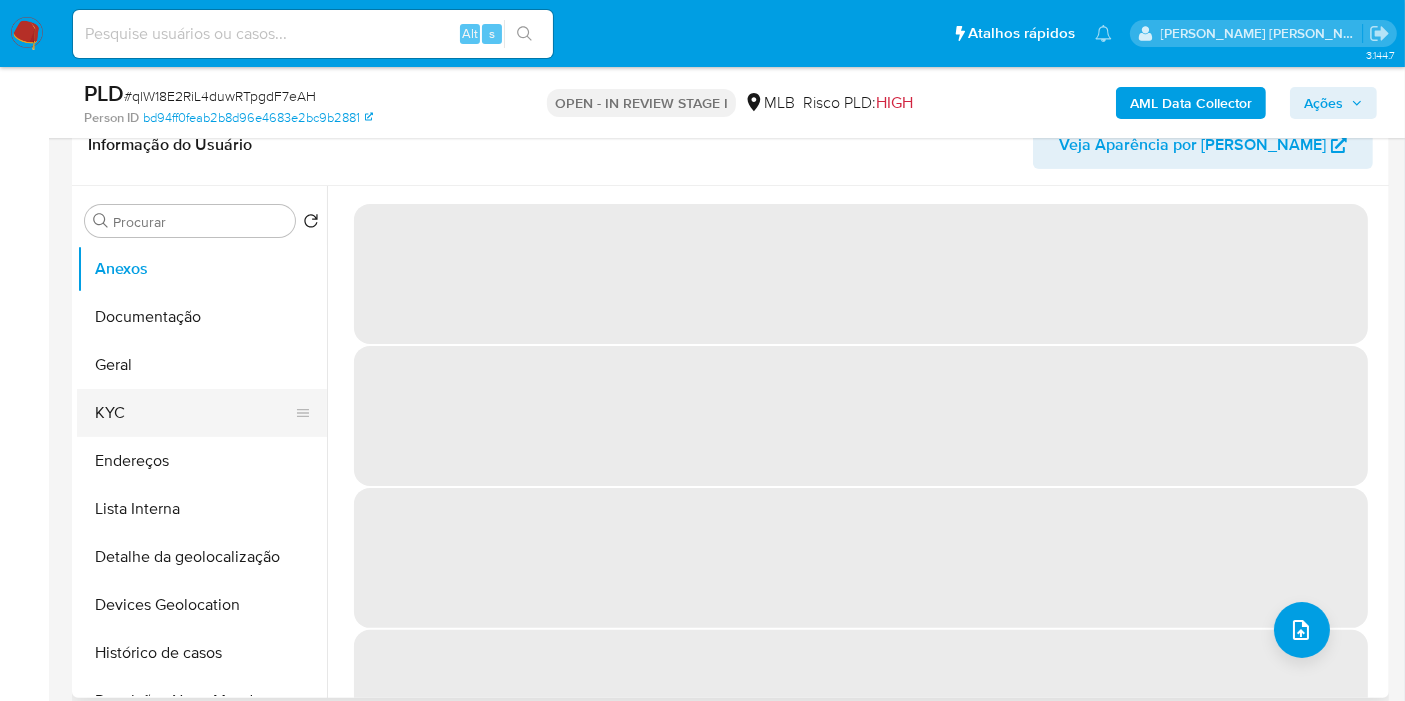 click on "KYC" at bounding box center [194, 413] 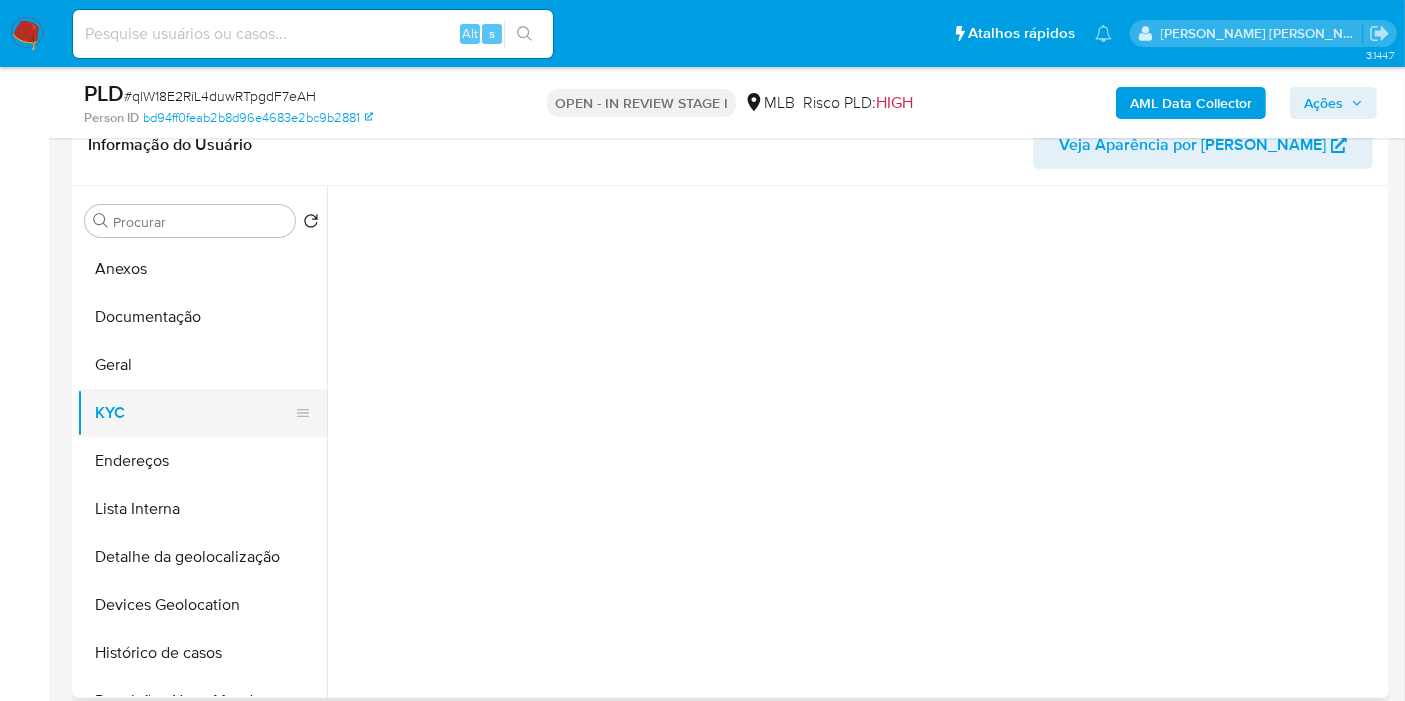 select on "10" 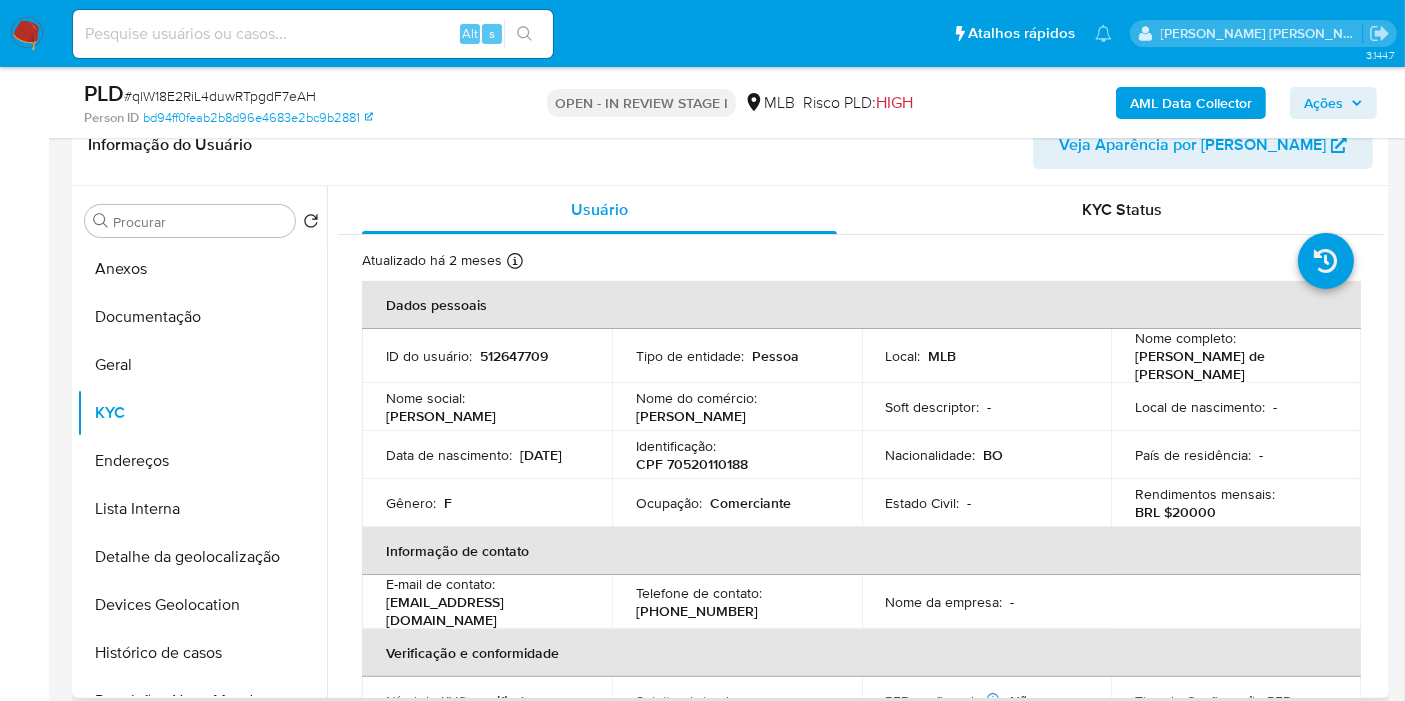 click on "CPF 70520110188" at bounding box center (692, 464) 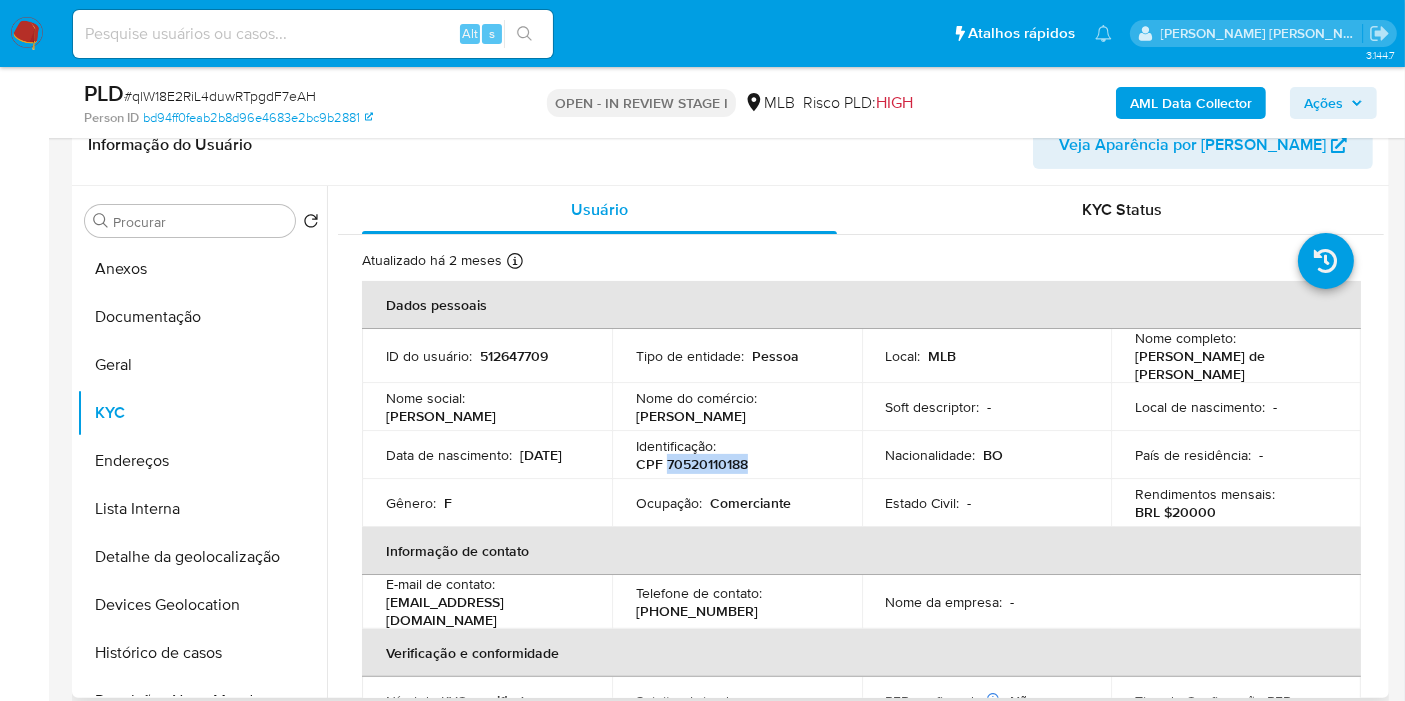 click on "CPF 70520110188" at bounding box center (692, 464) 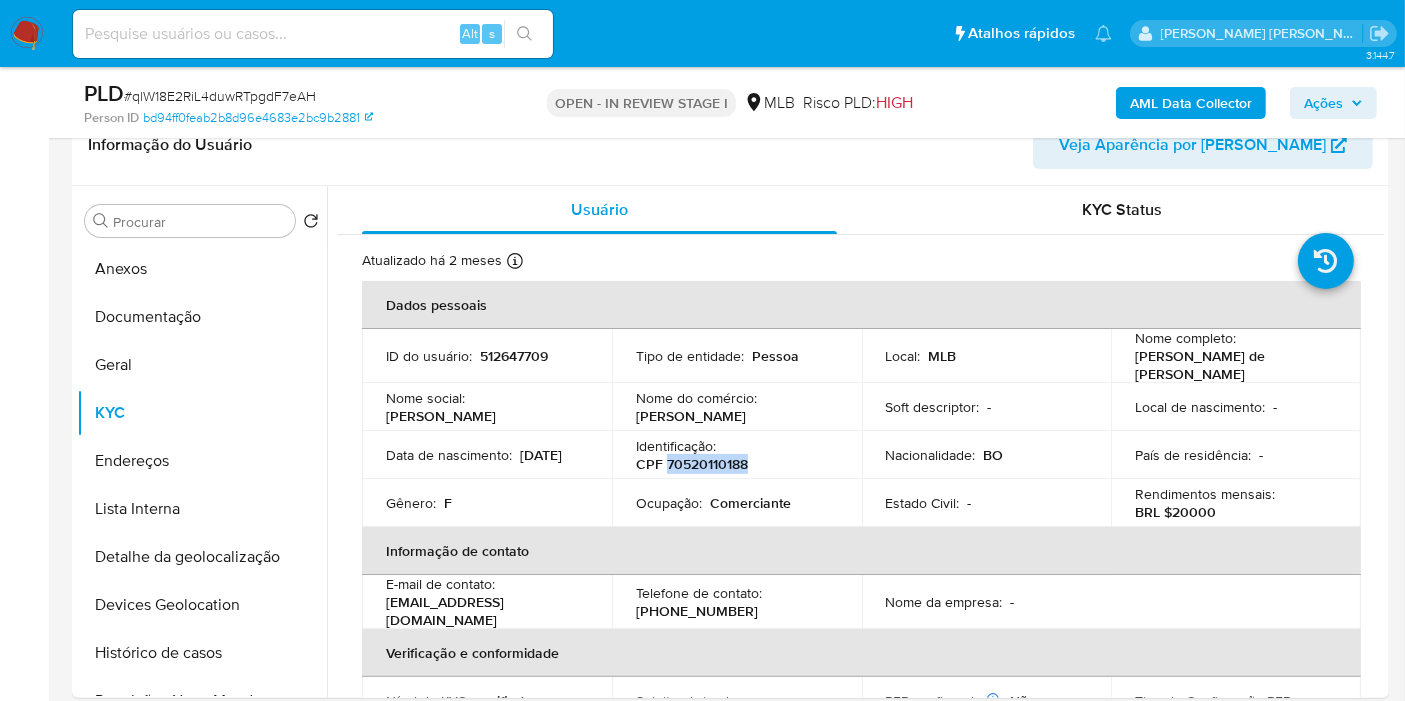 copy on "70520110188" 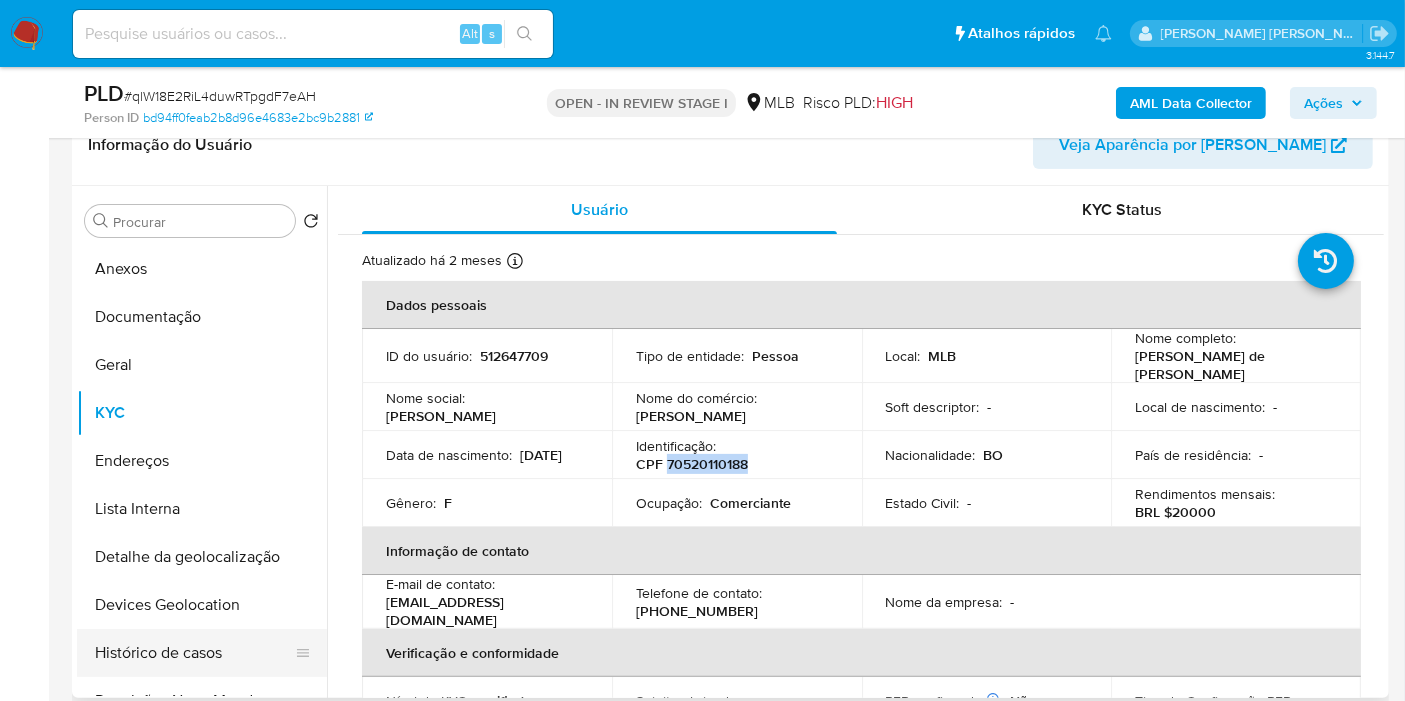 click on "Histórico de casos" at bounding box center [194, 653] 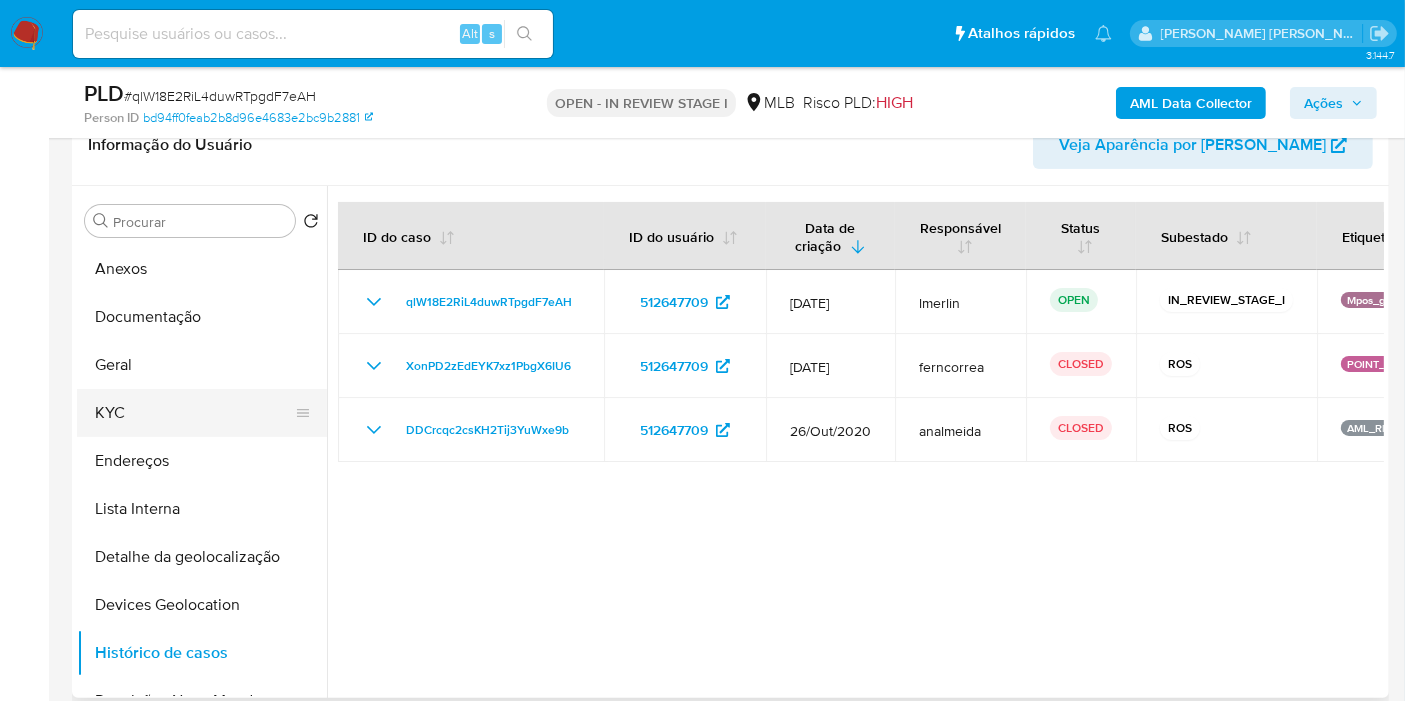 click on "KYC" at bounding box center (194, 413) 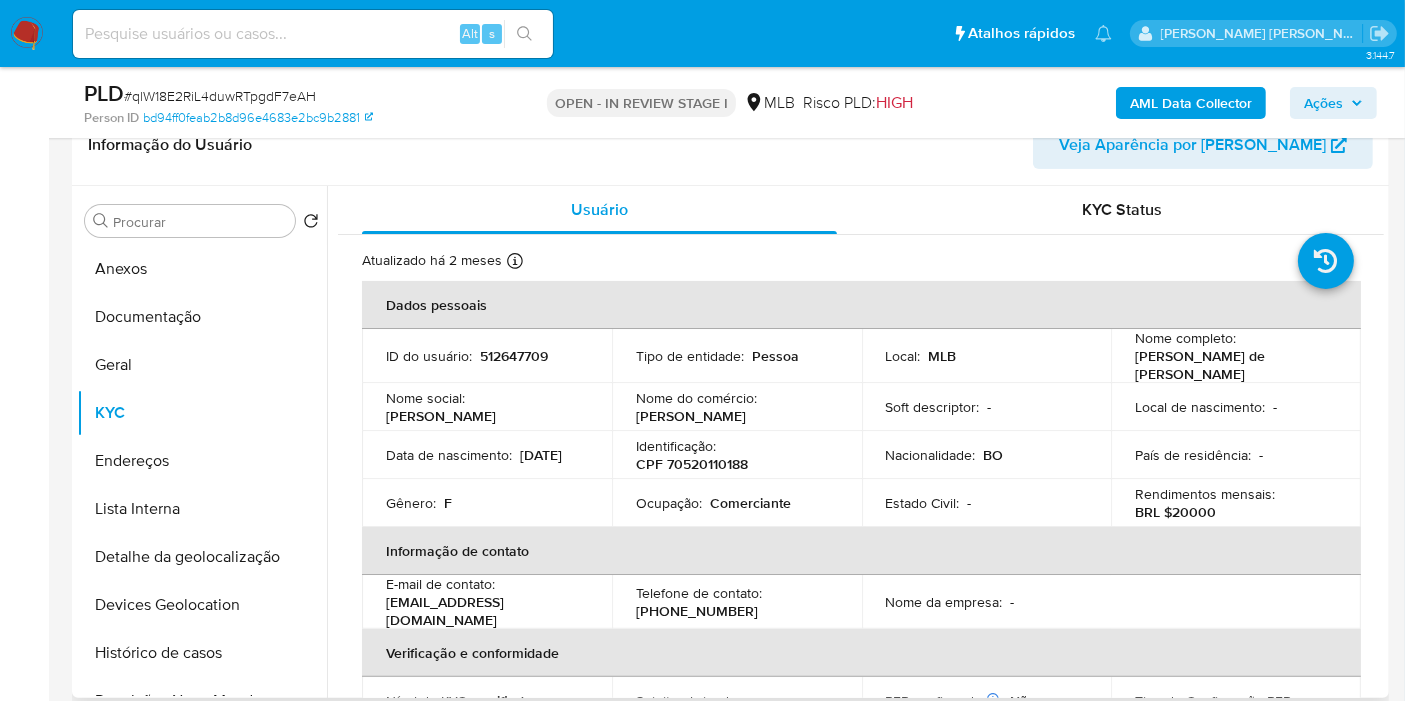 click on "Comerciante" at bounding box center (750, 503) 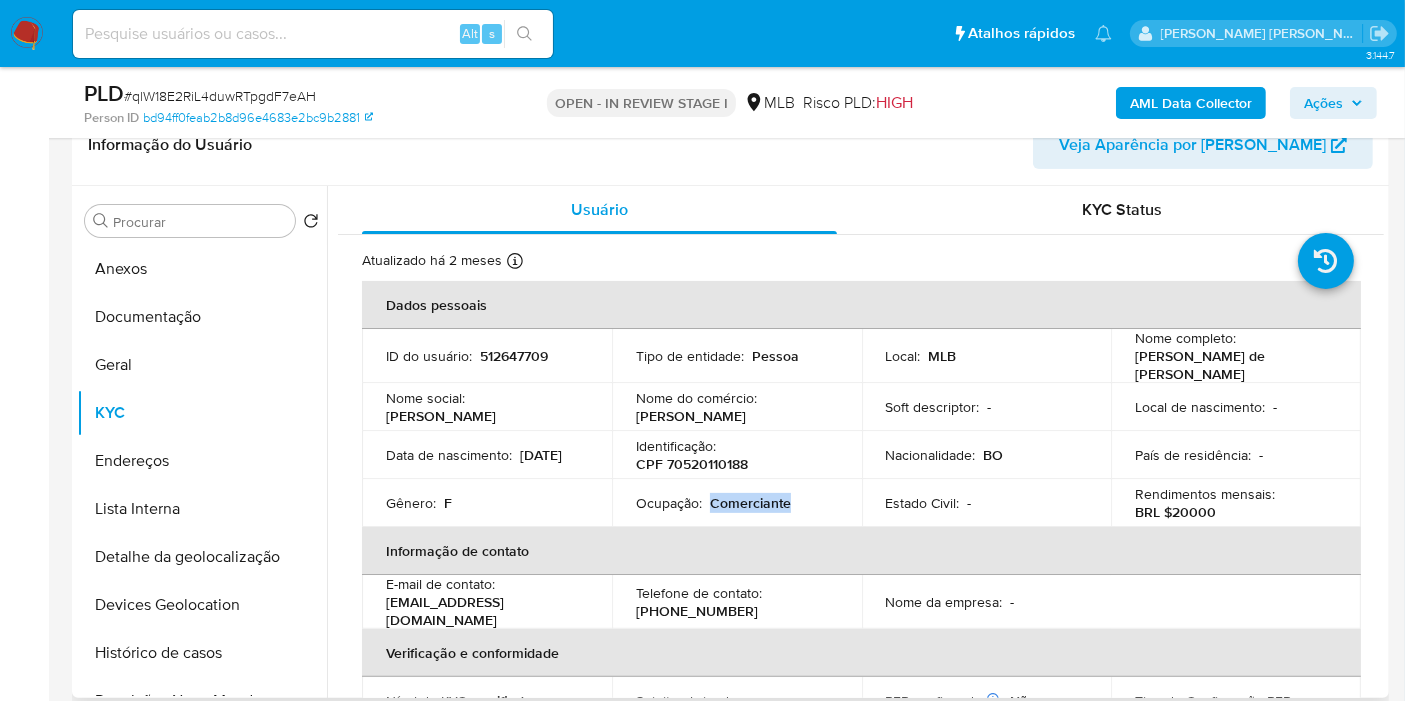 click on "Comerciante" at bounding box center (750, 503) 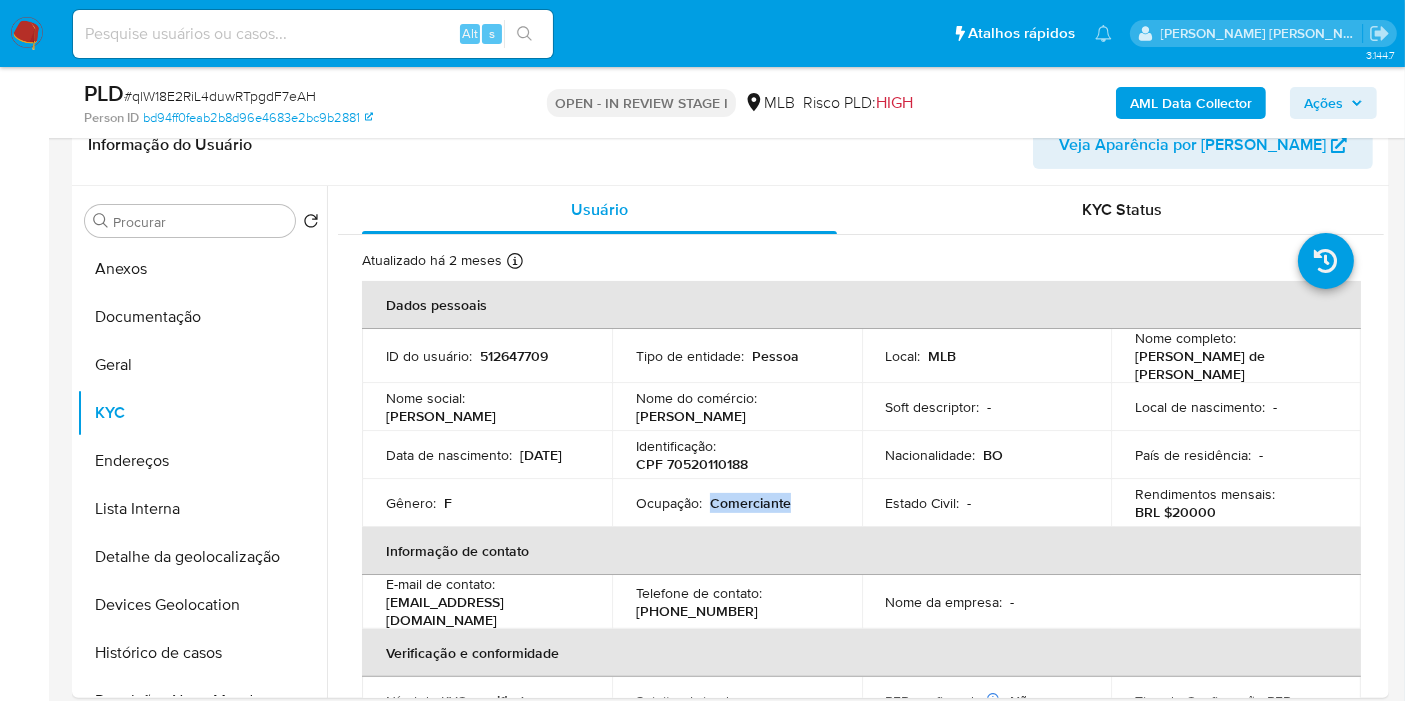 copy on "Comerciante" 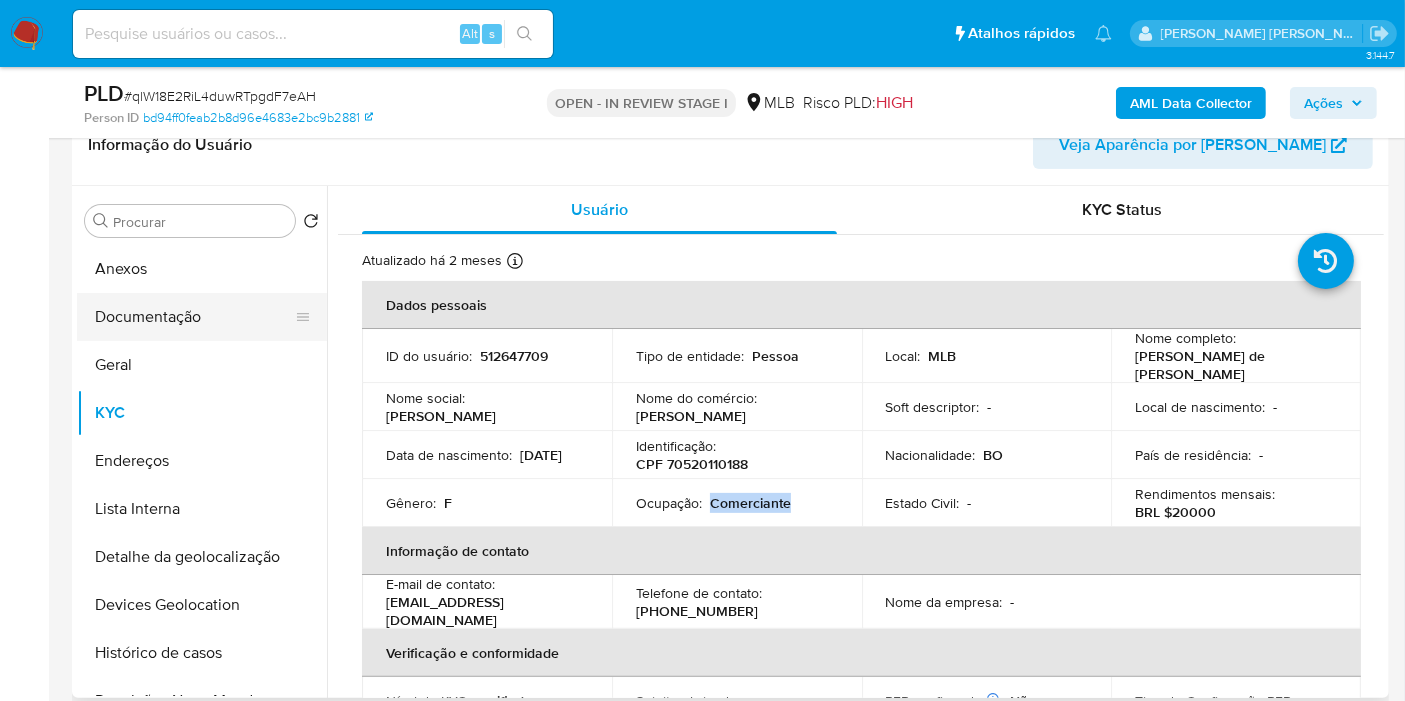 click on "Documentação" at bounding box center [194, 317] 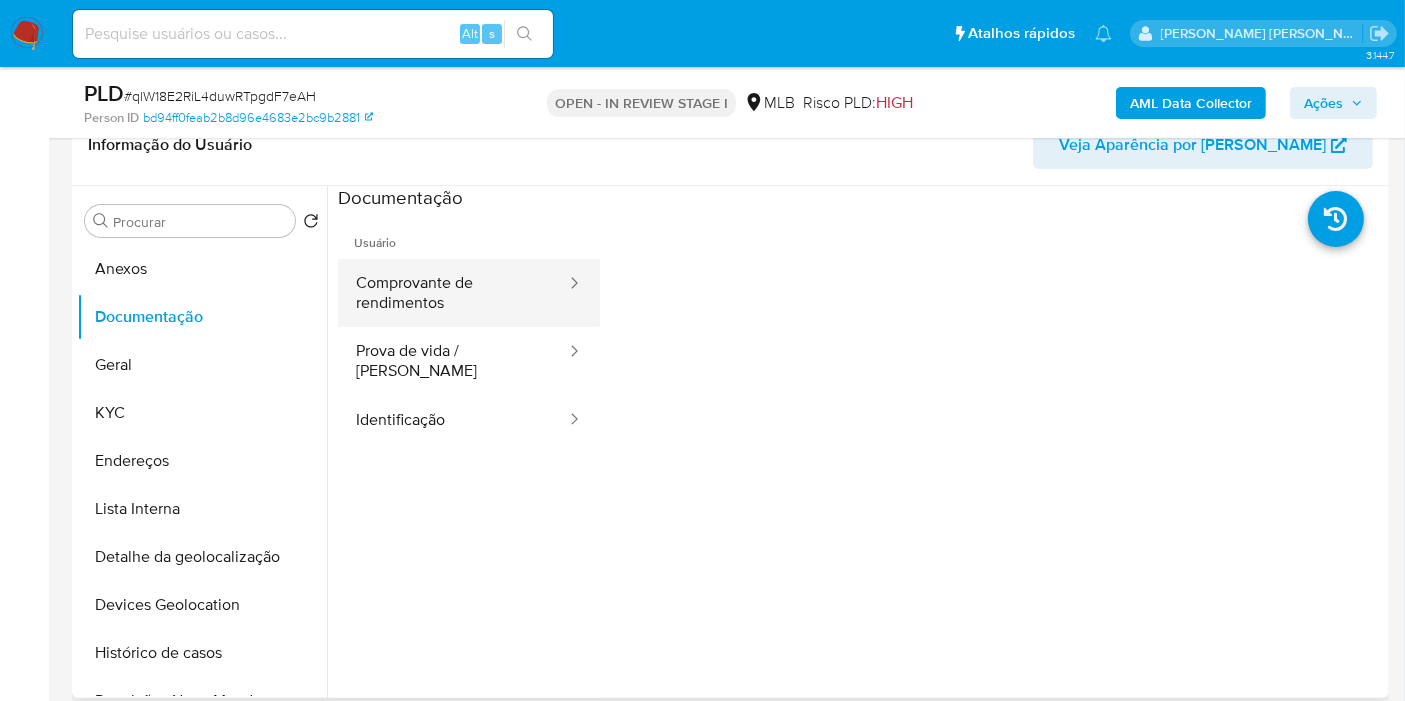 click on "Comprovante de rendimentos" at bounding box center (453, 293) 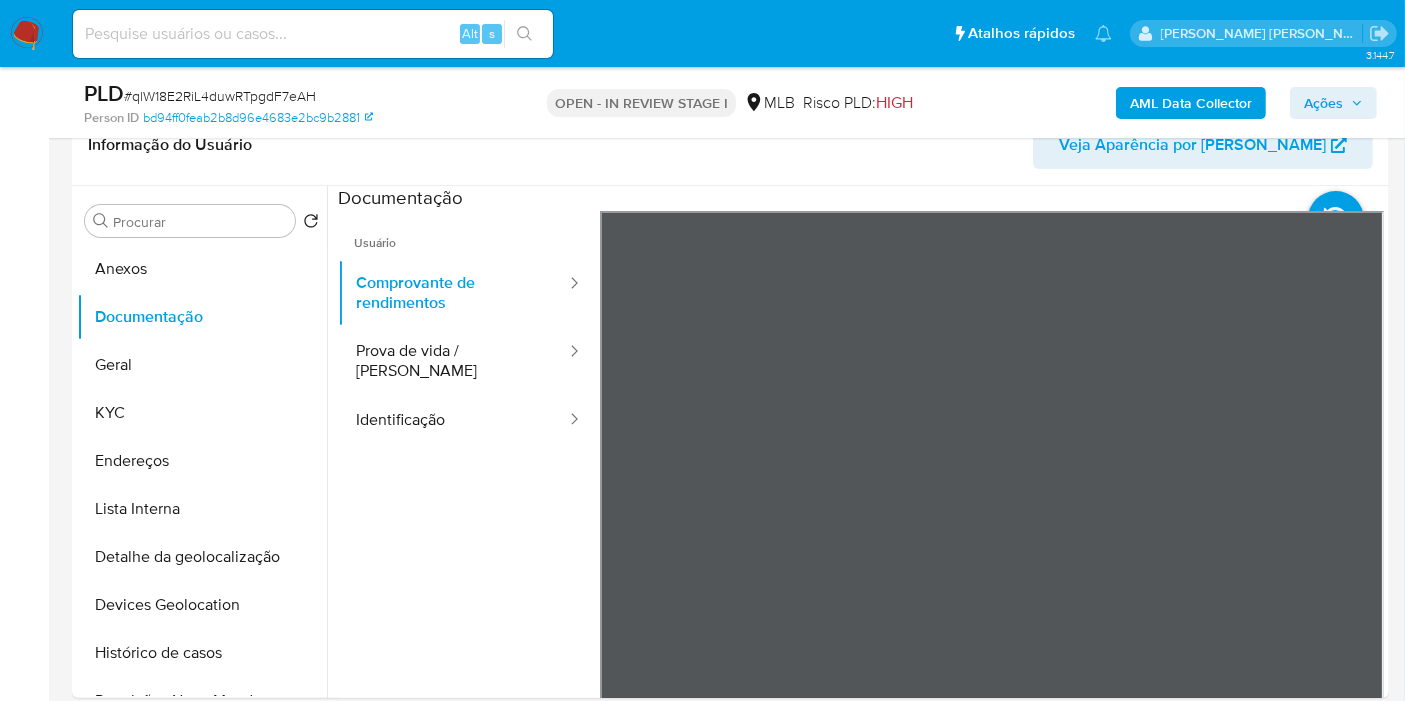 click on "Pausado Ver notificaciones Alt s Atalhos rápidos   Presiona las siguientes teclas para acceder a algunas de las funciones Pesquisar caso ou usuário Alt s Voltar para casa Alt h Adicione um comentário Alt c Ir para a resolução de um caso Alt r Adicionar um anexo Alt a Solicitar desafio KYC Alt 3 Adicionar restrição Alt 4 Remover restrição Alt 5 [PERSON_NAME] [PERSON_NAME] Bandeja Painel Screening Pesquisa em Listas Watchlist Ferramentas Operações [PERSON_NAME] relatórios Mulan Localizador de pessoas Consolidado 3.144.7 Atribuiu o   lmerlin   Asignado el: [DATE] 14:25:05 Criou: [DATE]   Criou: [DATE] 00:07:47 - Expira em 8 [PERSON_NAME]   Expira em [DATE] 00:07:48 PLD # qlW18E2RiL4duwRTpgdF7eAH Person ID bd94ff0feab2b8d96e4683e2bc9b2881 OPEN - IN REVIEW STAGE I  MLB Risco PLD:  HIGH AML Data Collector Ações Informação do Caso Eventos ( 1 ) Ações AUTOMATIC (1) Informação do Usuário Veja Aparência por Pessoa Procurar   Retornar ao pedido padrão Anexos Documentação [PERSON_NAME] Endereços Cartões" at bounding box center [702, 1786] 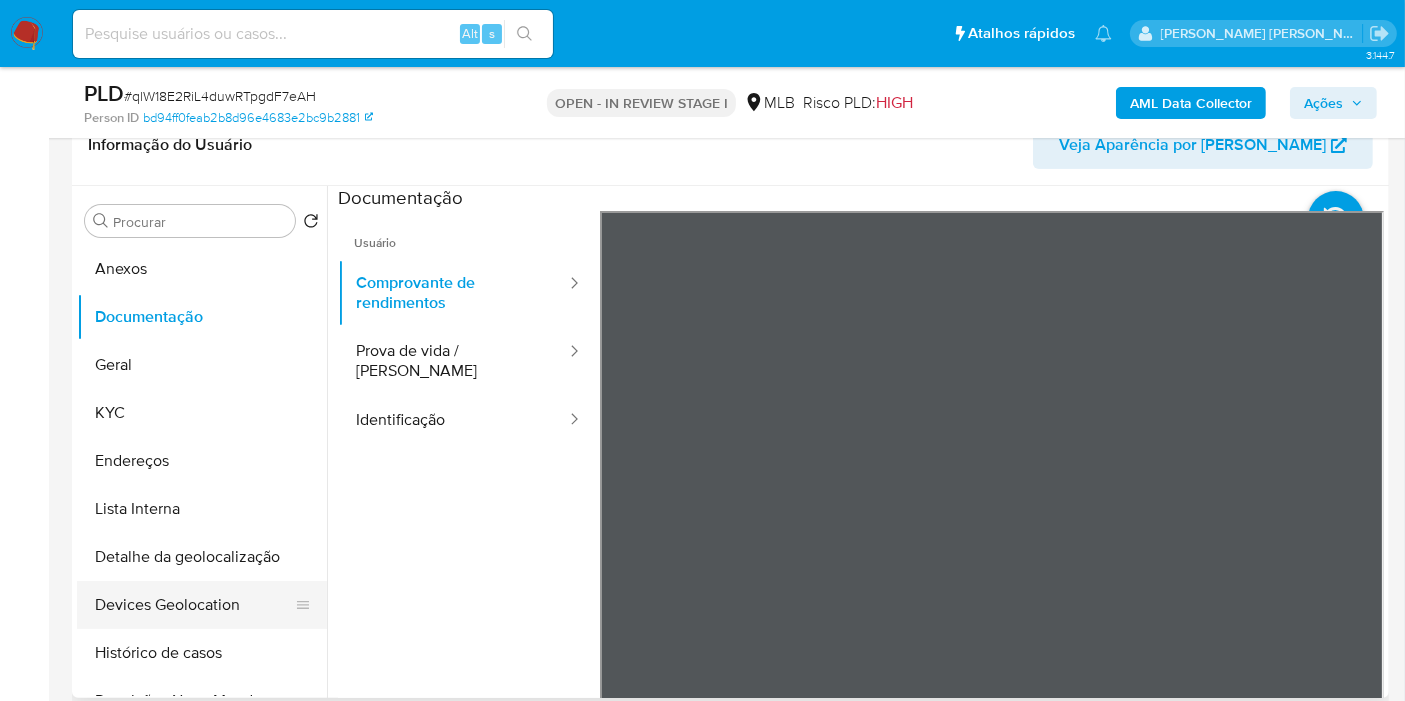 scroll, scrollTop: 111, scrollLeft: 0, axis: vertical 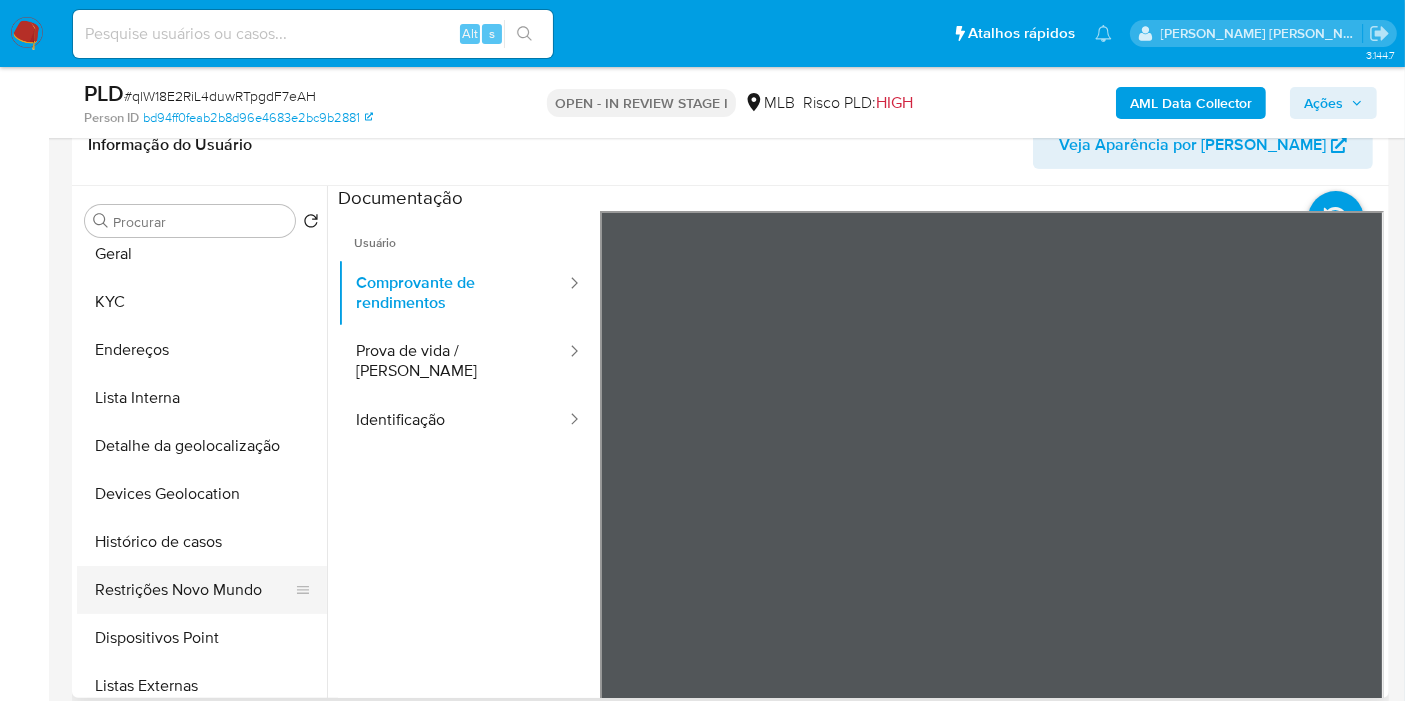 click on "Restrições Novo Mundo" at bounding box center [194, 590] 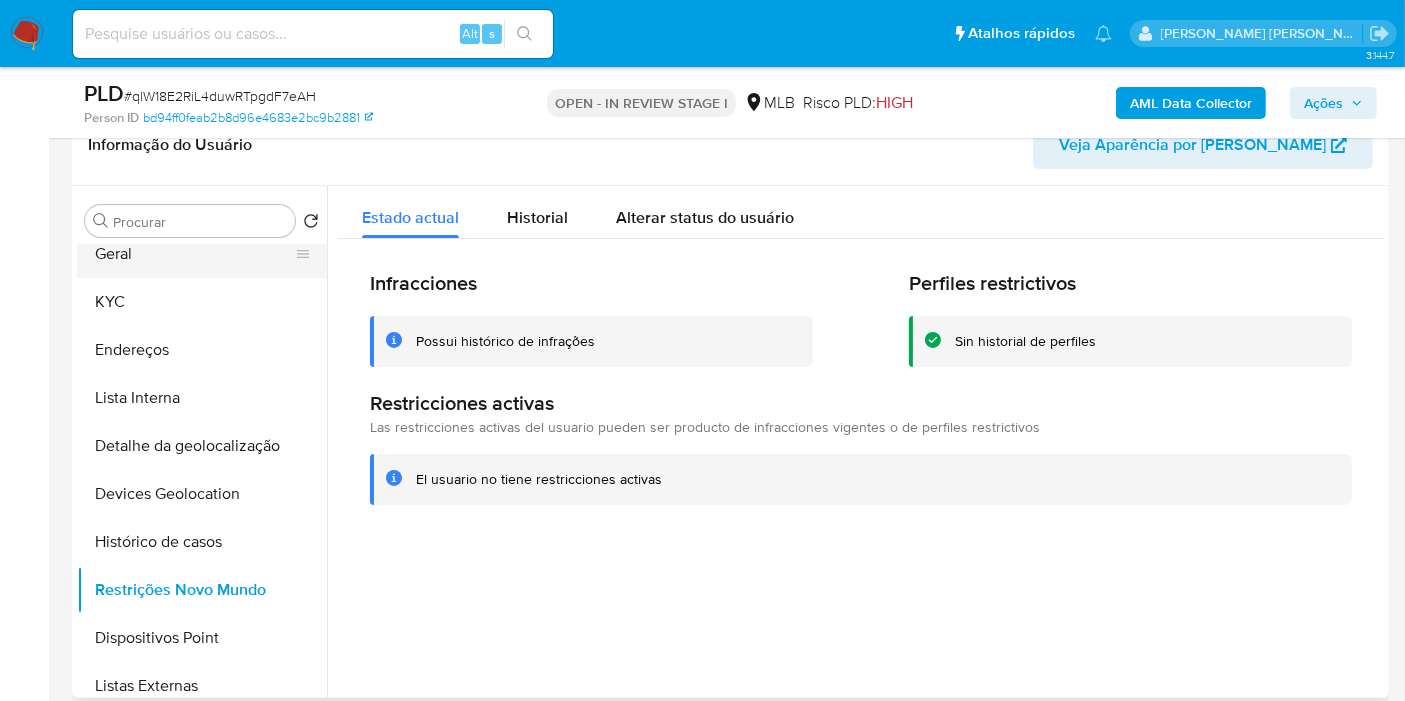 click on "Geral" at bounding box center (194, 254) 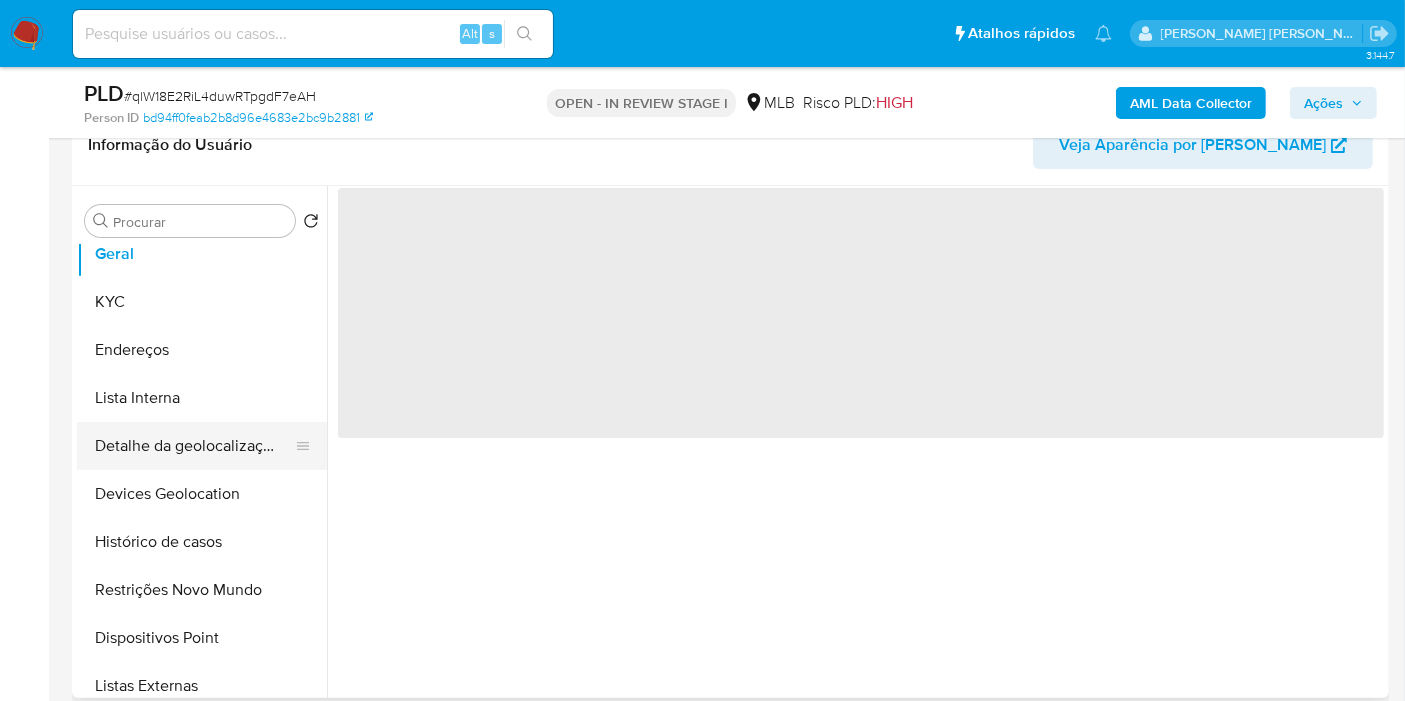 scroll, scrollTop: 0, scrollLeft: 0, axis: both 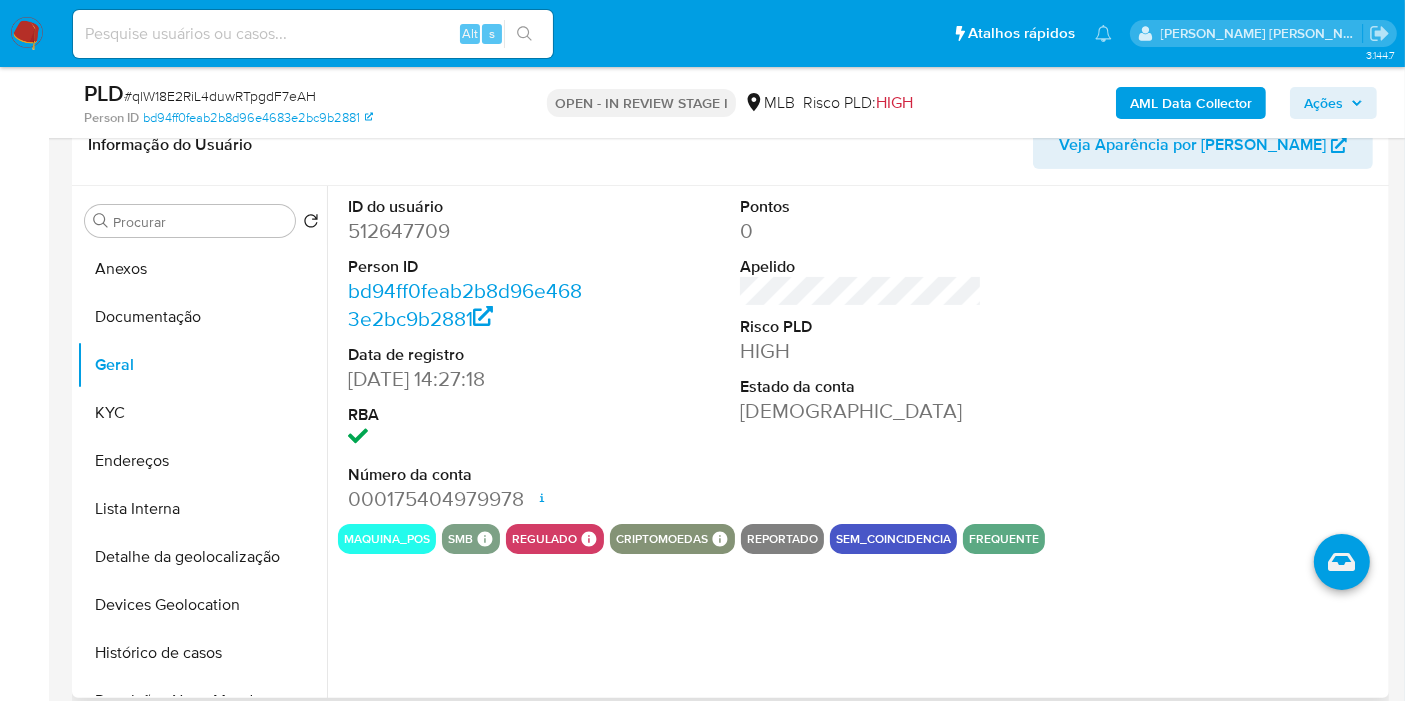 type 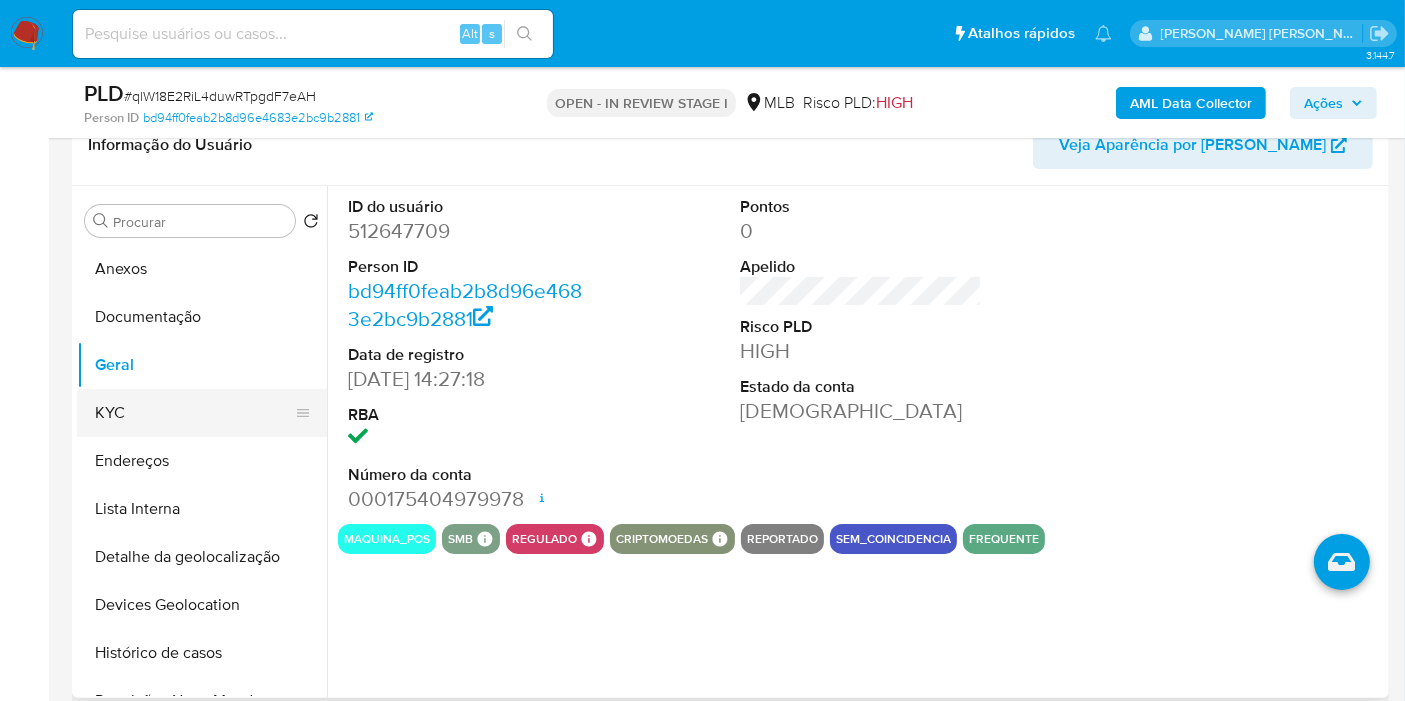 click on "KYC" at bounding box center (194, 413) 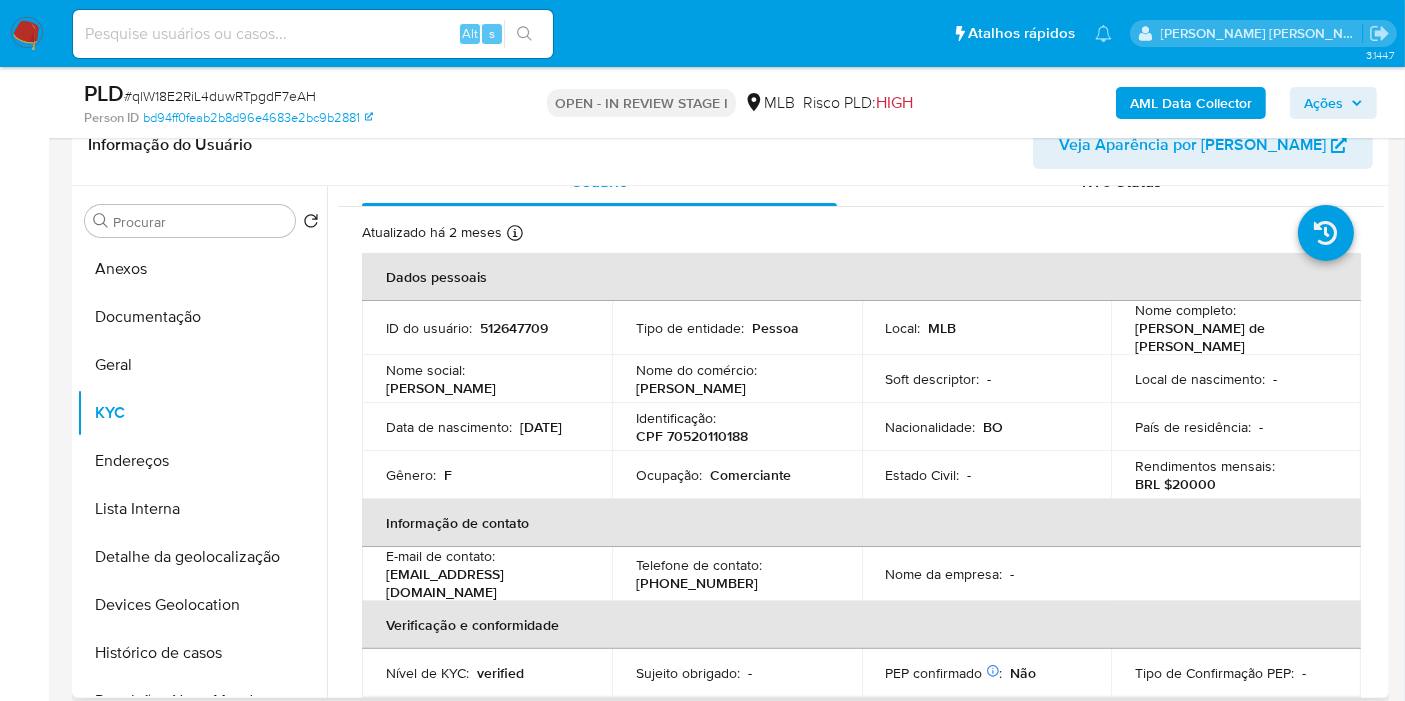 scroll, scrollTop: 17, scrollLeft: 0, axis: vertical 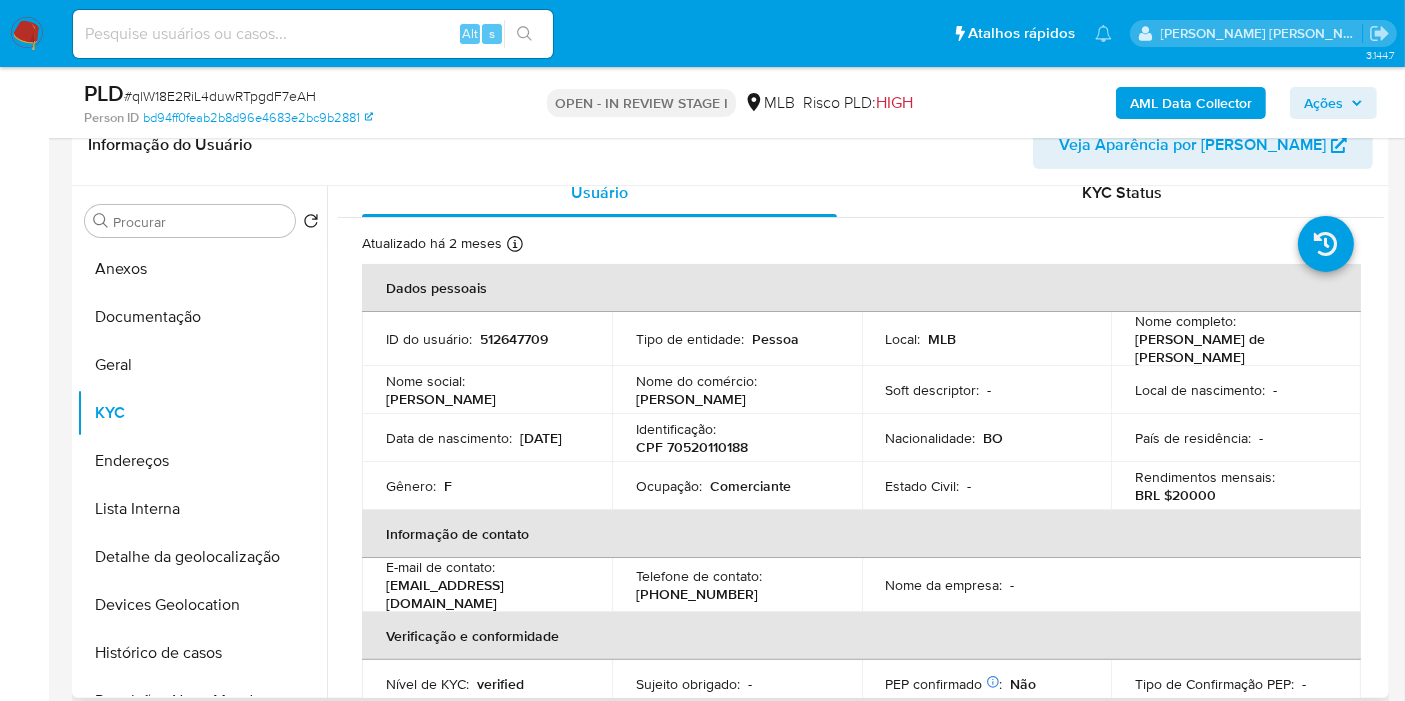 type 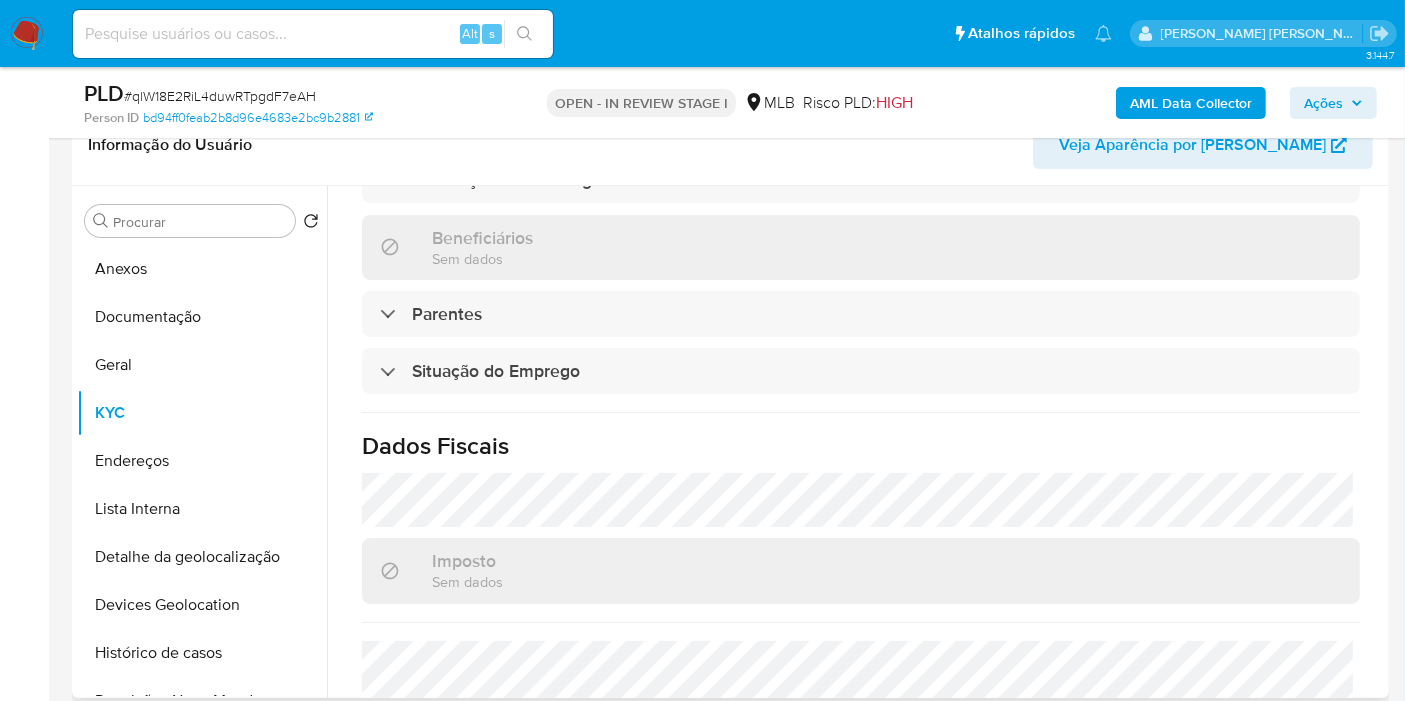 scroll, scrollTop: 906, scrollLeft: 0, axis: vertical 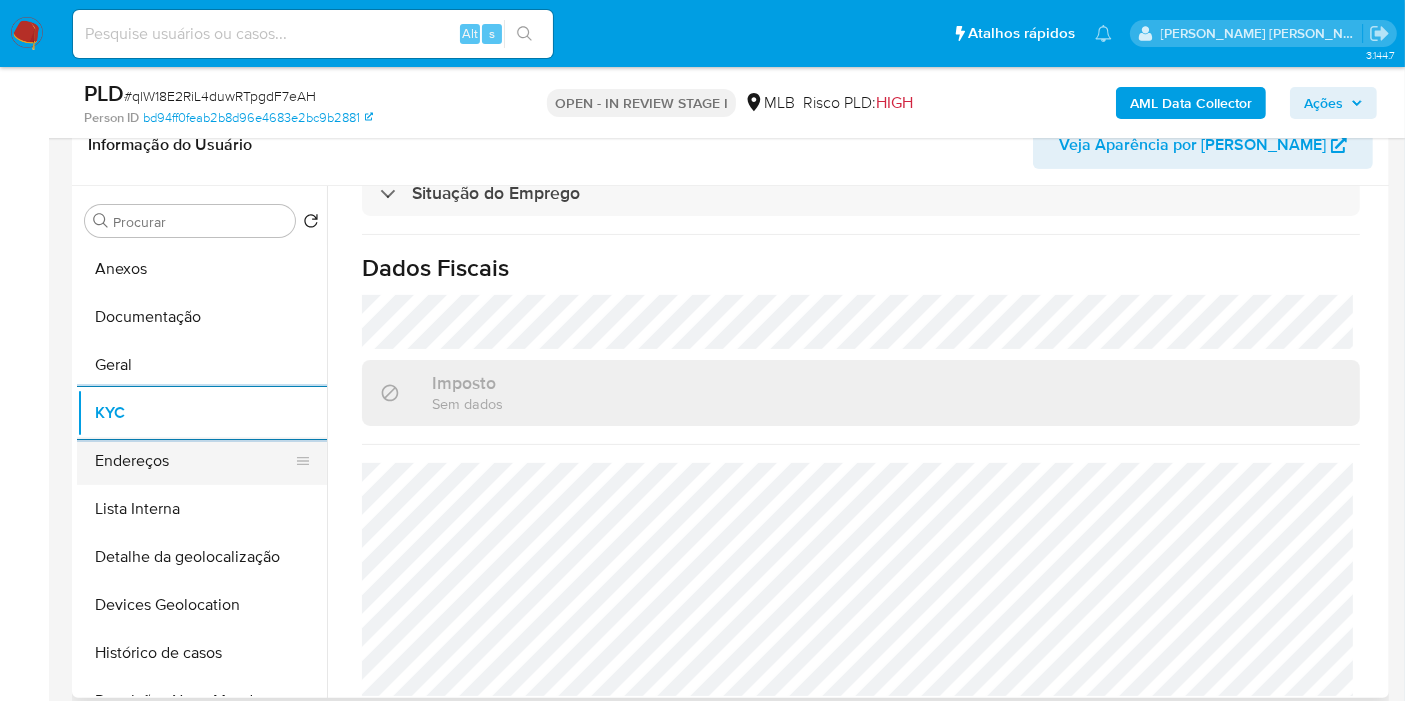 click on "Endereços" at bounding box center (194, 461) 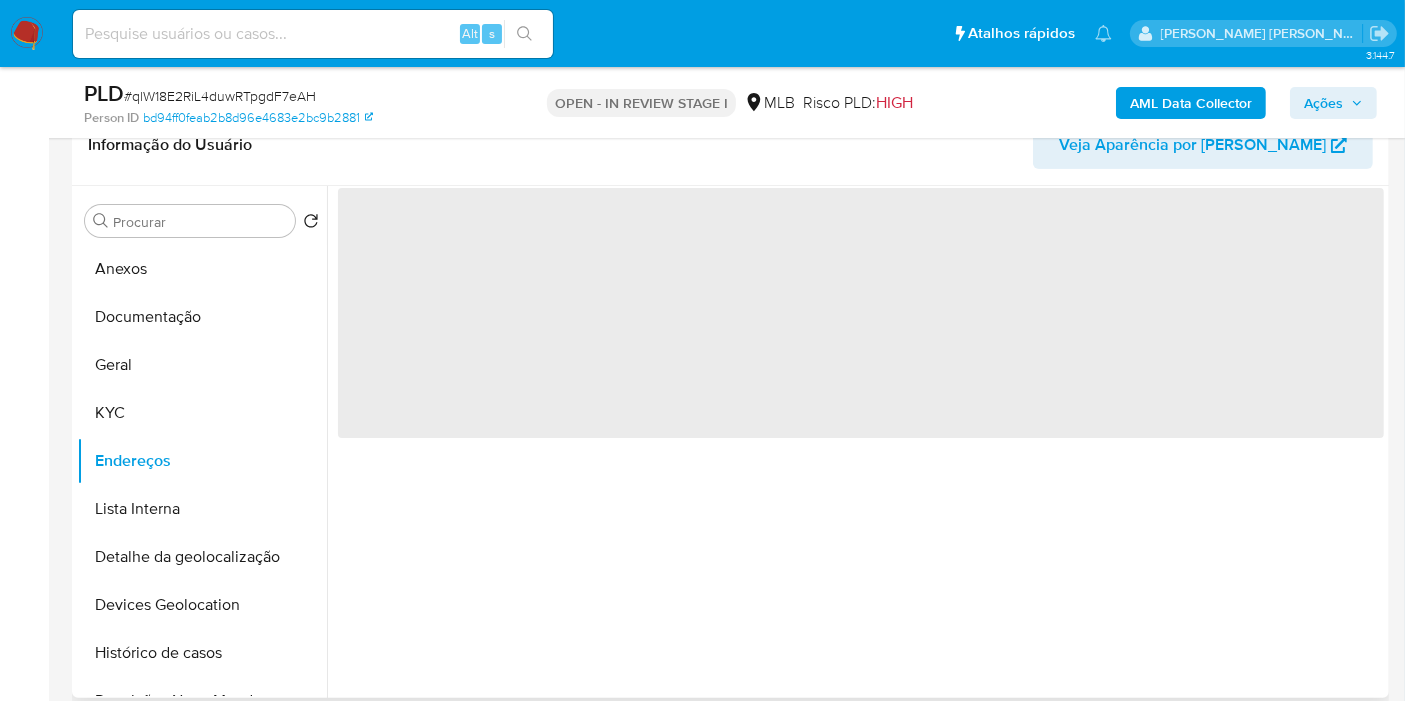 scroll, scrollTop: 0, scrollLeft: 0, axis: both 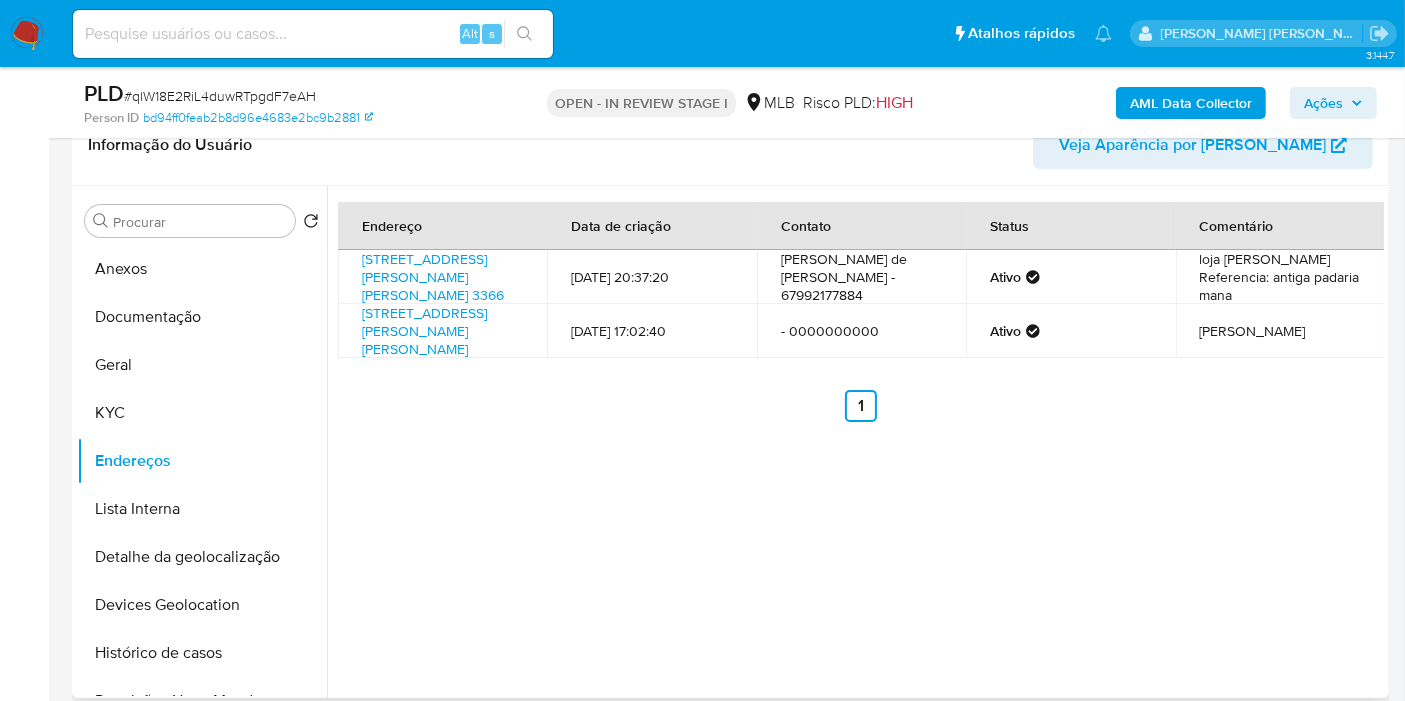 type 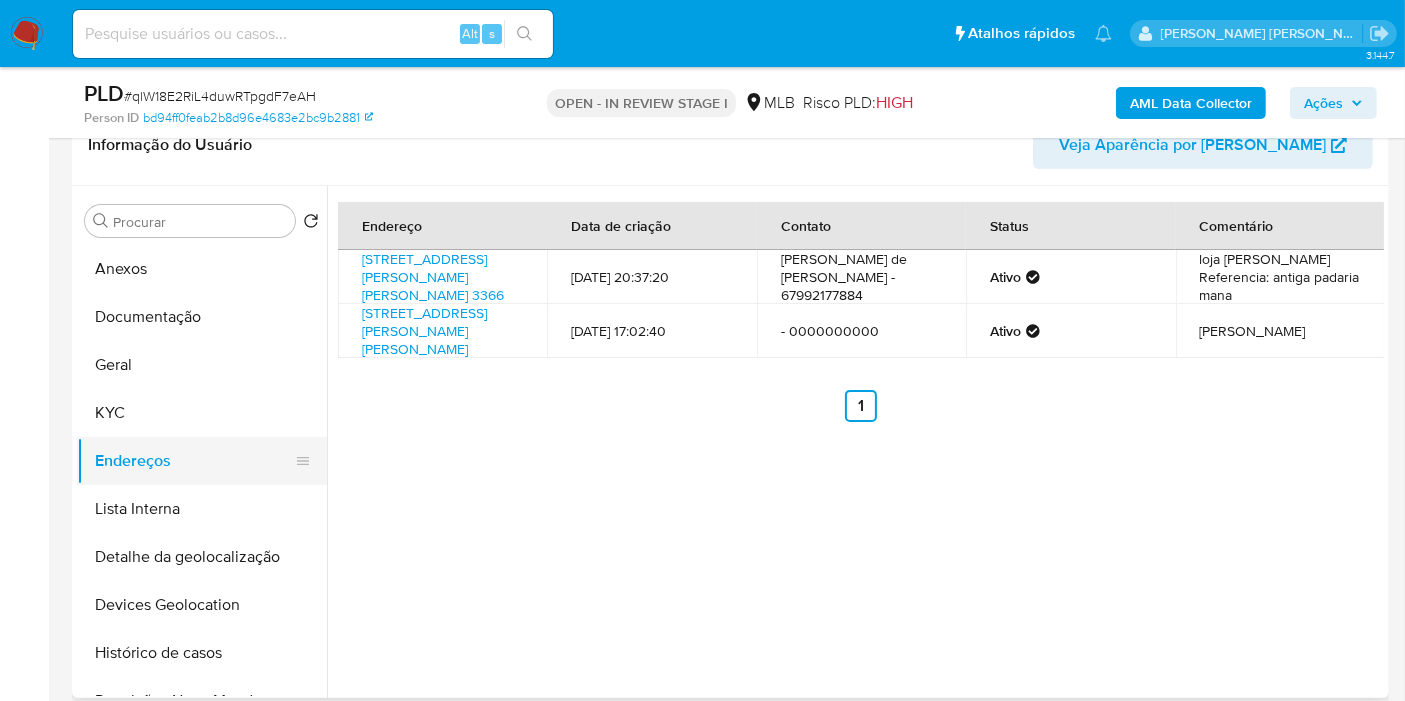 drag, startPoint x: 210, startPoint y: 564, endPoint x: 191, endPoint y: 455, distance: 110.64357 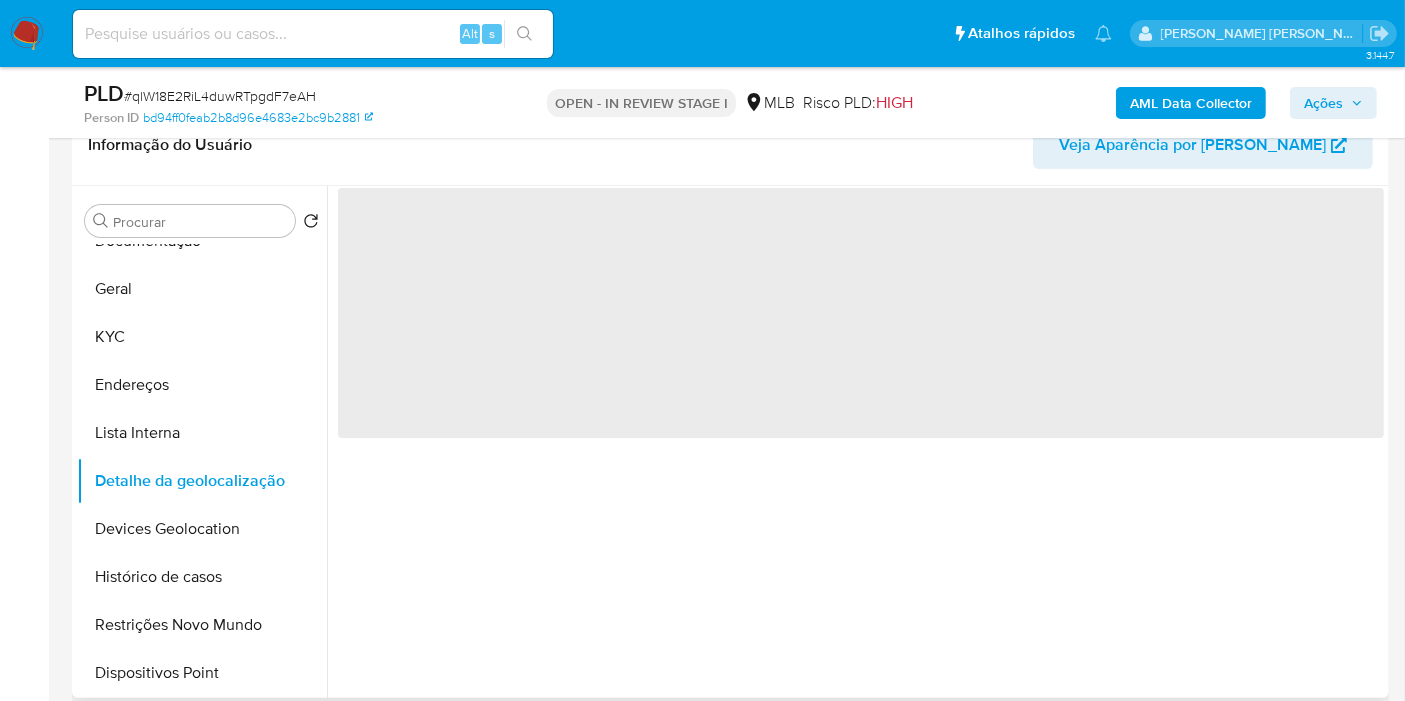 scroll, scrollTop: 111, scrollLeft: 0, axis: vertical 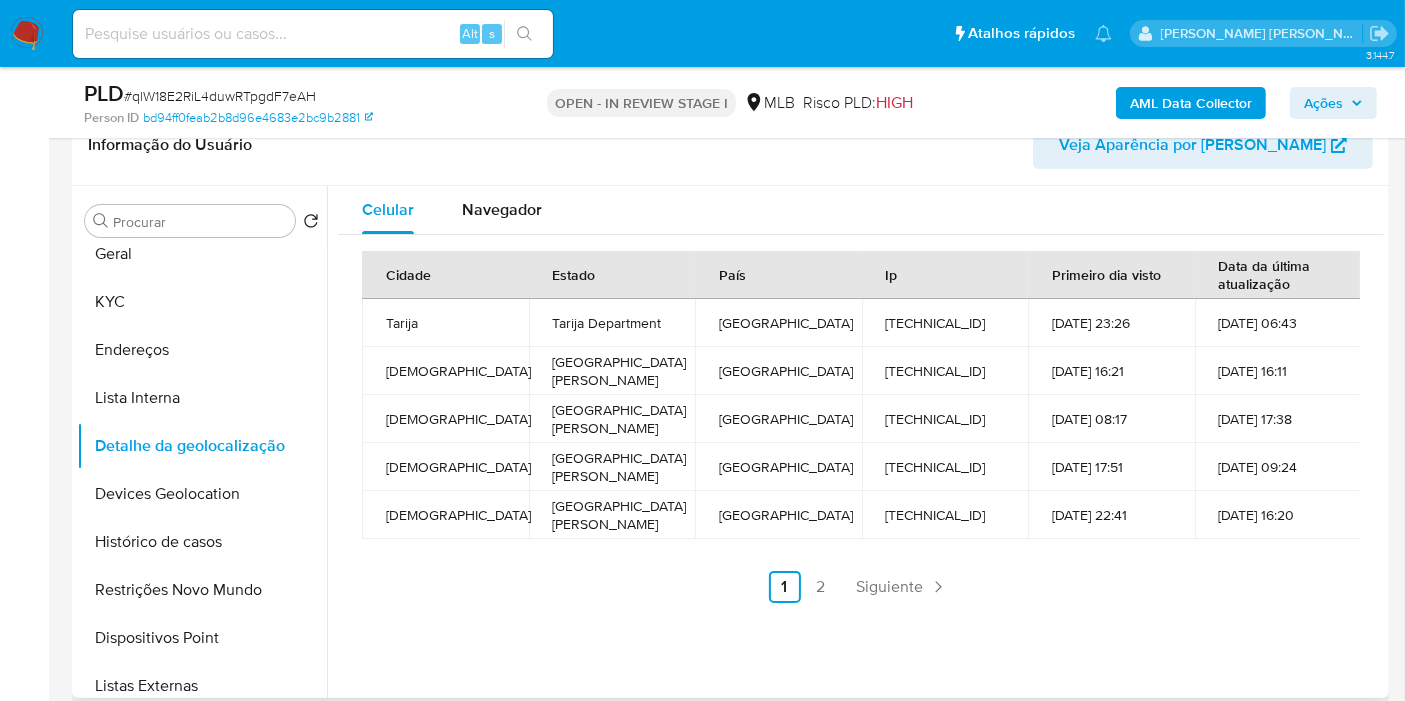 type 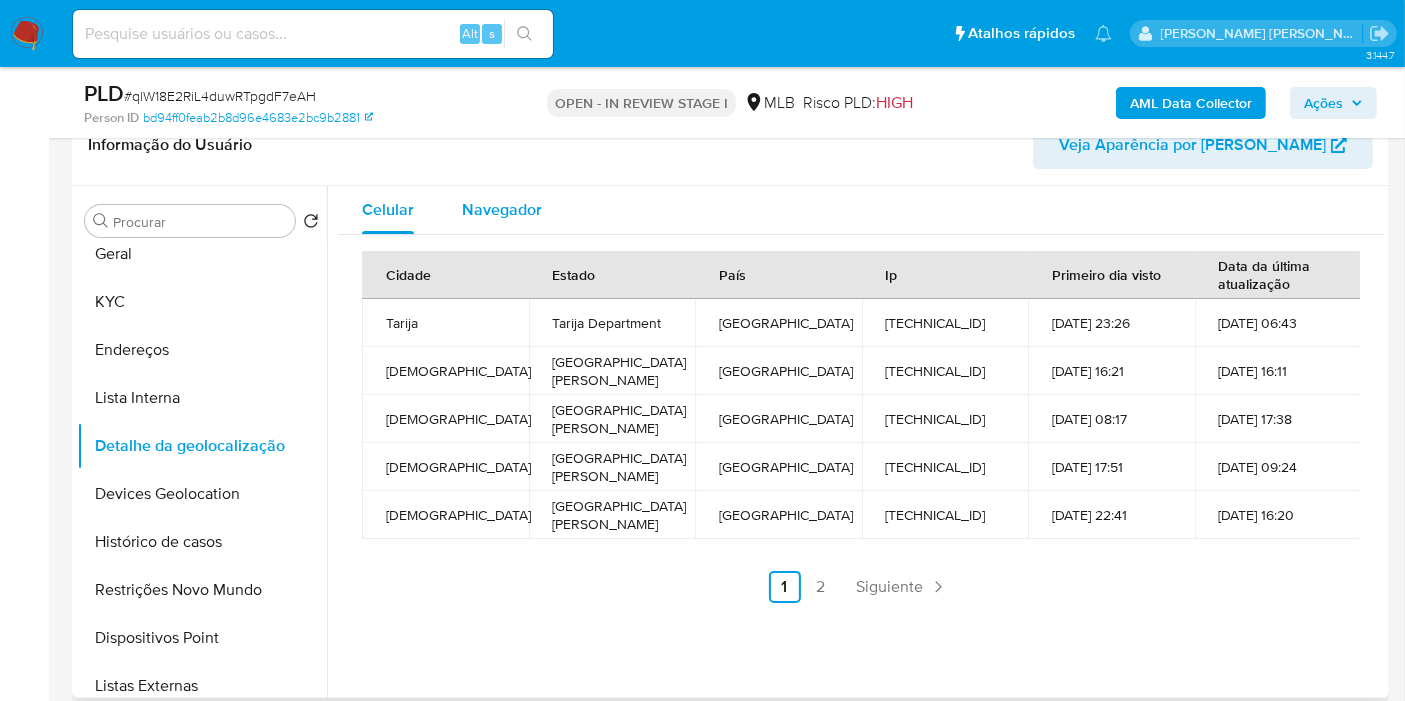 click on "Navegador" at bounding box center (502, 209) 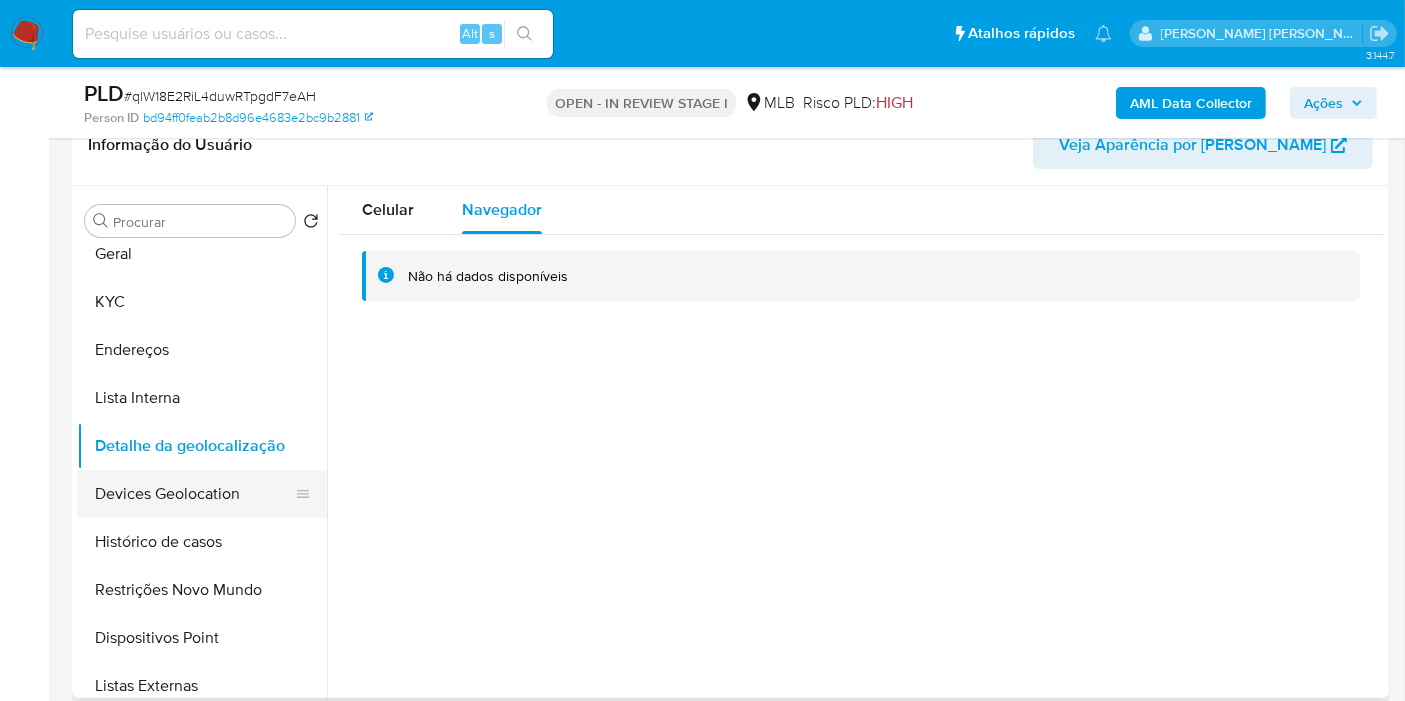 click on "Devices Geolocation" at bounding box center (194, 494) 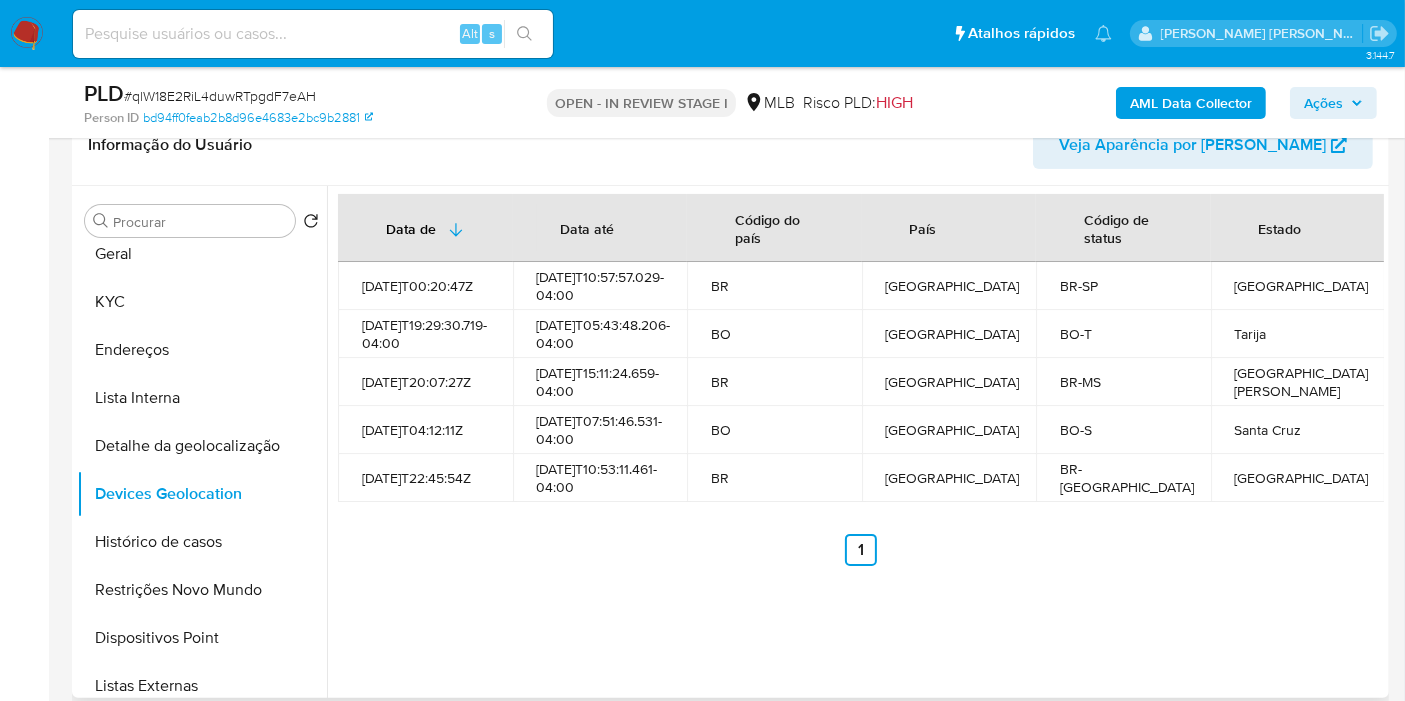 type 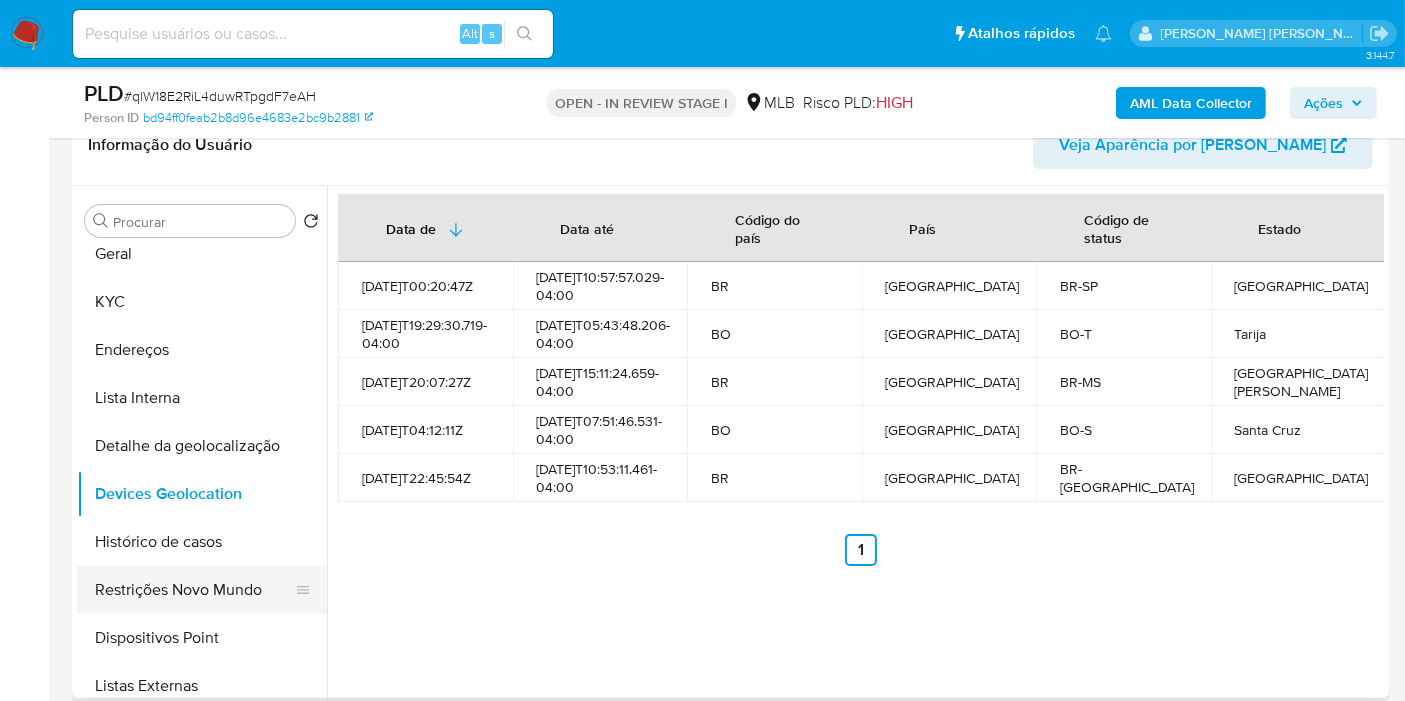 click on "Restrições Novo Mundo" at bounding box center (194, 590) 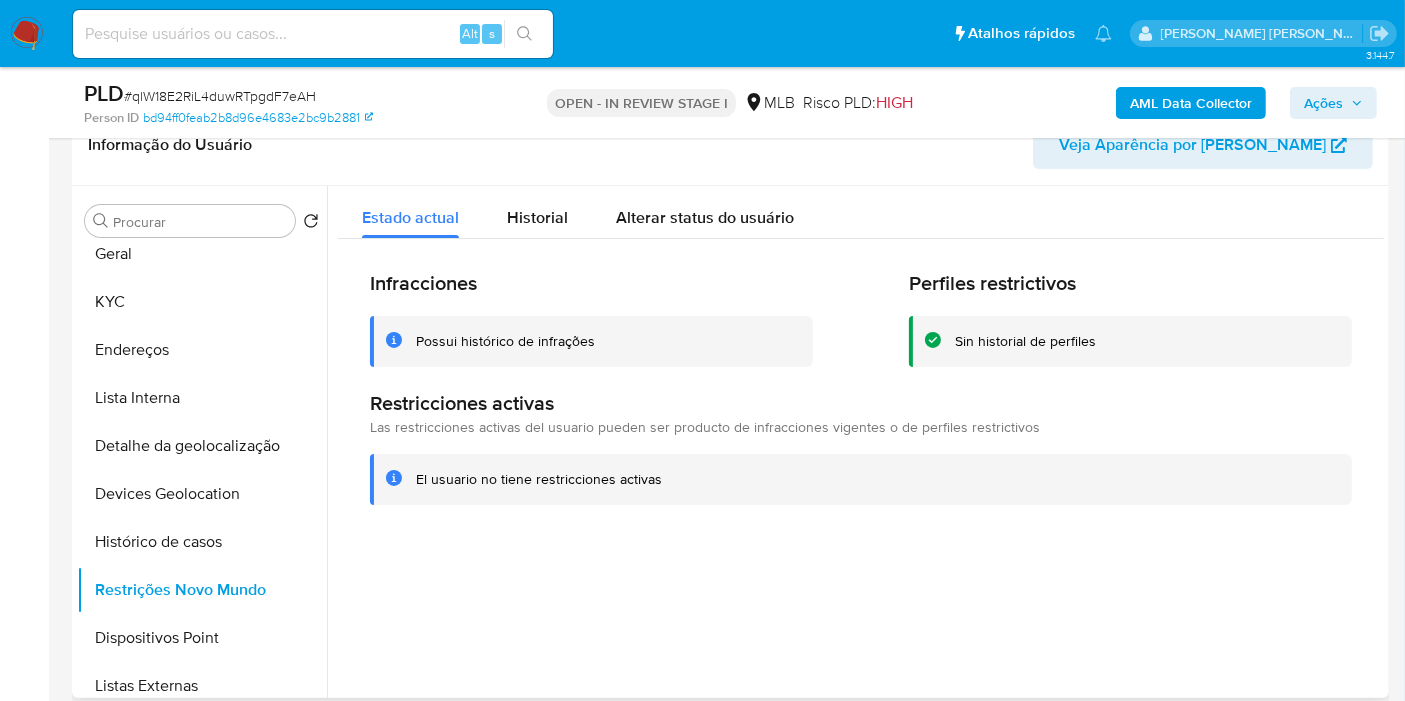 type 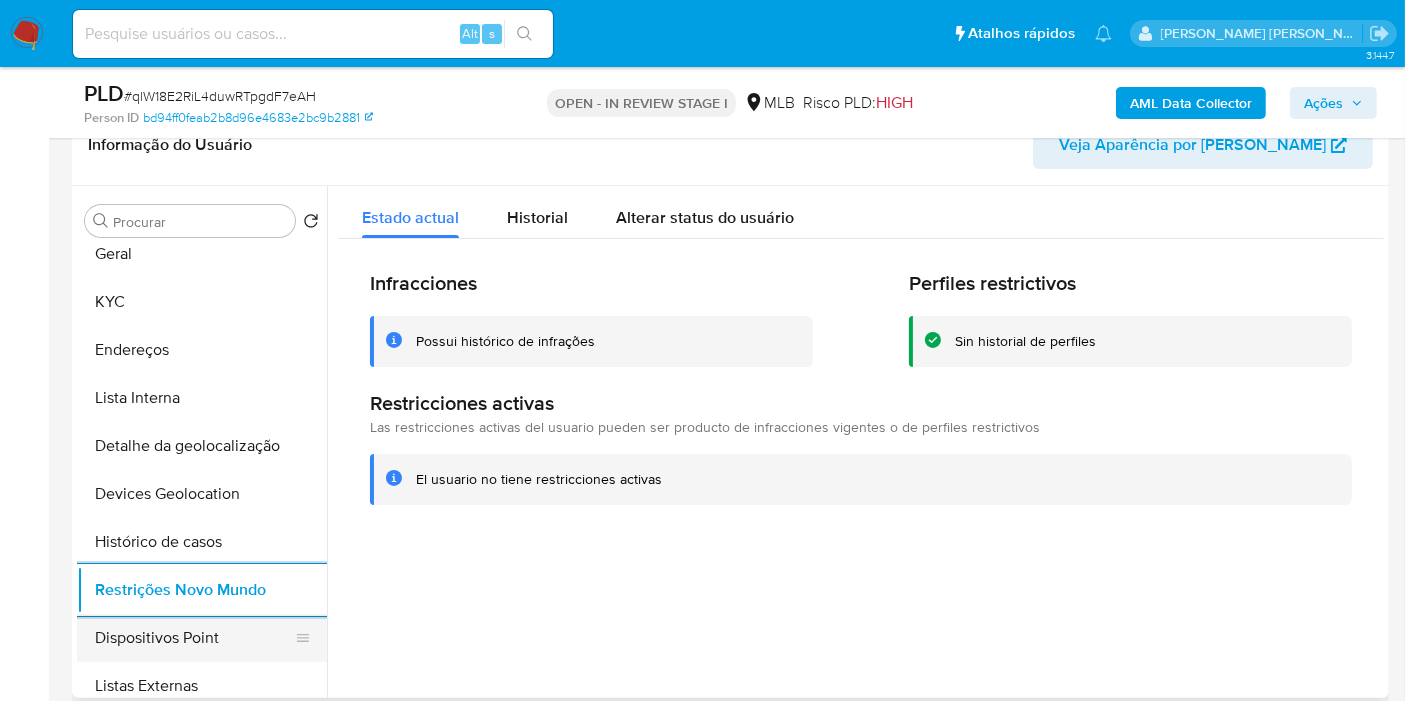 click on "Dispositivos Point" at bounding box center [194, 638] 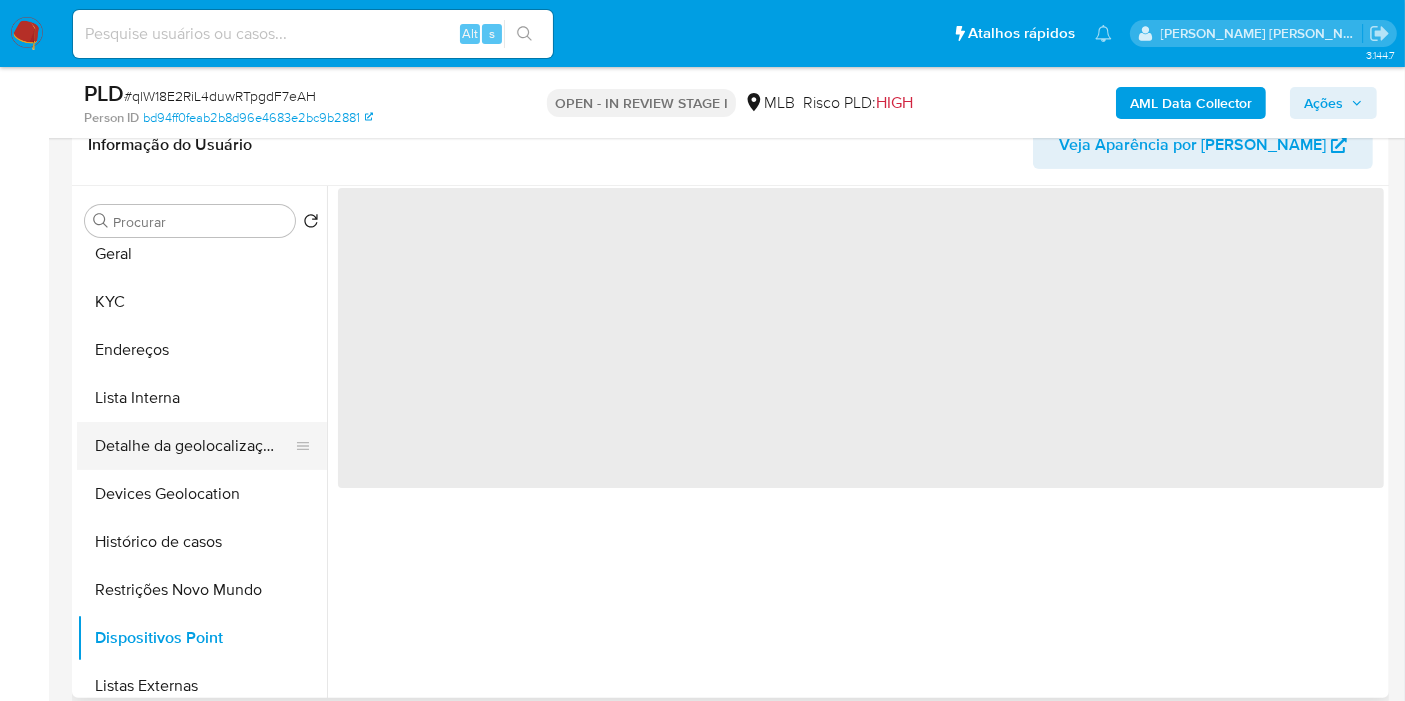 scroll, scrollTop: 222, scrollLeft: 0, axis: vertical 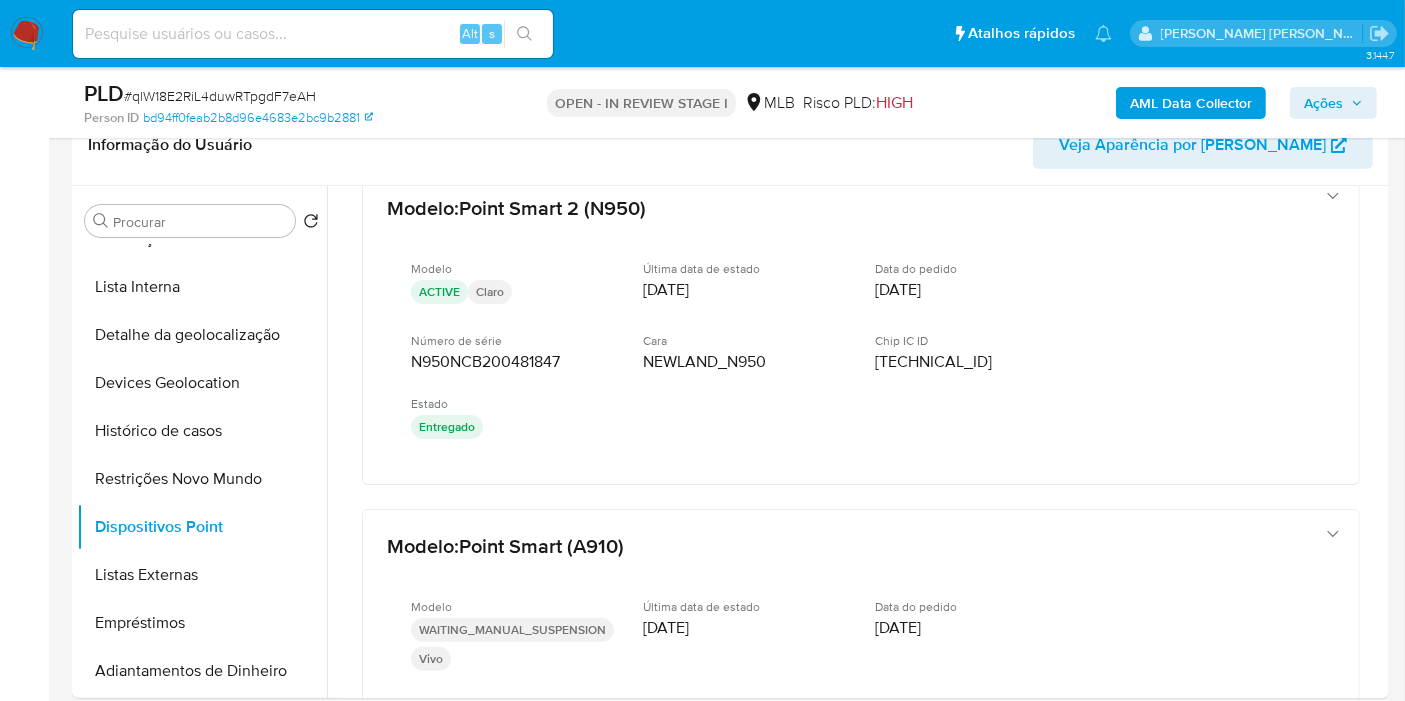 type 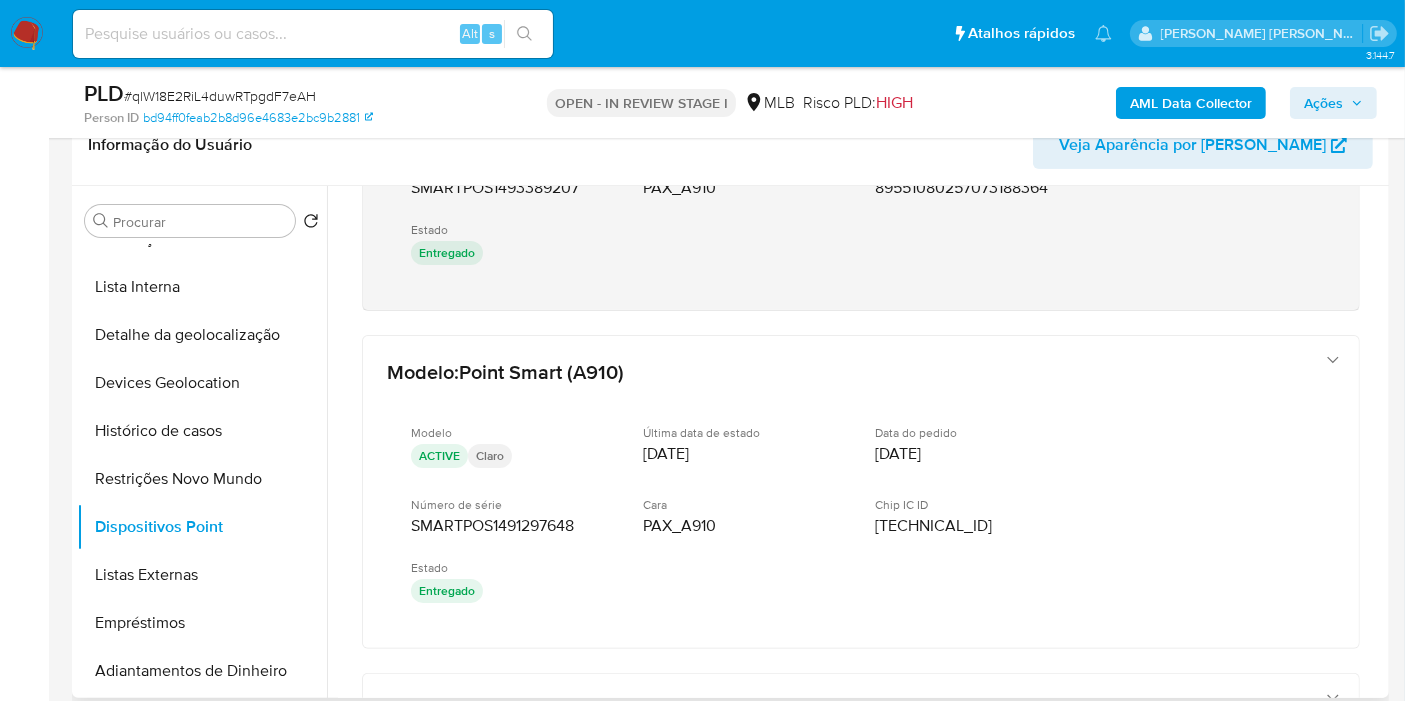 scroll, scrollTop: 594, scrollLeft: 0, axis: vertical 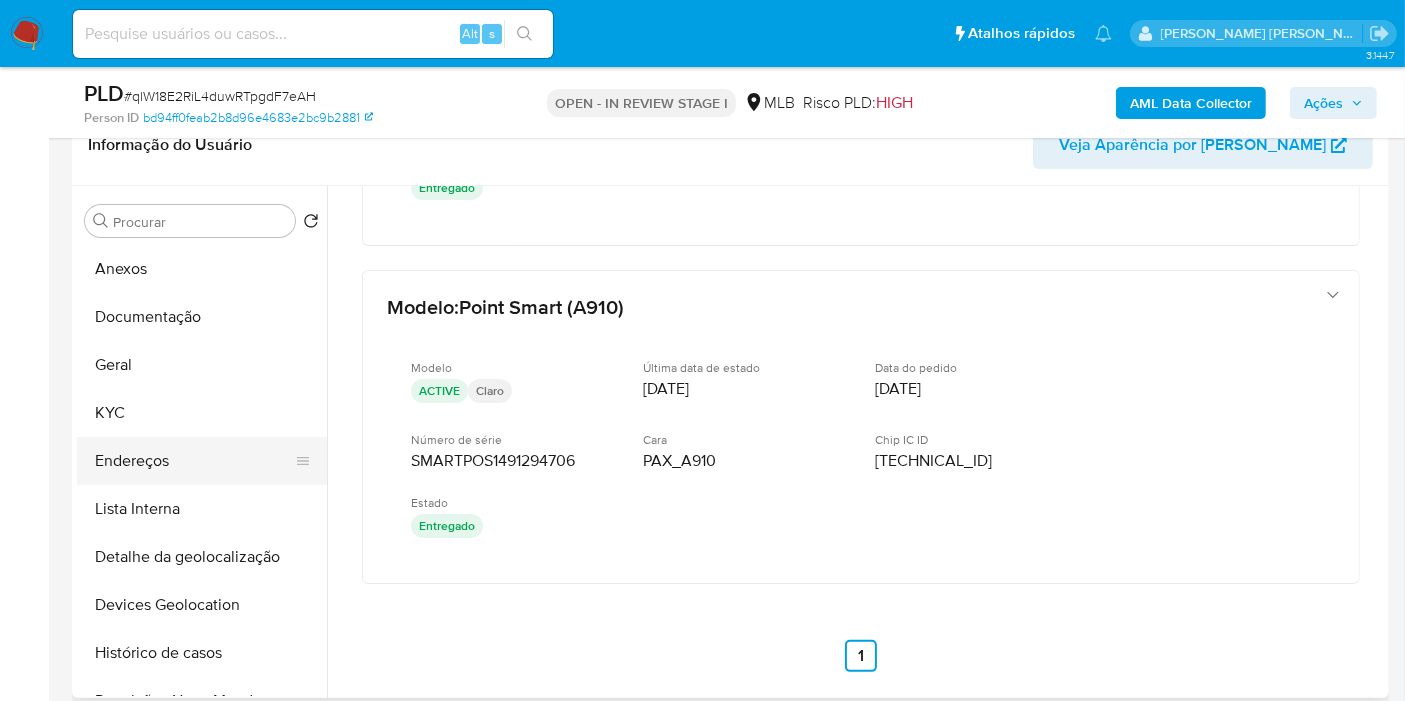 click on "Endereços" at bounding box center [194, 461] 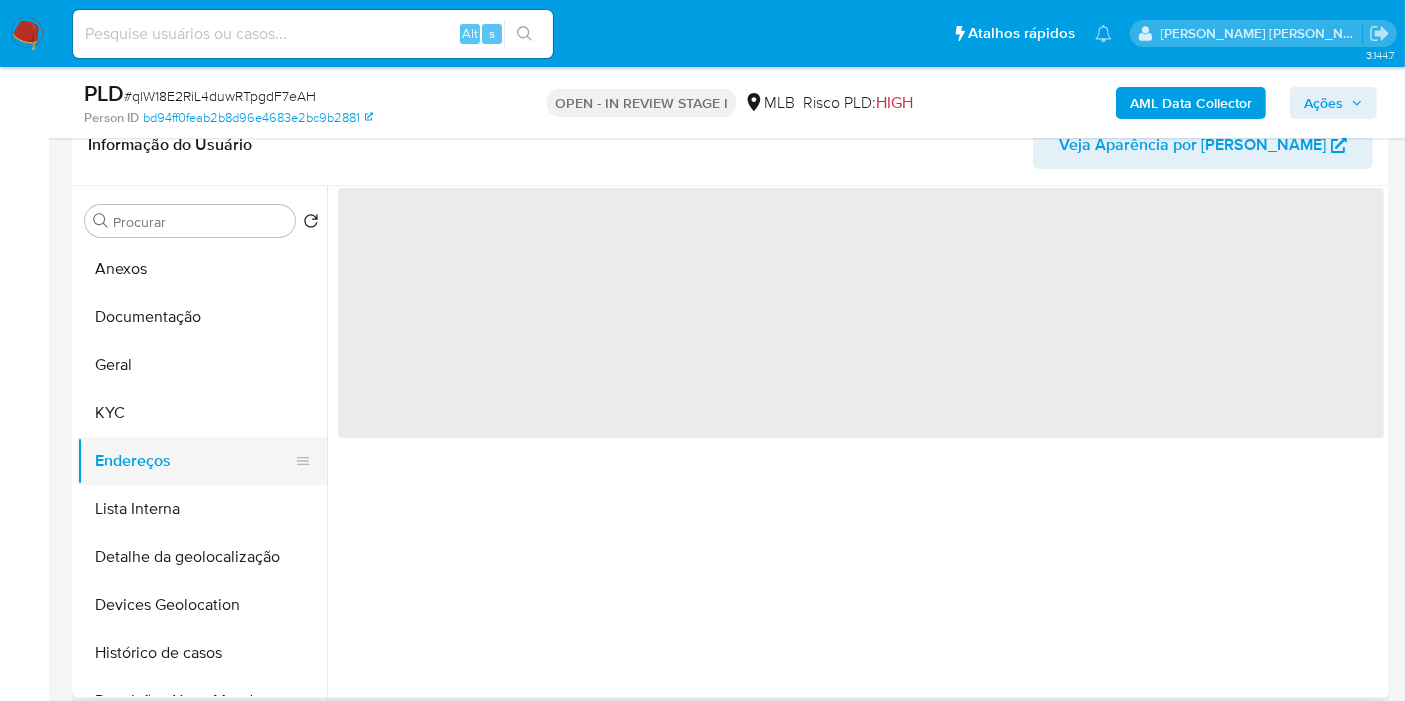 scroll, scrollTop: 0, scrollLeft: 0, axis: both 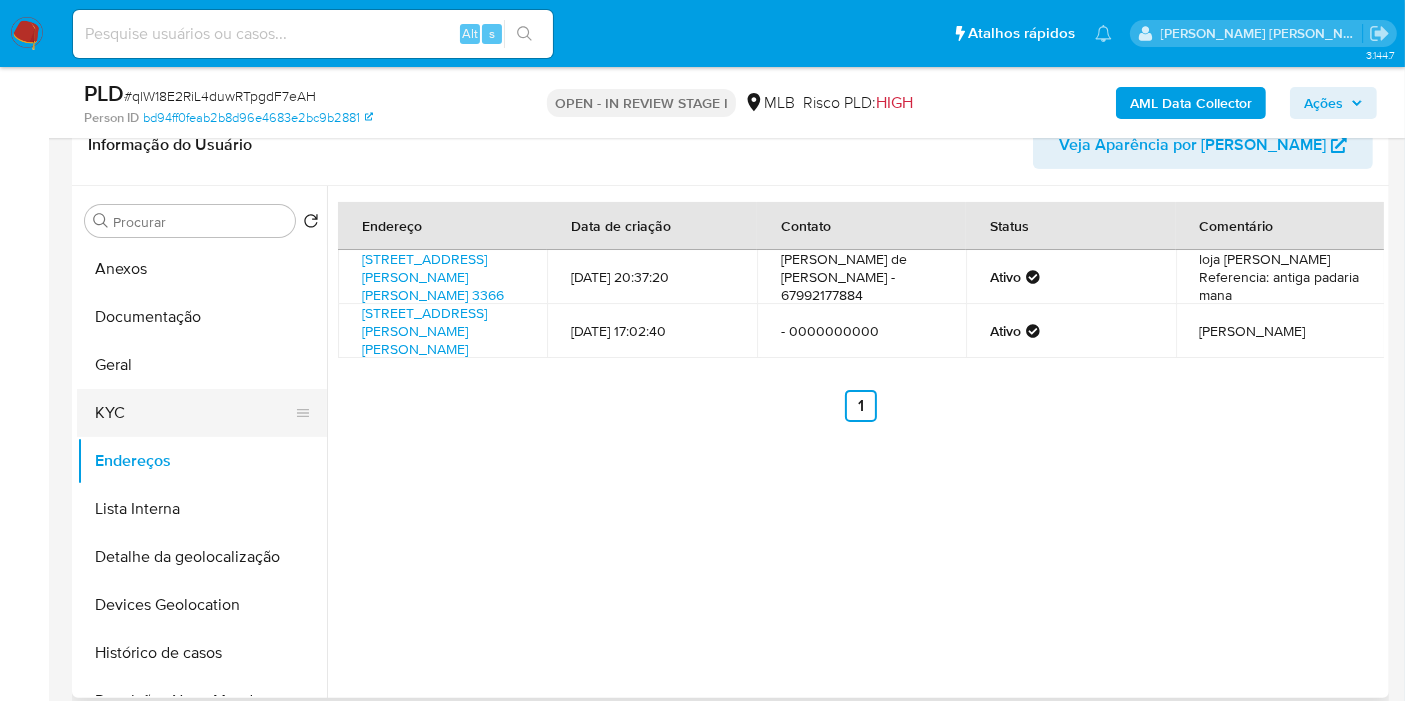 click on "KYC" at bounding box center [194, 413] 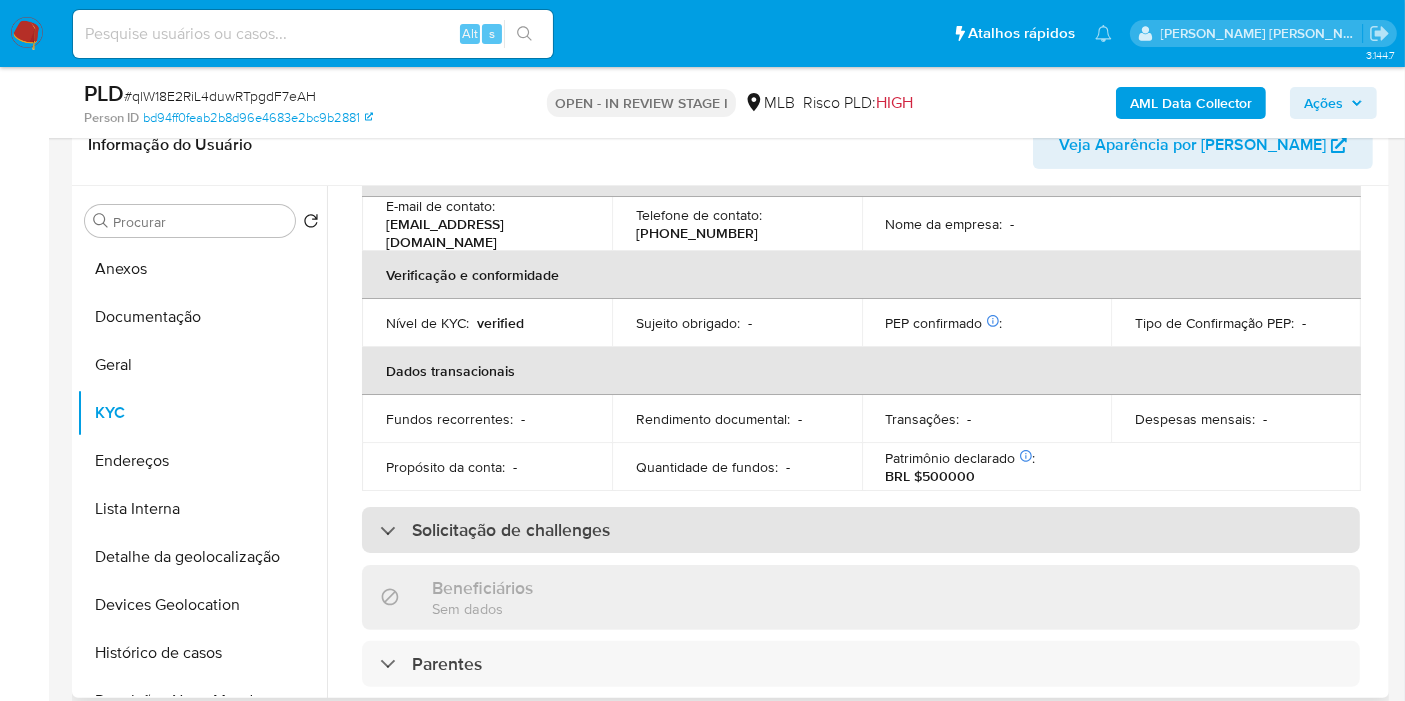 scroll, scrollTop: 908, scrollLeft: 0, axis: vertical 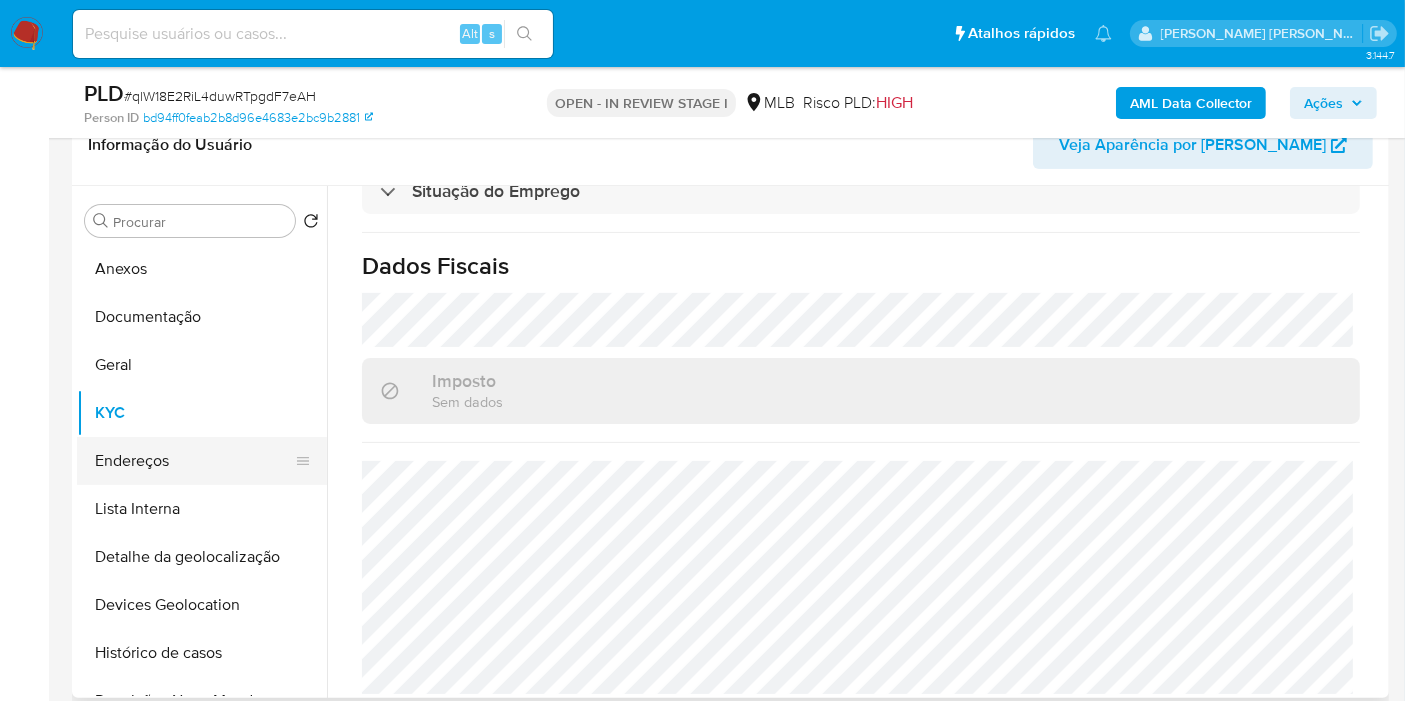 click on "Endereços" at bounding box center (194, 461) 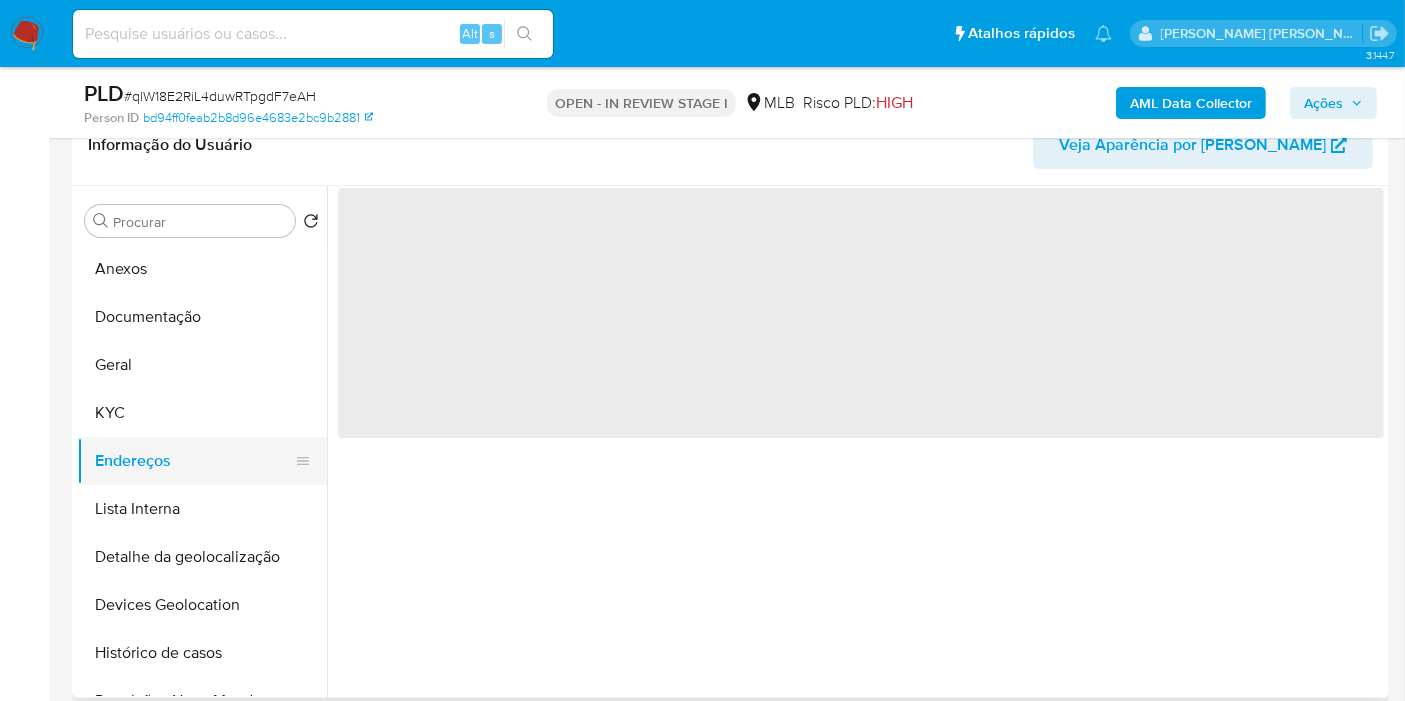 scroll, scrollTop: 0, scrollLeft: 0, axis: both 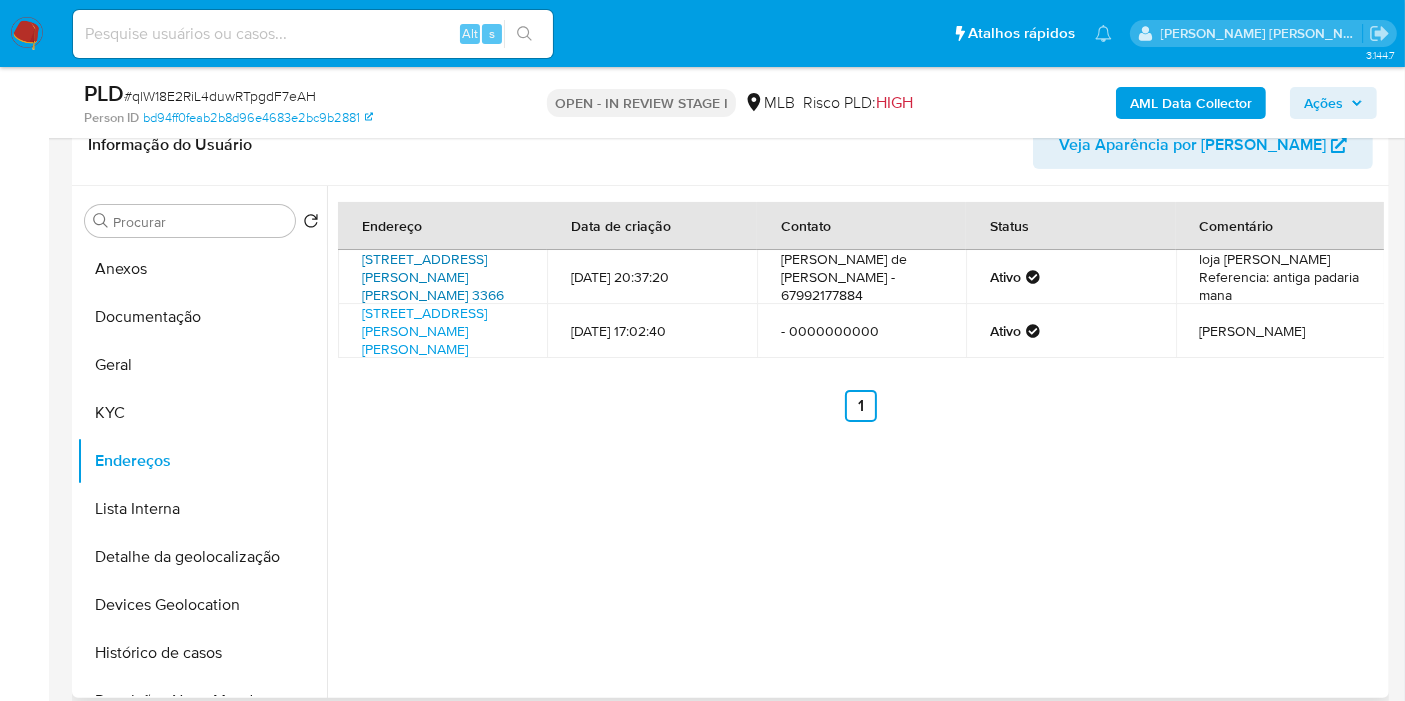 click on "[STREET_ADDRESS][PERSON_NAME][PERSON_NAME] 3366" at bounding box center (433, 277) 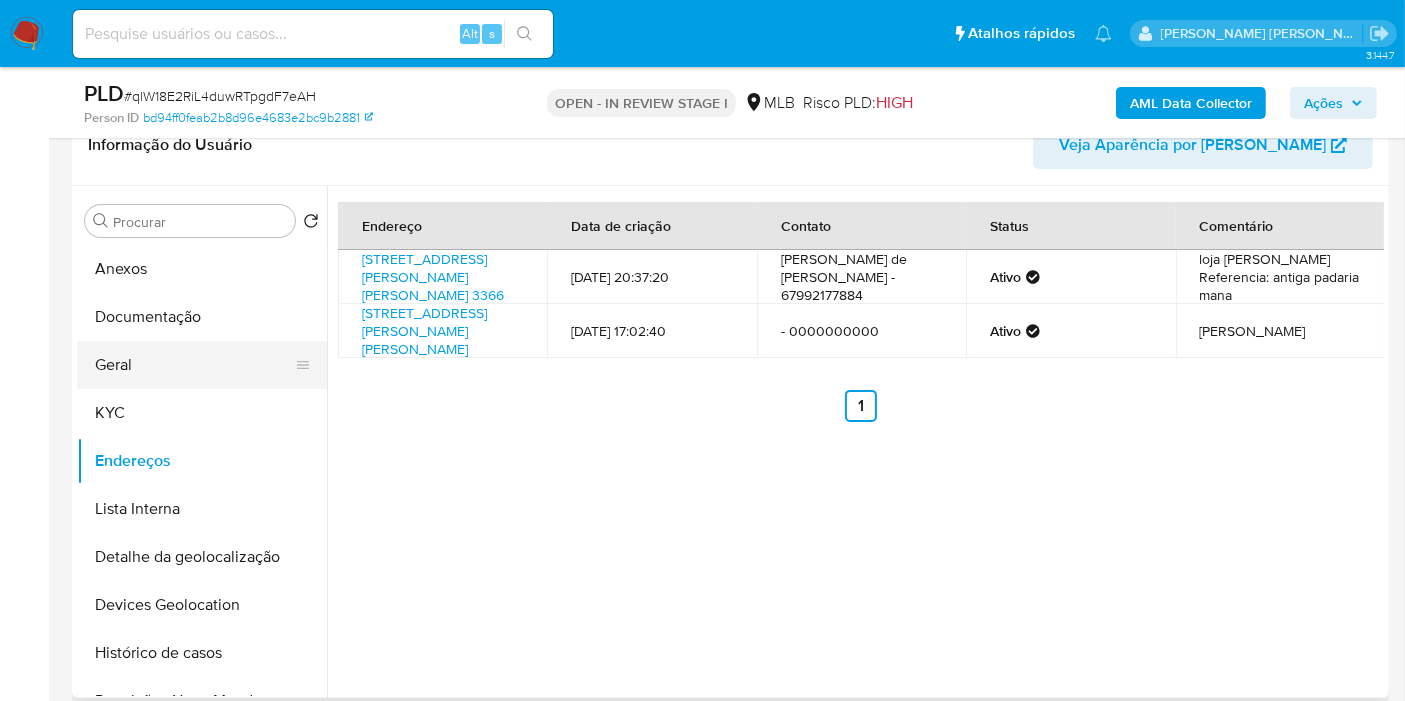 click on "Geral" at bounding box center (194, 365) 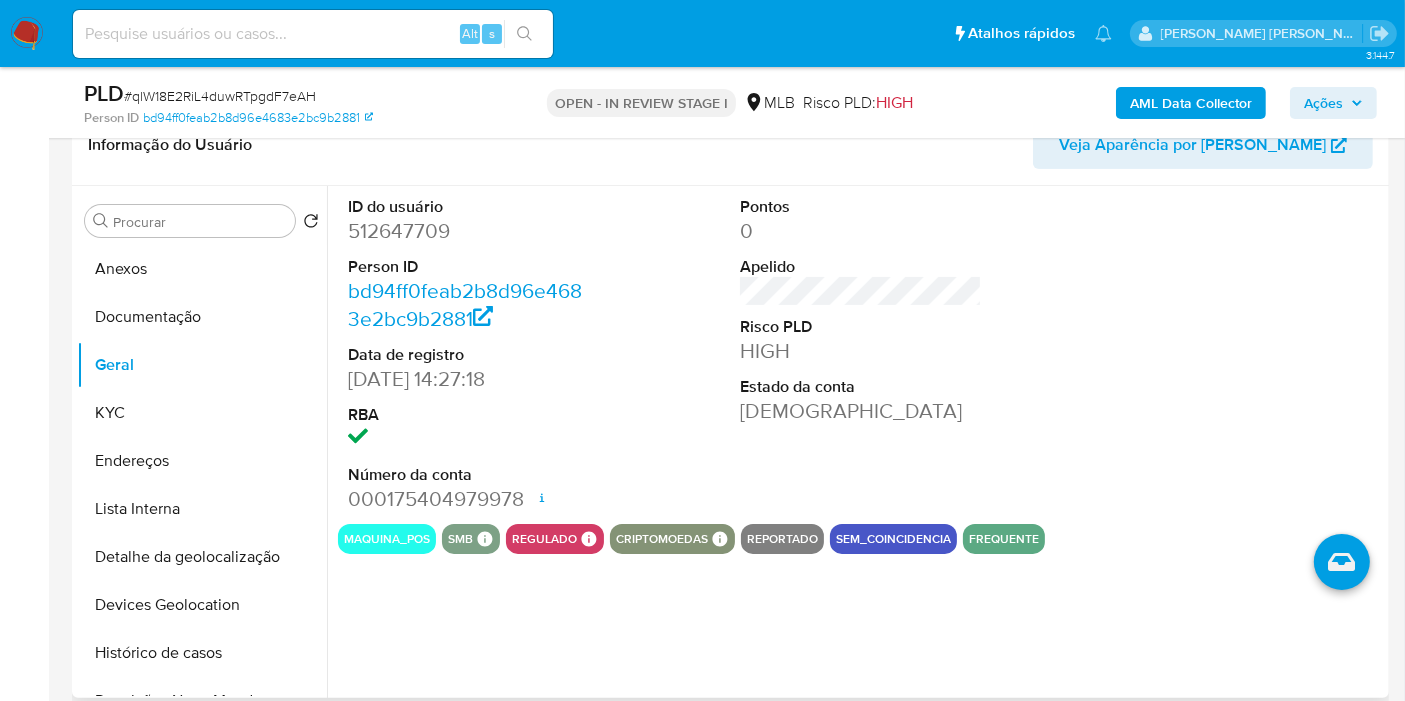 click on "512647709" at bounding box center [469, 231] 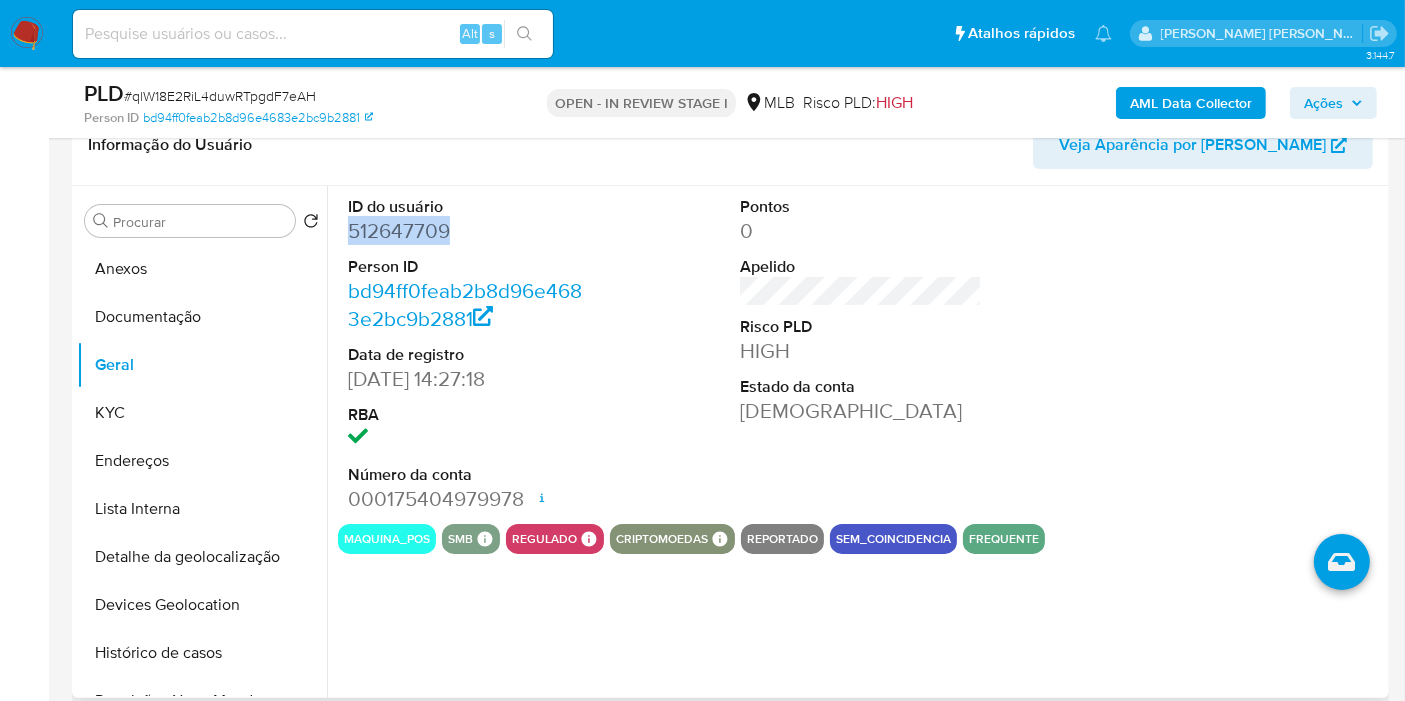 click on "512647709" at bounding box center (469, 231) 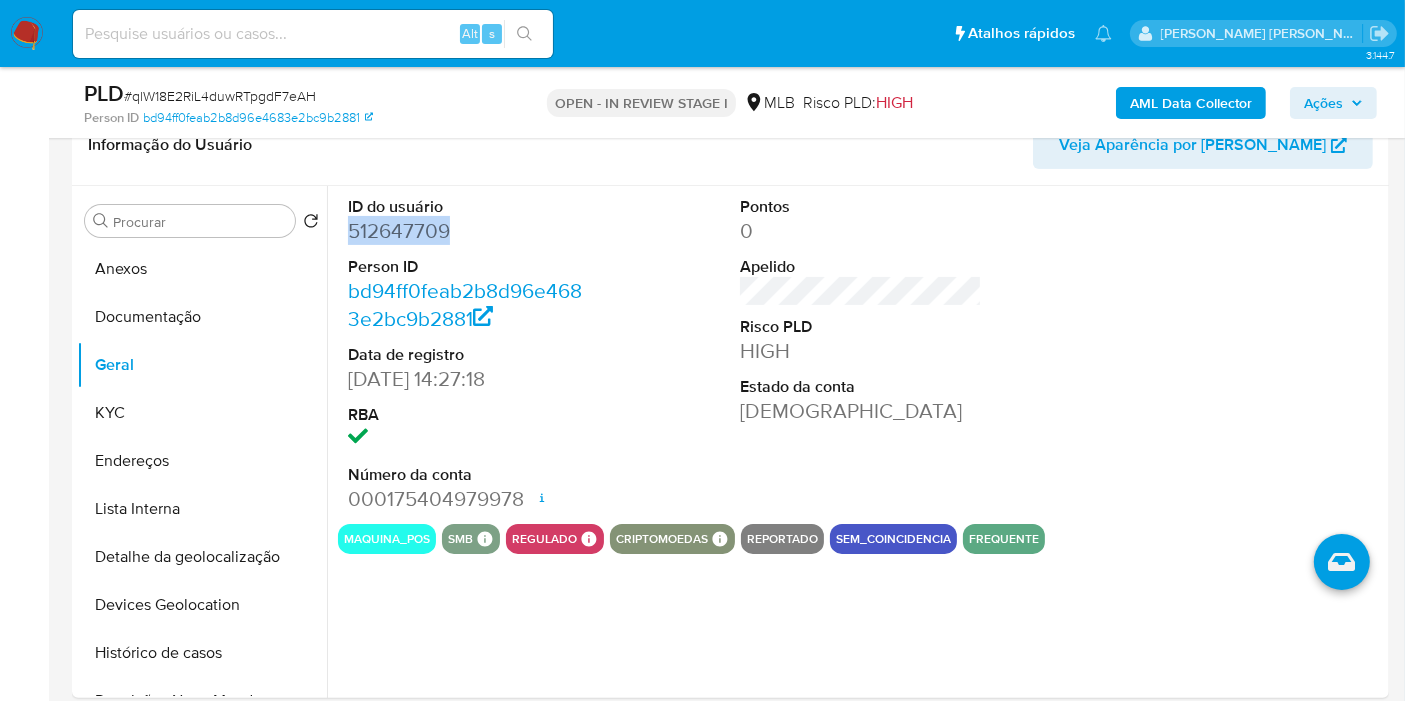 copy on "512647709" 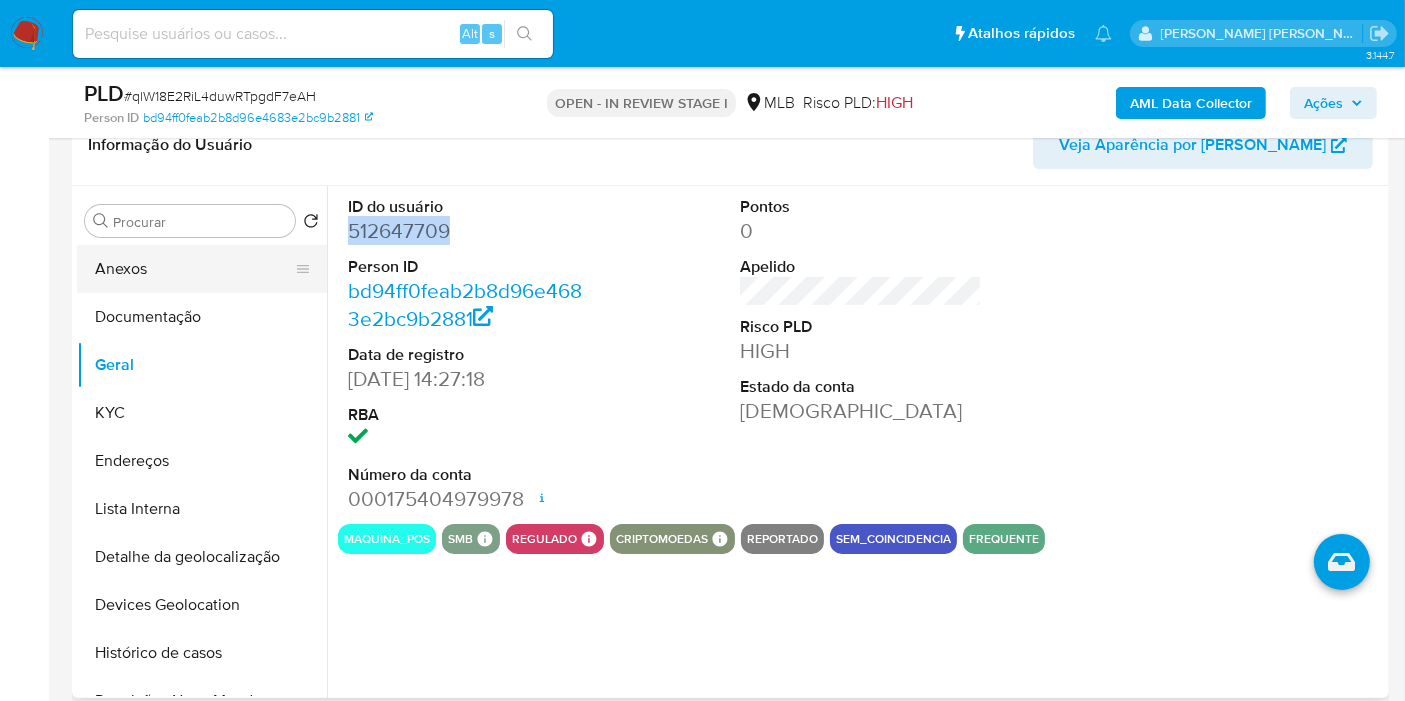 click on "Anexos" at bounding box center (194, 269) 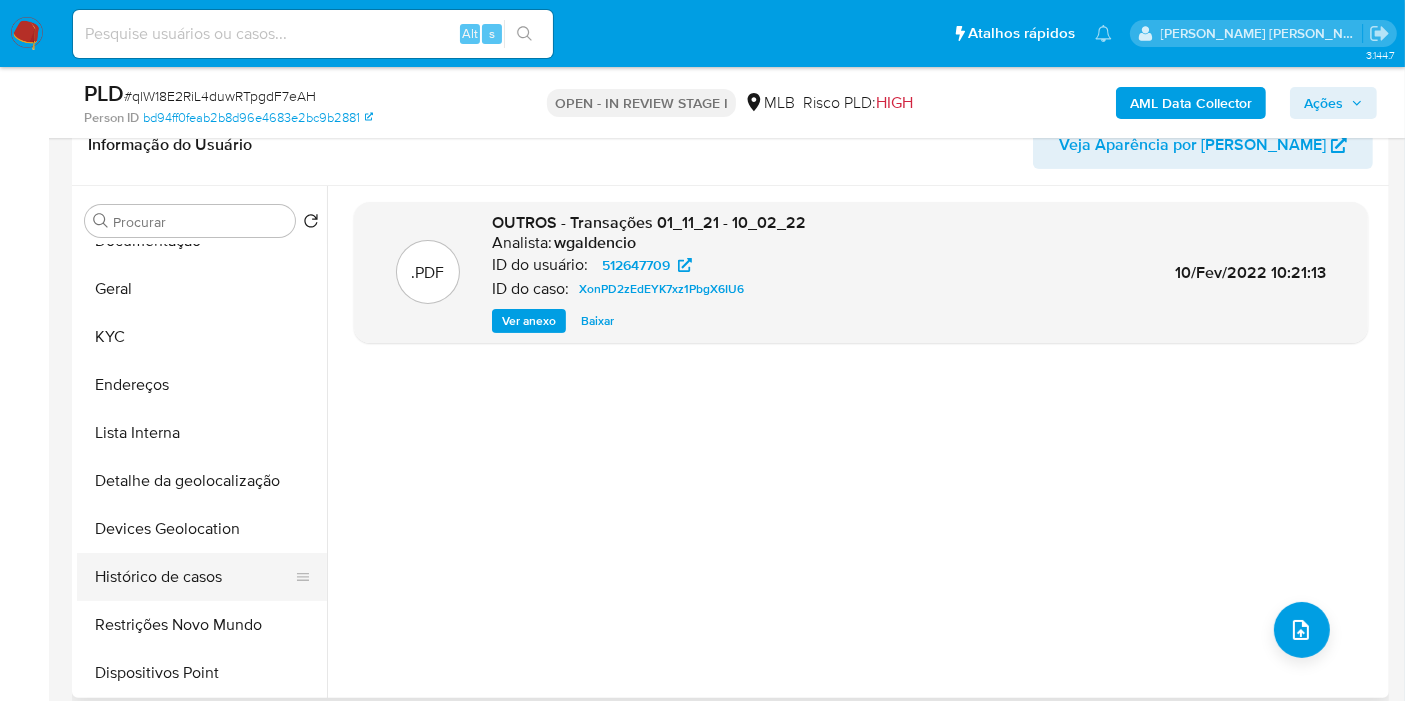 scroll, scrollTop: 111, scrollLeft: 0, axis: vertical 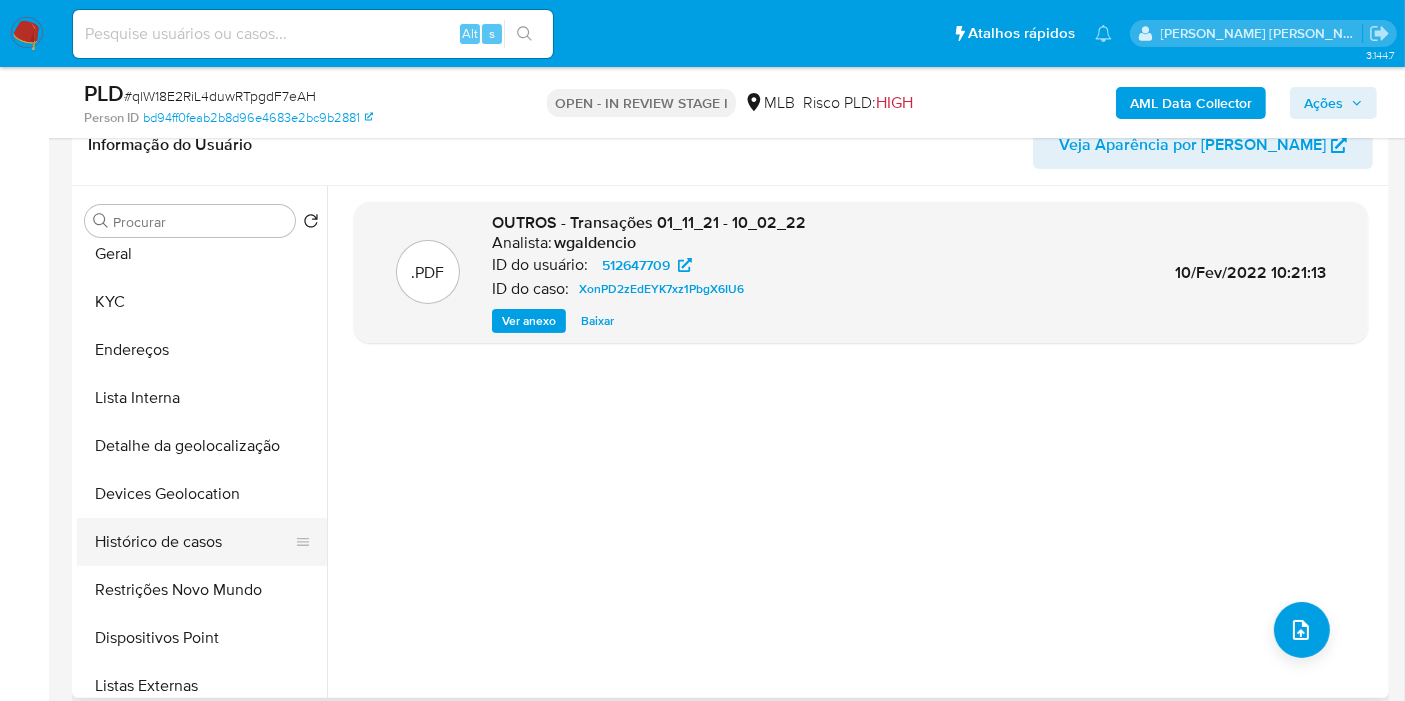 click on "Histórico de casos" at bounding box center [194, 542] 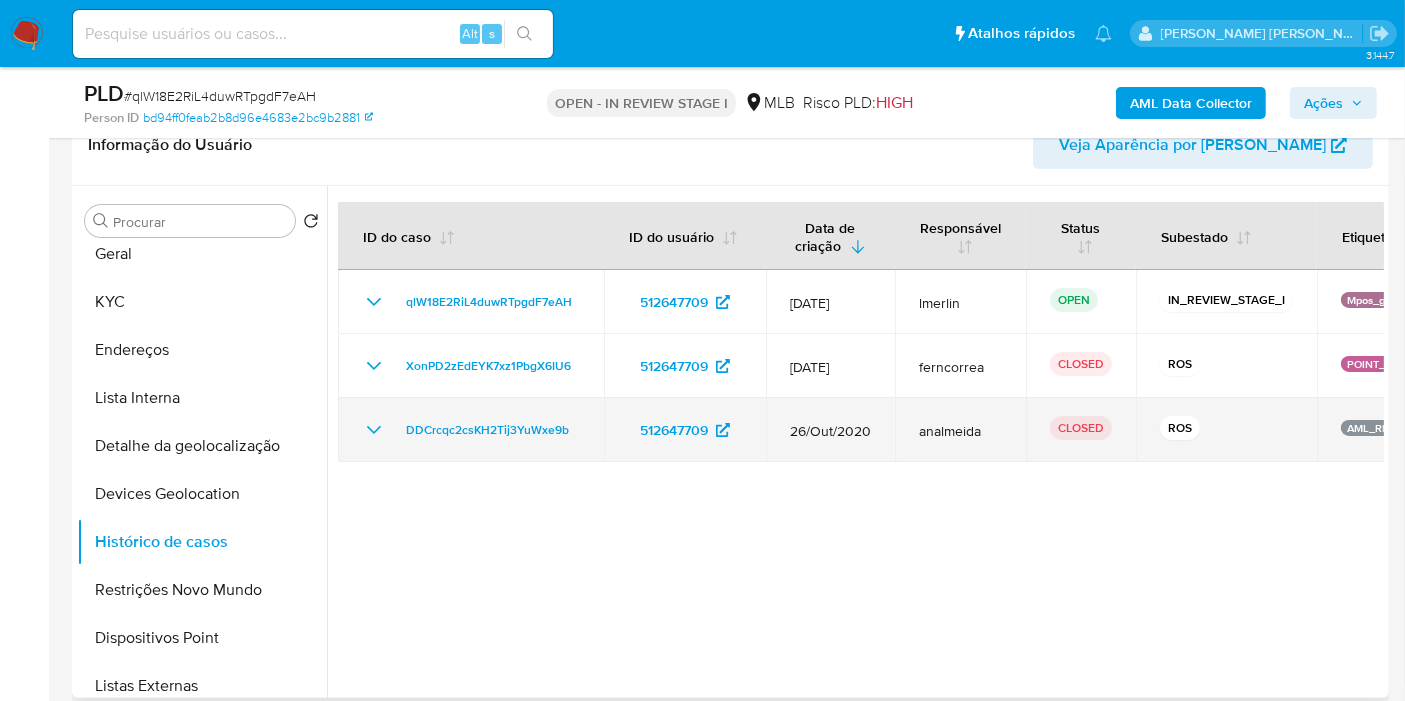 click 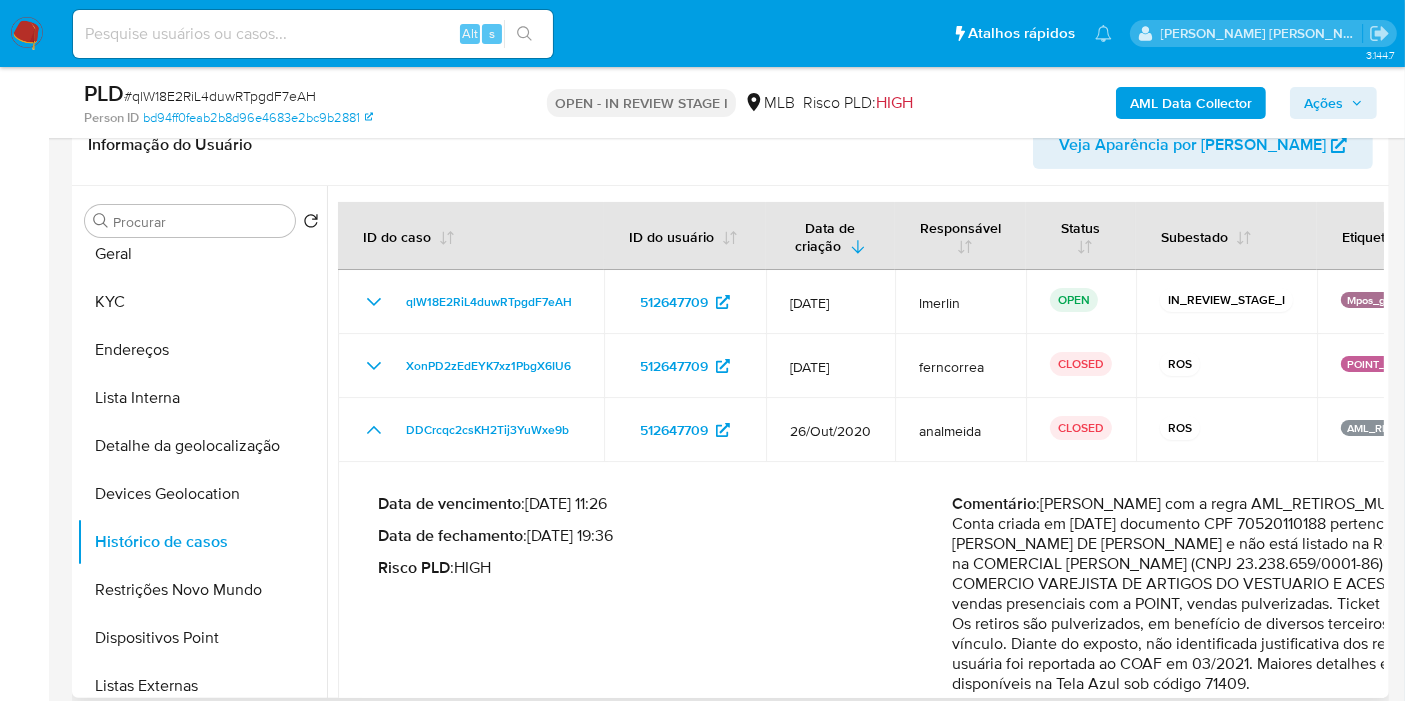 scroll, scrollTop: 70, scrollLeft: 0, axis: vertical 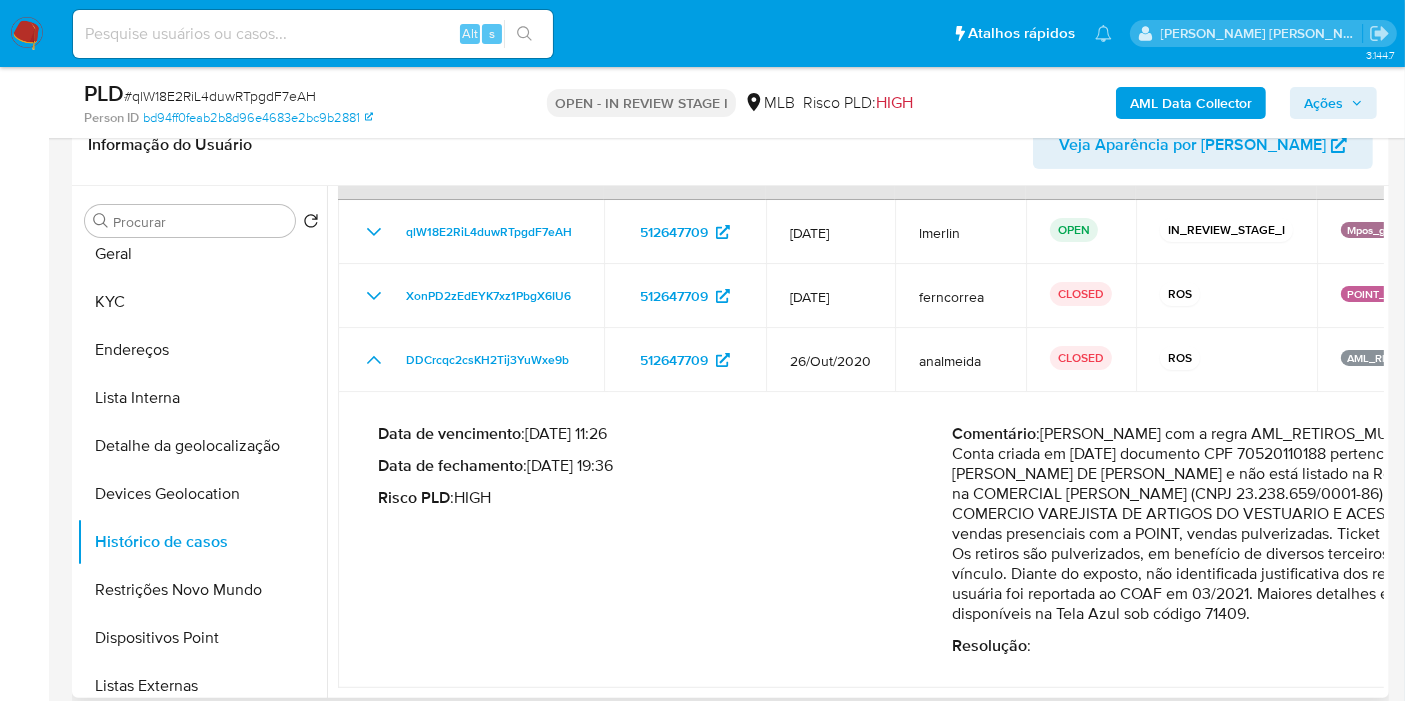 drag, startPoint x: 534, startPoint y: 465, endPoint x: 611, endPoint y: 470, distance: 77.16217 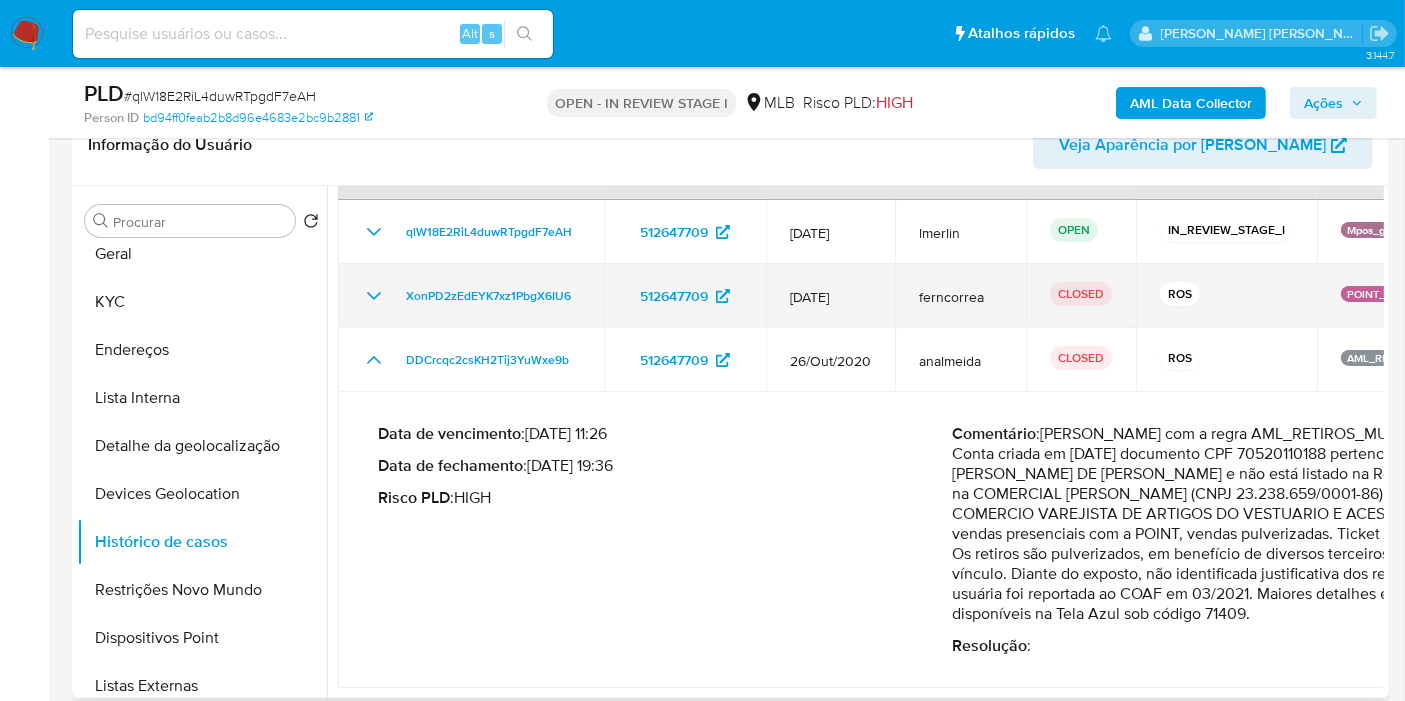click 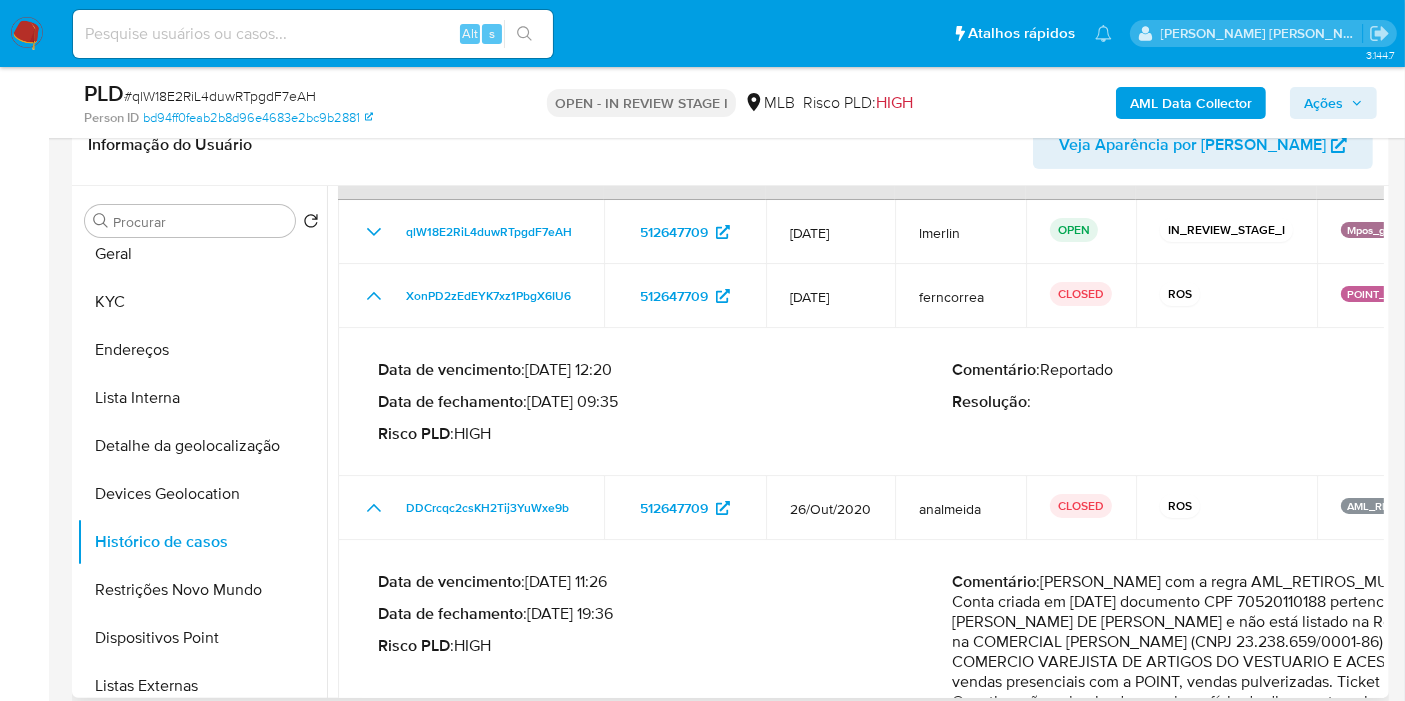 drag, startPoint x: 536, startPoint y: 398, endPoint x: 612, endPoint y: 401, distance: 76.05919 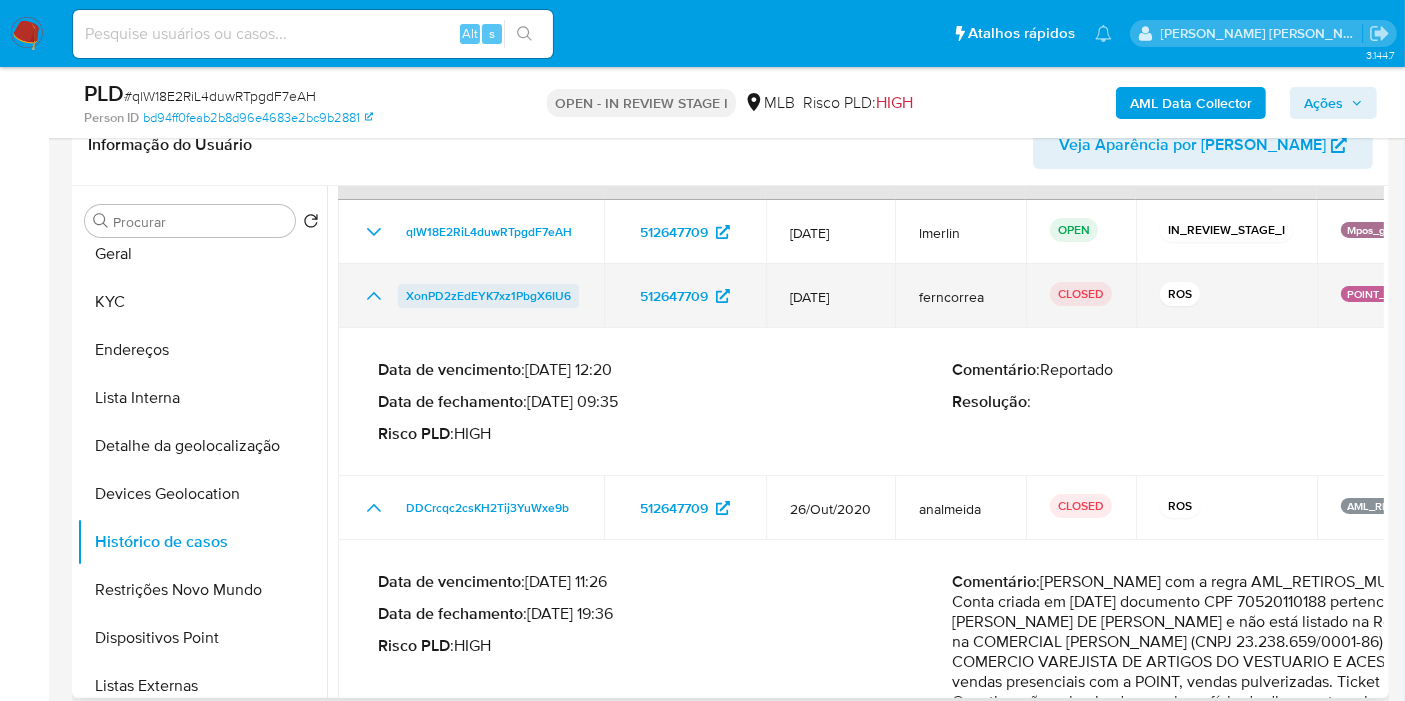 click on "XonPD2zEdEYK7xz1PbgX6IU6" at bounding box center [488, 296] 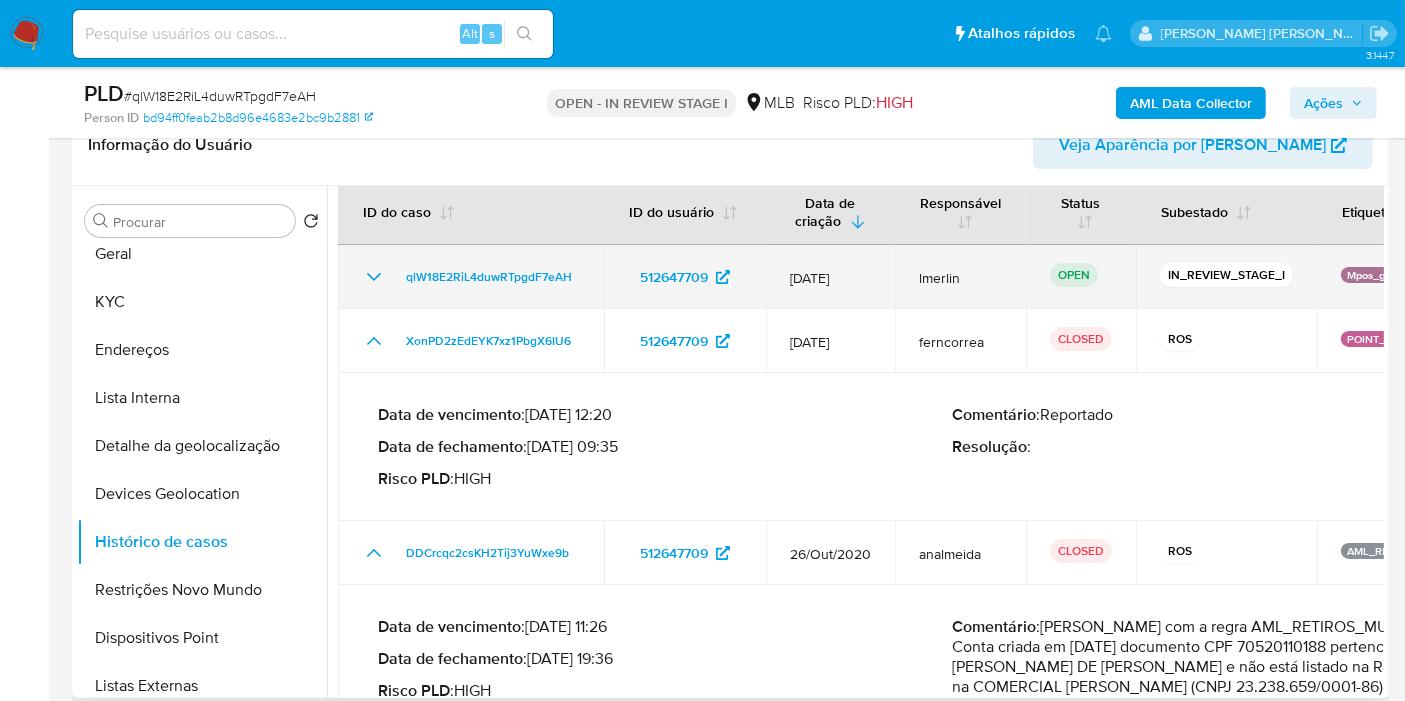 scroll, scrollTop: 0, scrollLeft: 0, axis: both 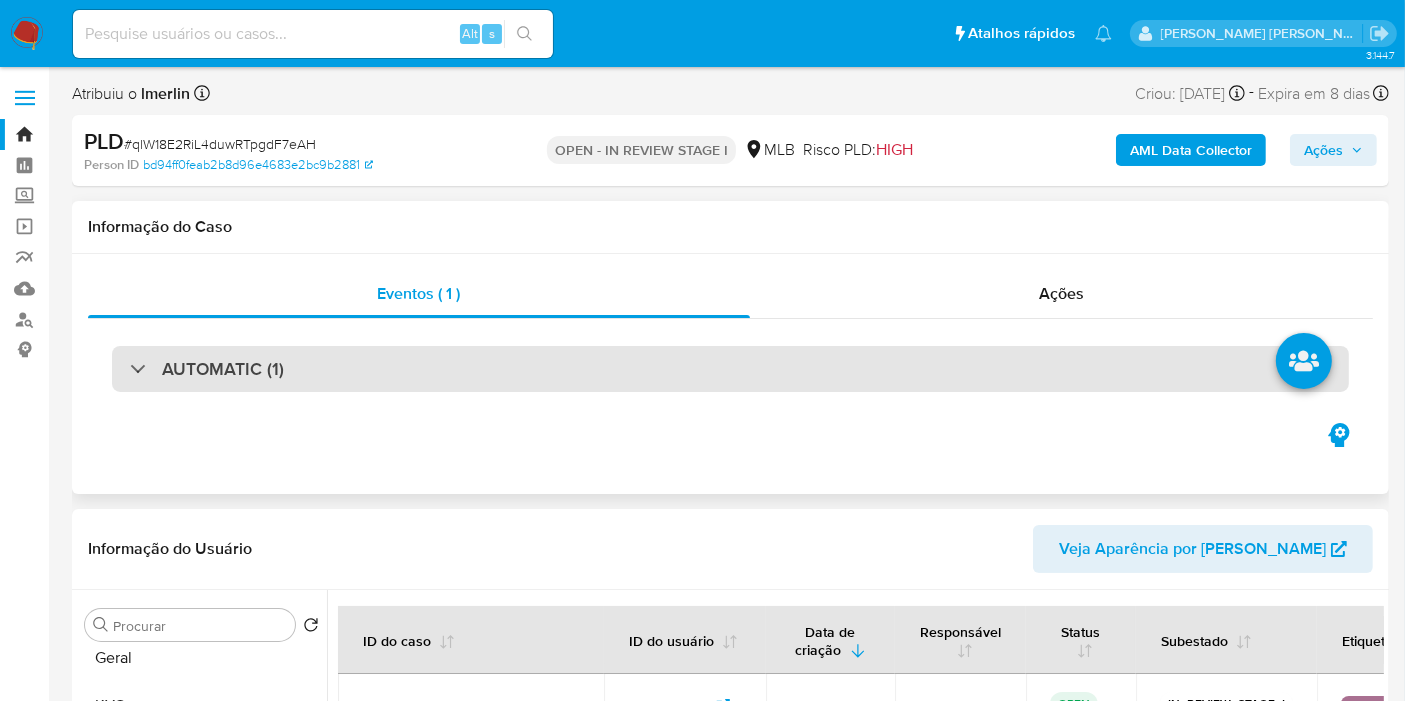 click on "AUTOMATIC (1)" at bounding box center (730, 369) 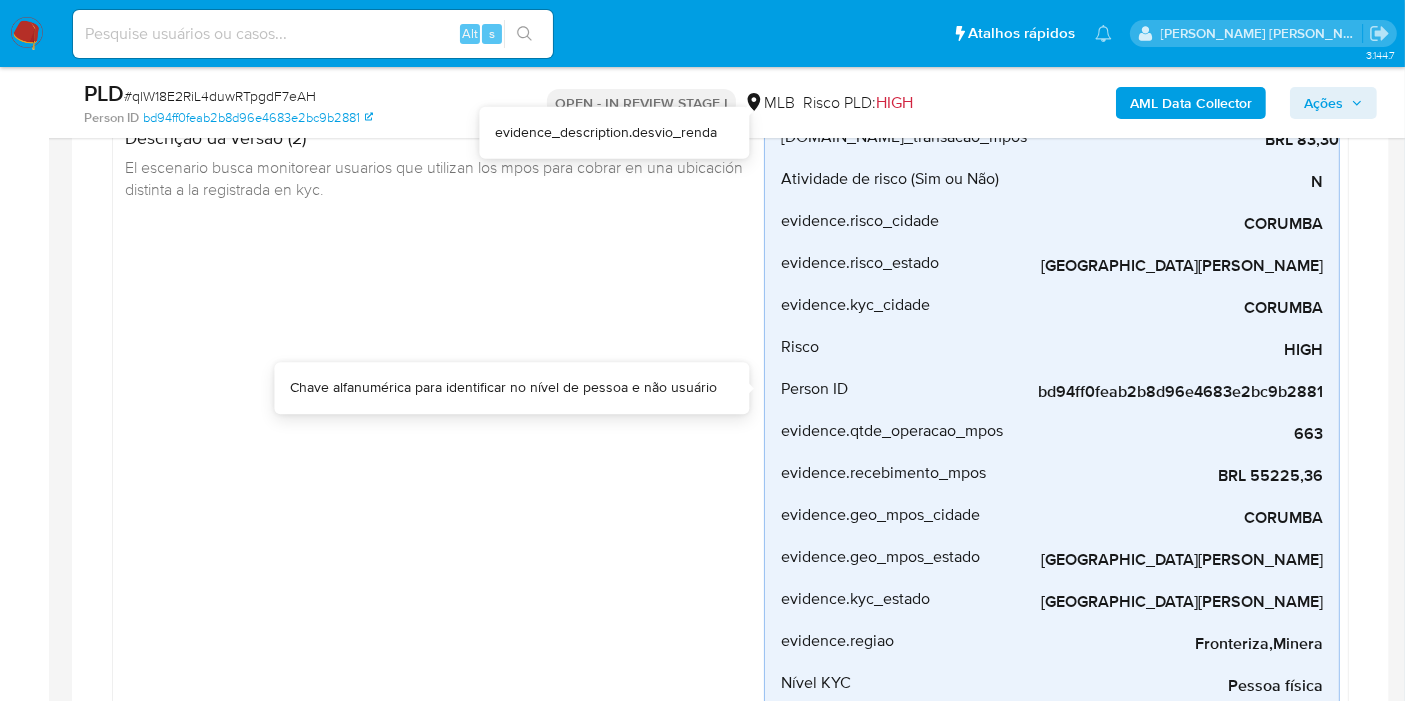 scroll, scrollTop: 444, scrollLeft: 0, axis: vertical 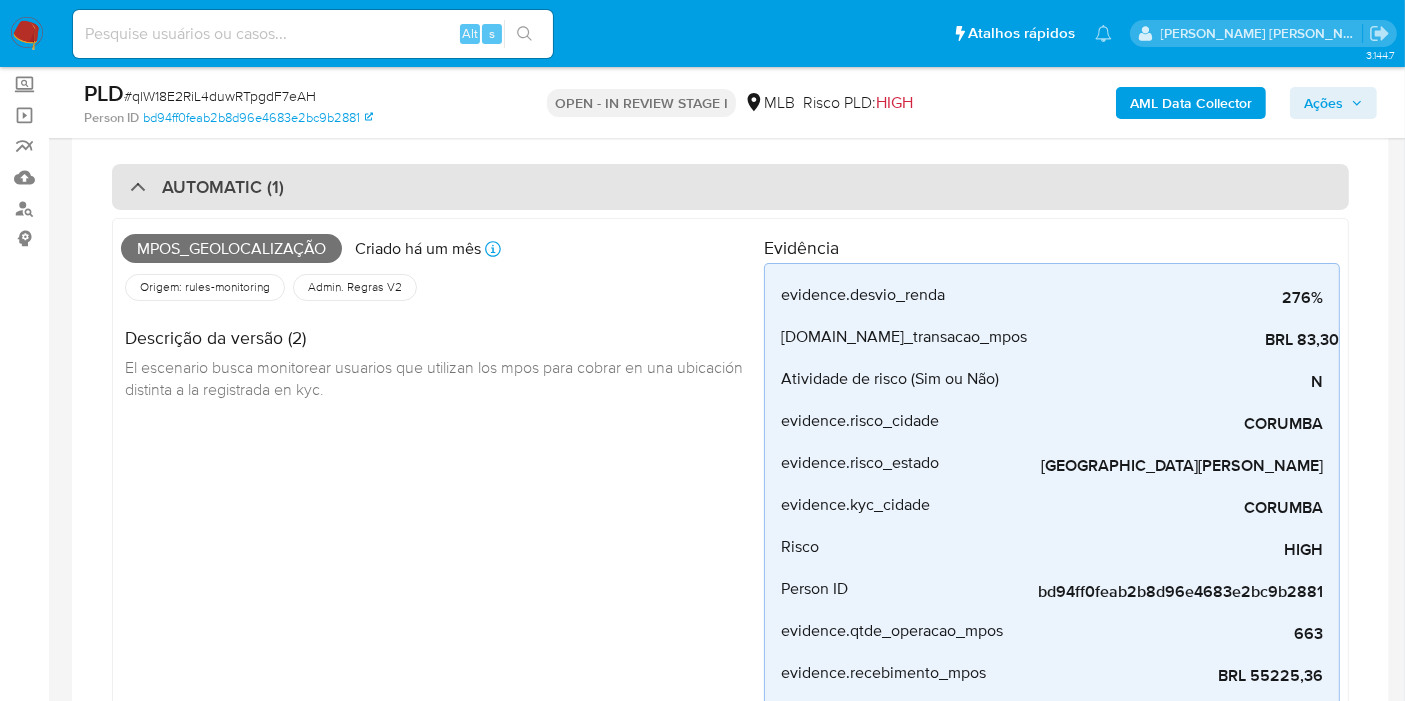 click on "AUTOMATIC (1)" at bounding box center [730, 187] 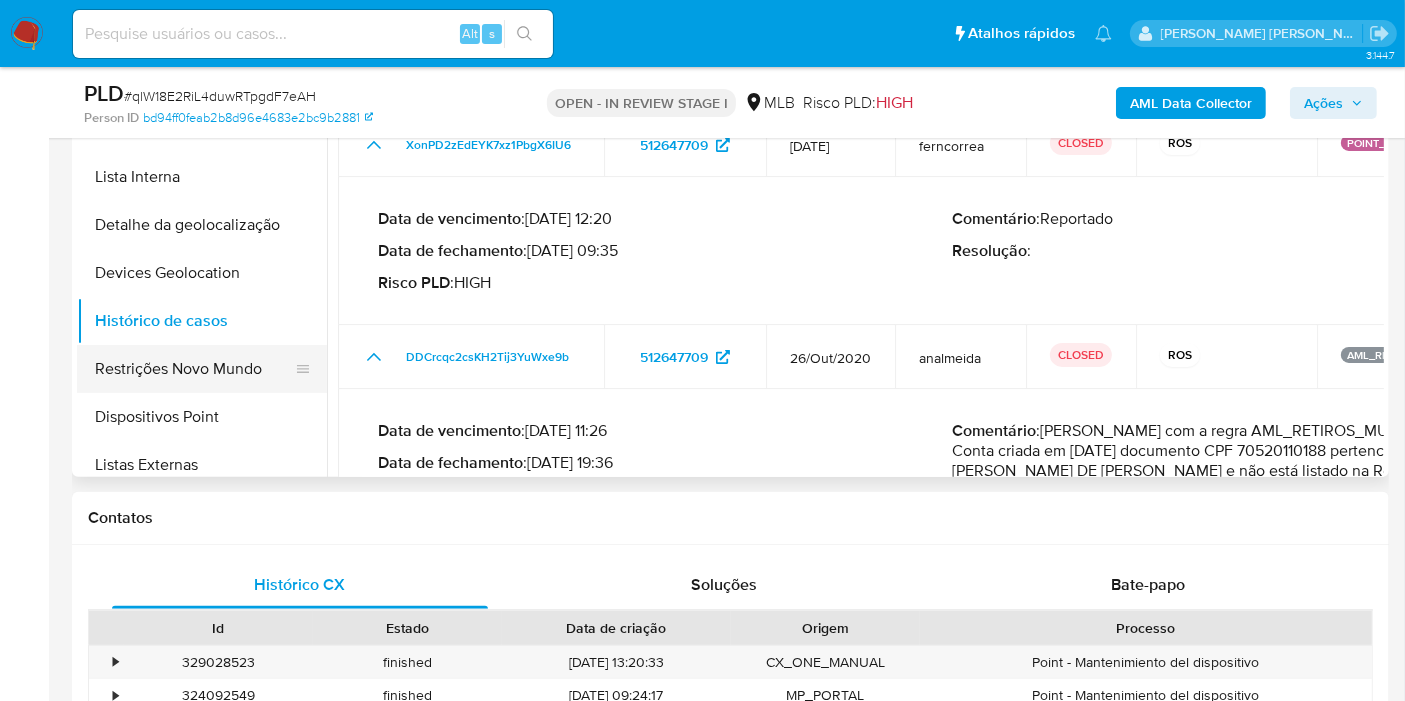 scroll, scrollTop: 555, scrollLeft: 0, axis: vertical 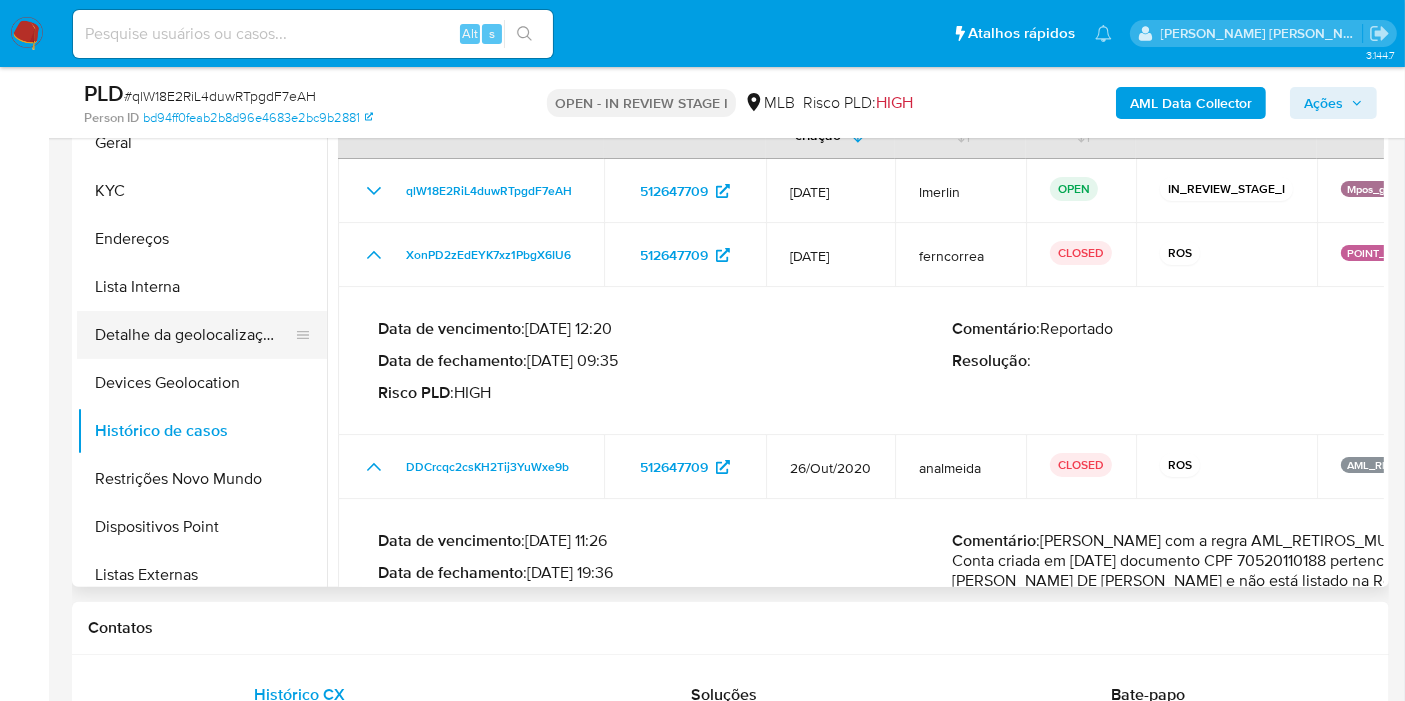 click on "Detalhe da geolocalização" at bounding box center (194, 335) 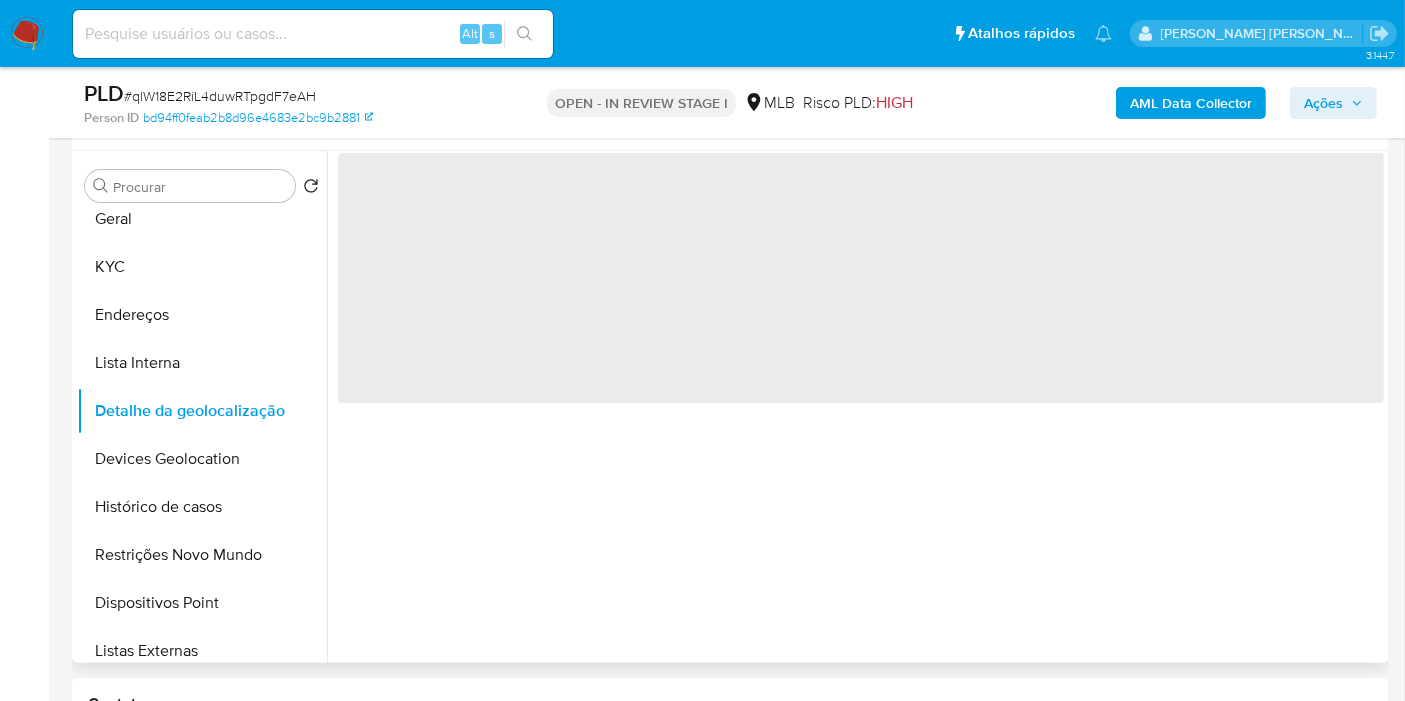 scroll, scrollTop: 333, scrollLeft: 0, axis: vertical 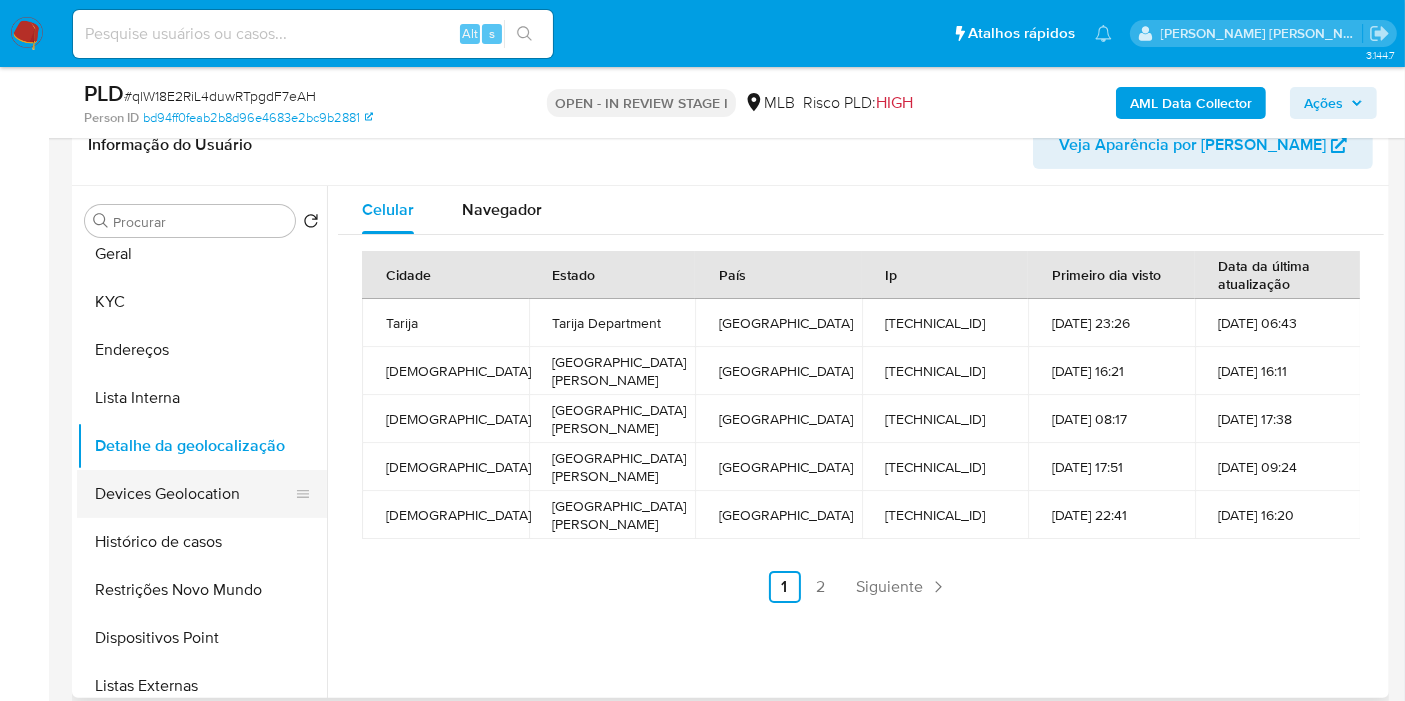 click on "Devices Geolocation" at bounding box center (194, 494) 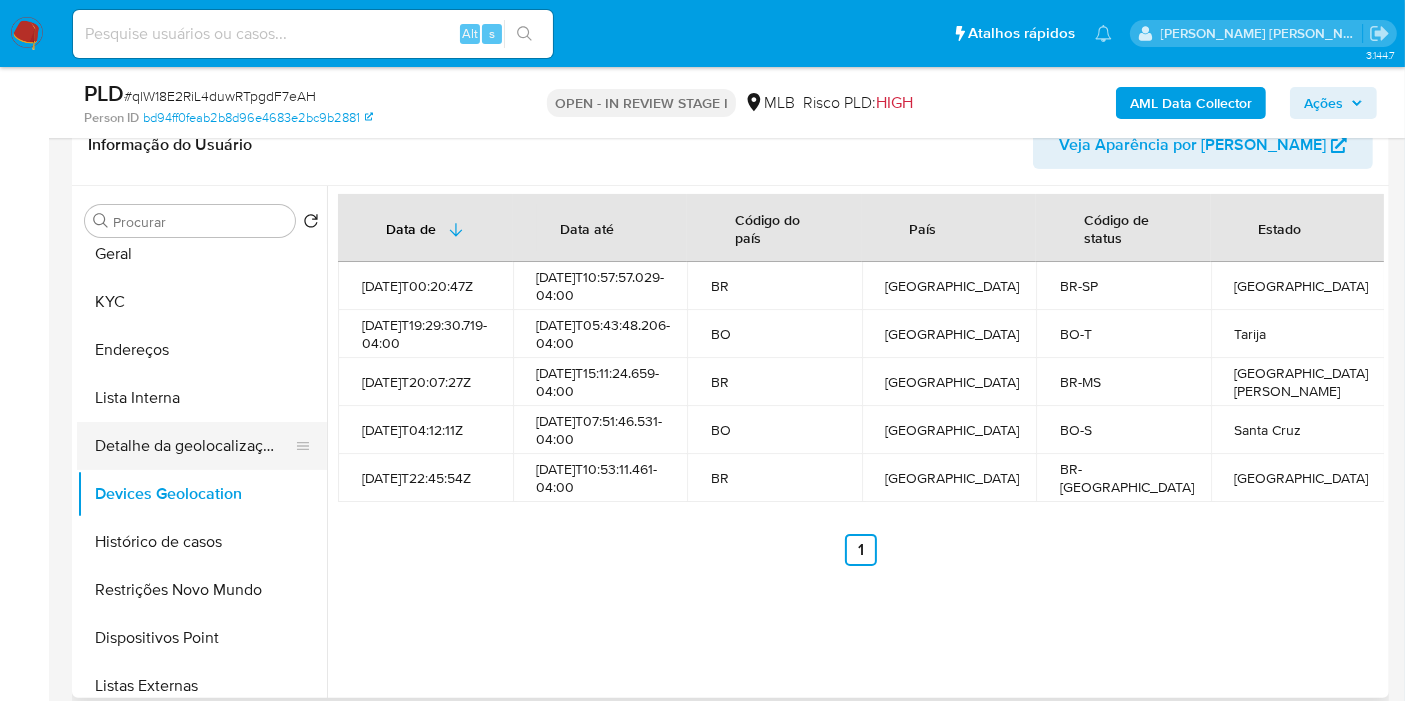 click on "Detalhe da geolocalização" at bounding box center [194, 446] 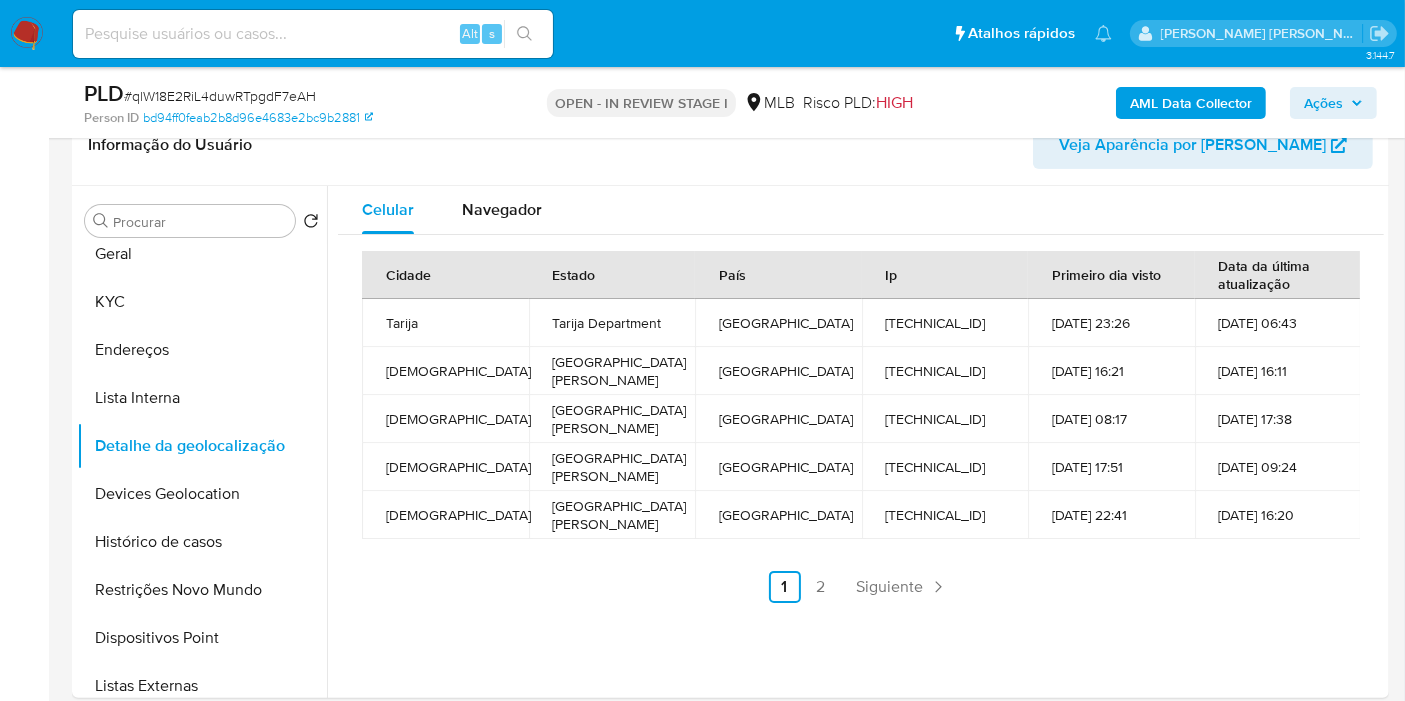 click on "Navegador" at bounding box center (502, 209) 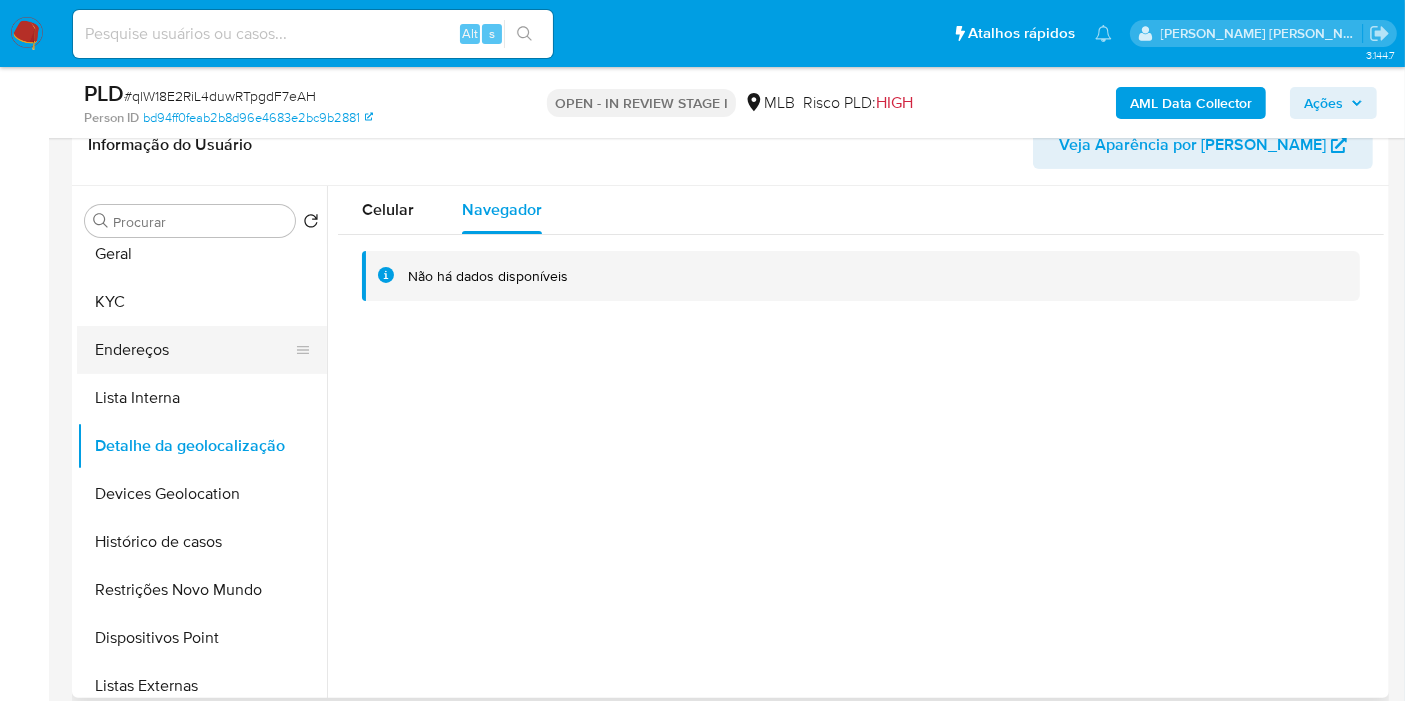 click on "Endereços" at bounding box center (194, 350) 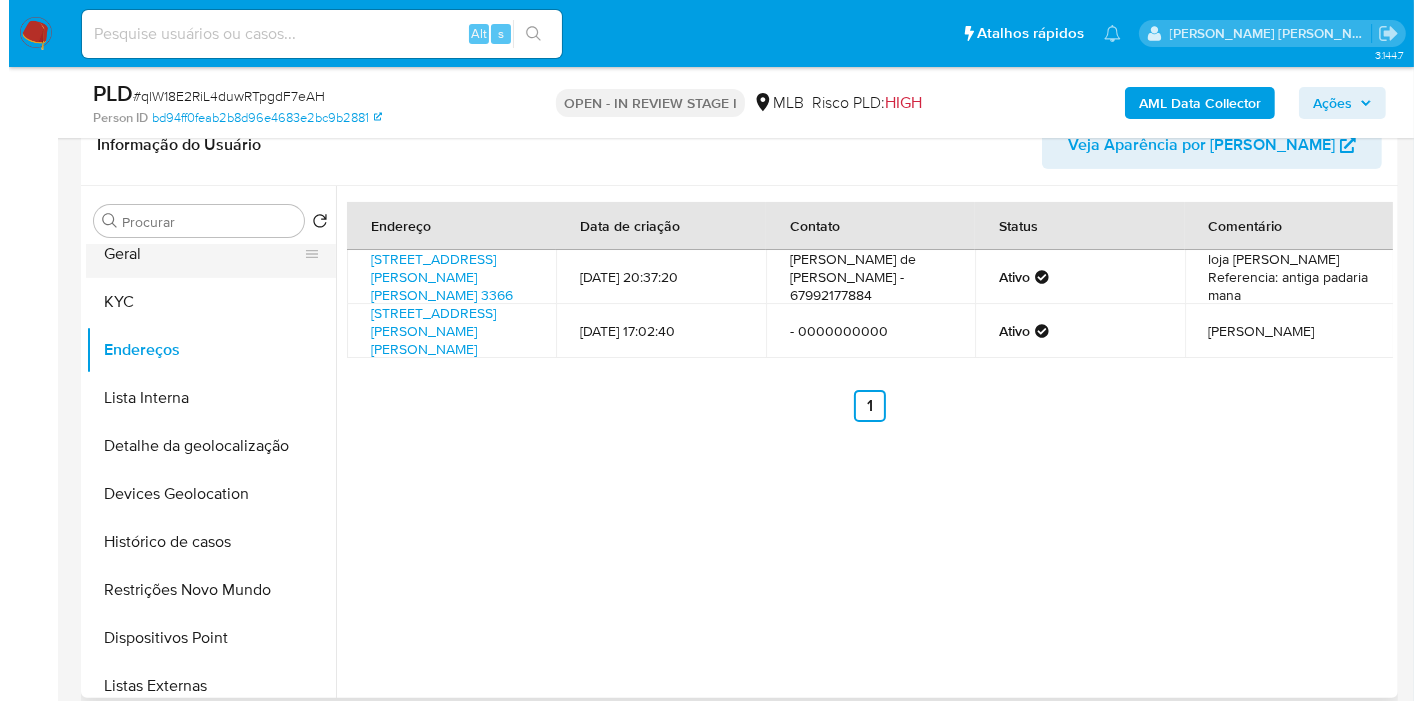 scroll, scrollTop: 0, scrollLeft: 0, axis: both 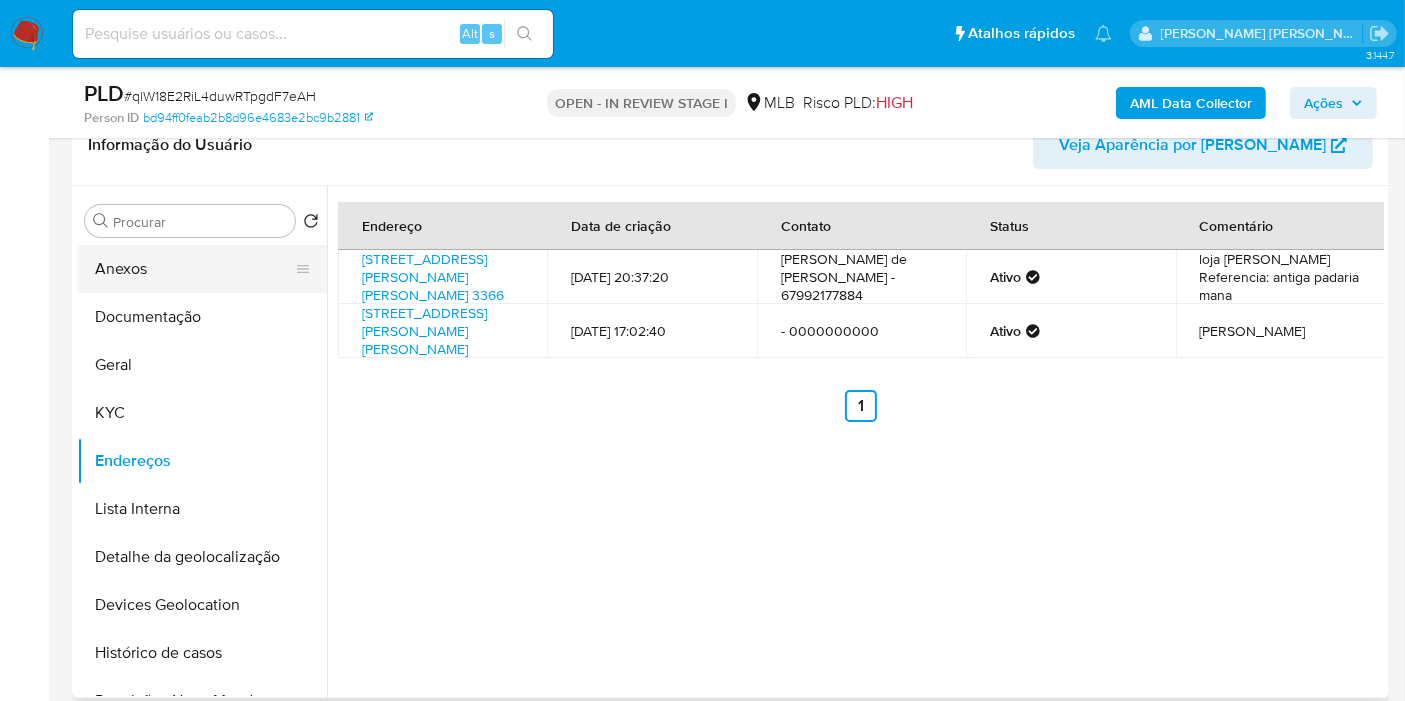 click on "Anexos" at bounding box center [194, 269] 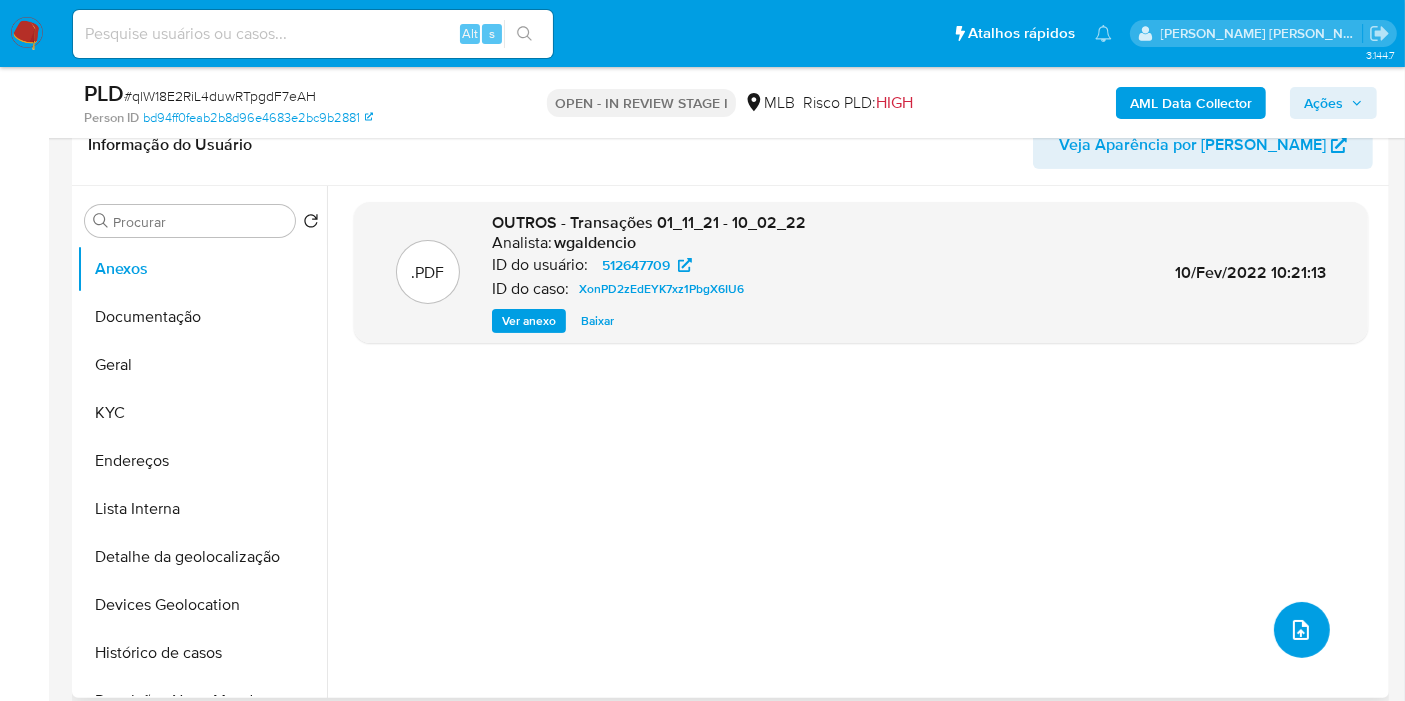 click 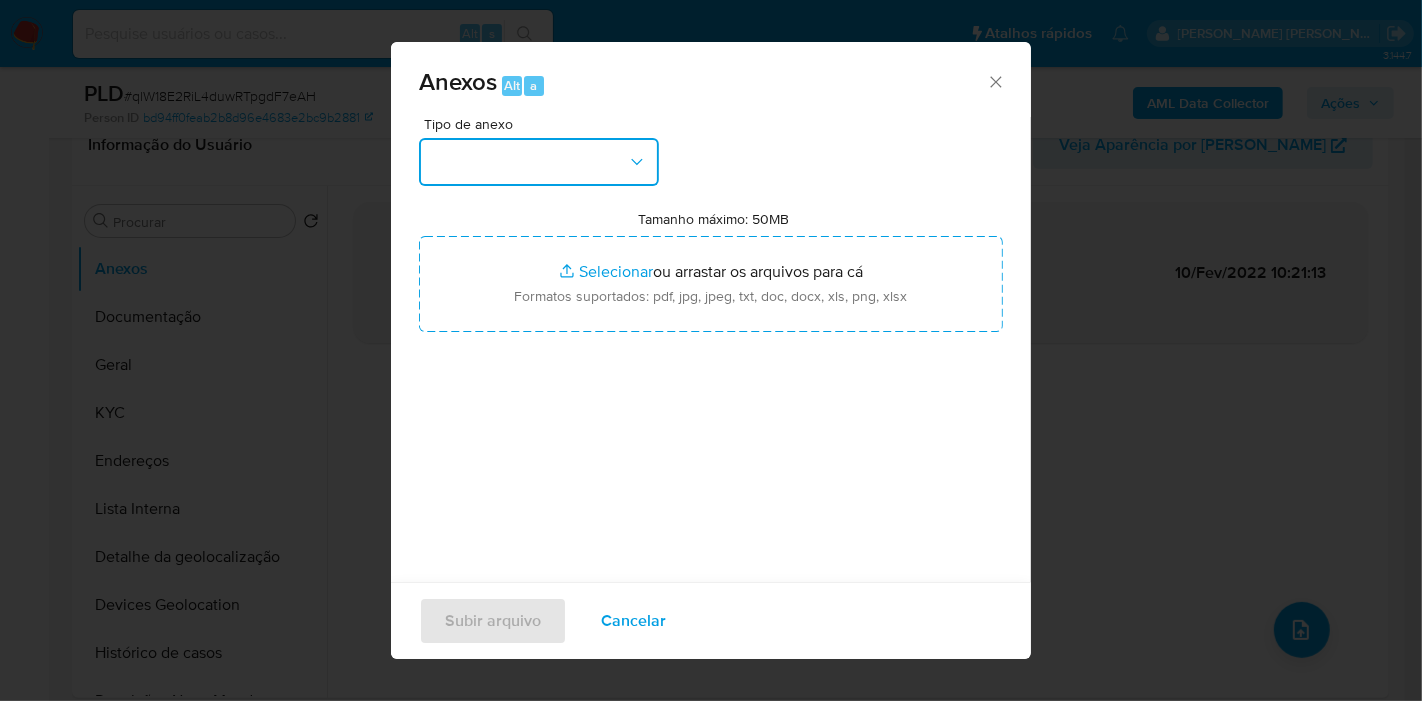 click at bounding box center (539, 162) 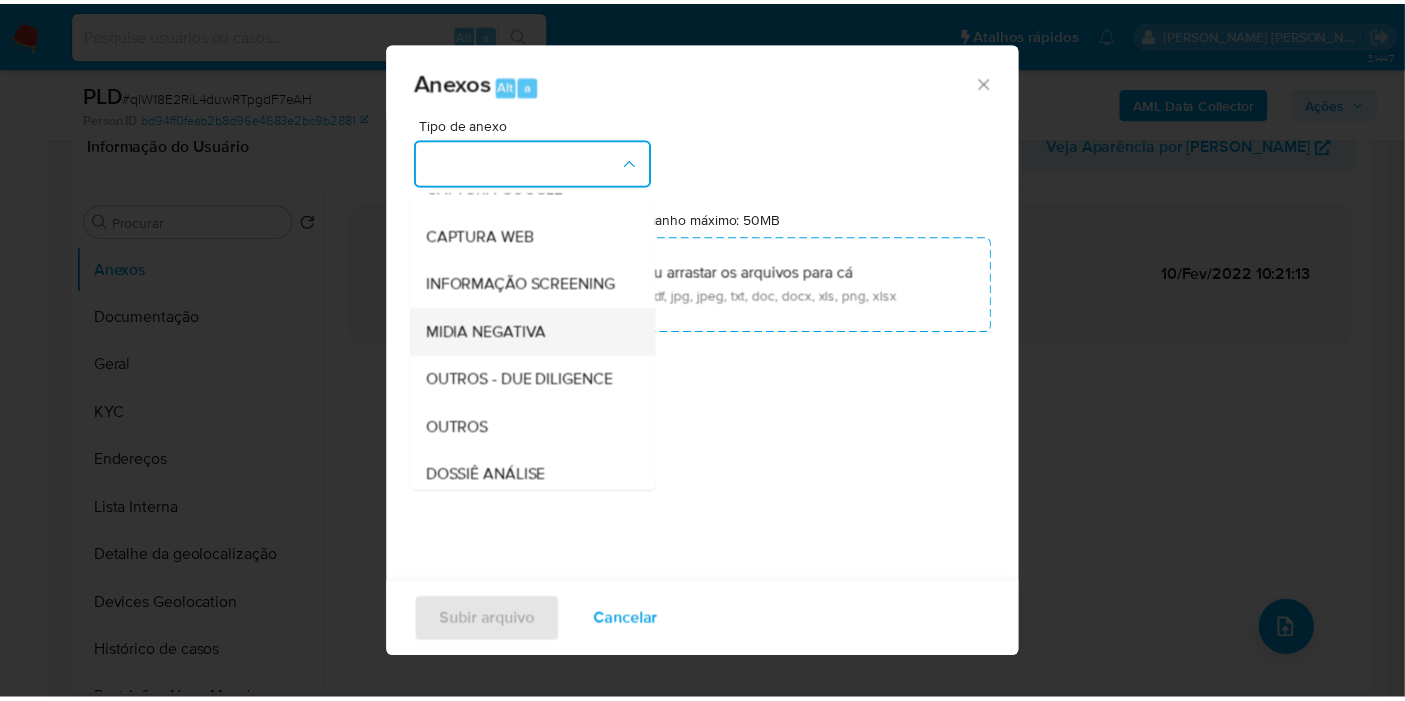 scroll, scrollTop: 222, scrollLeft: 0, axis: vertical 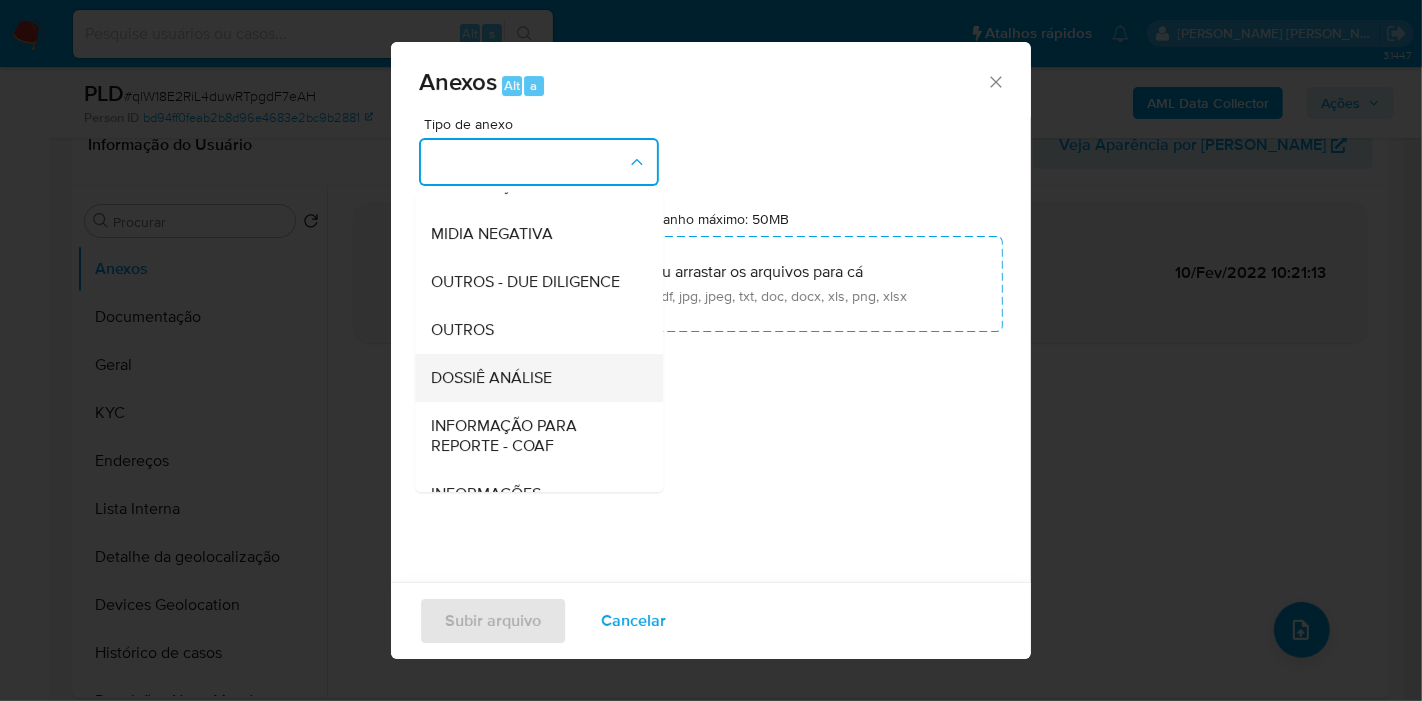 click on "DOSSIÊ ANÁLISE" at bounding box center [533, 378] 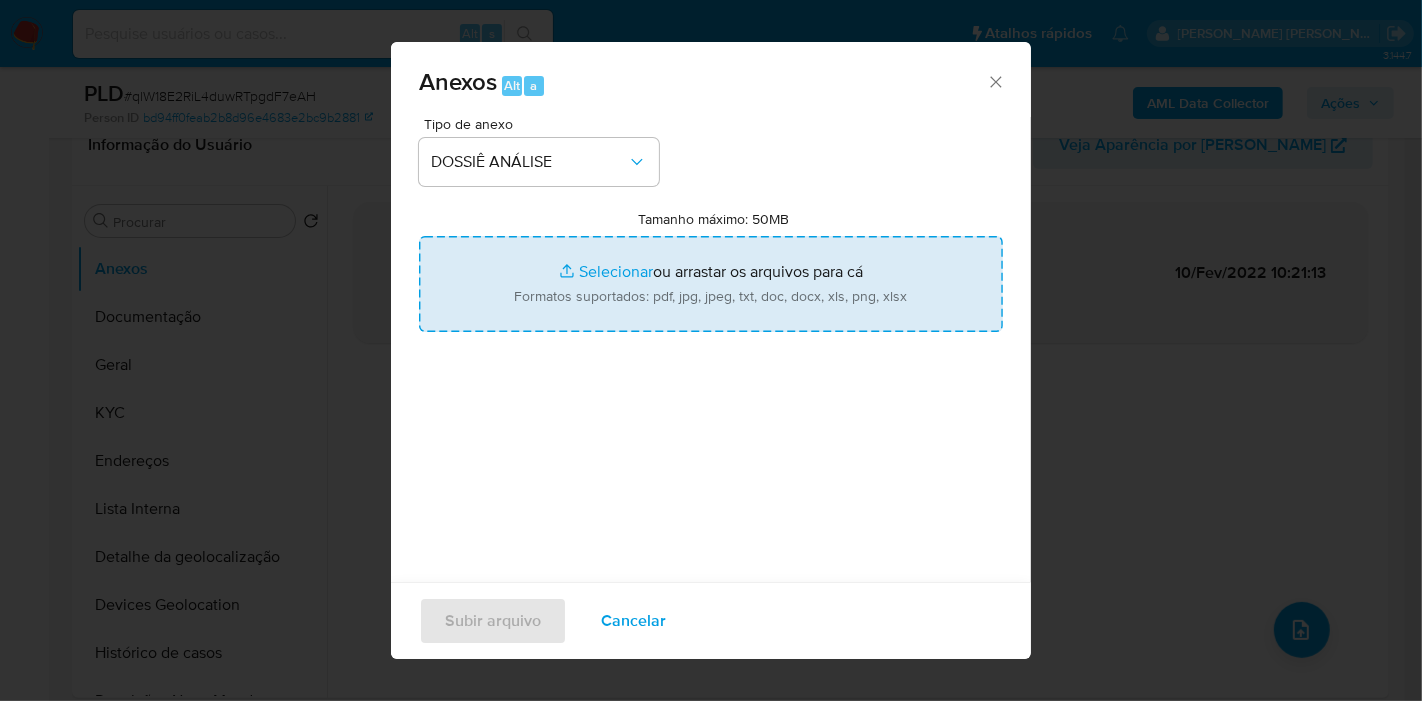 click on "Tamanho máximo: 50MB Selecionar arquivos" at bounding box center [711, 284] 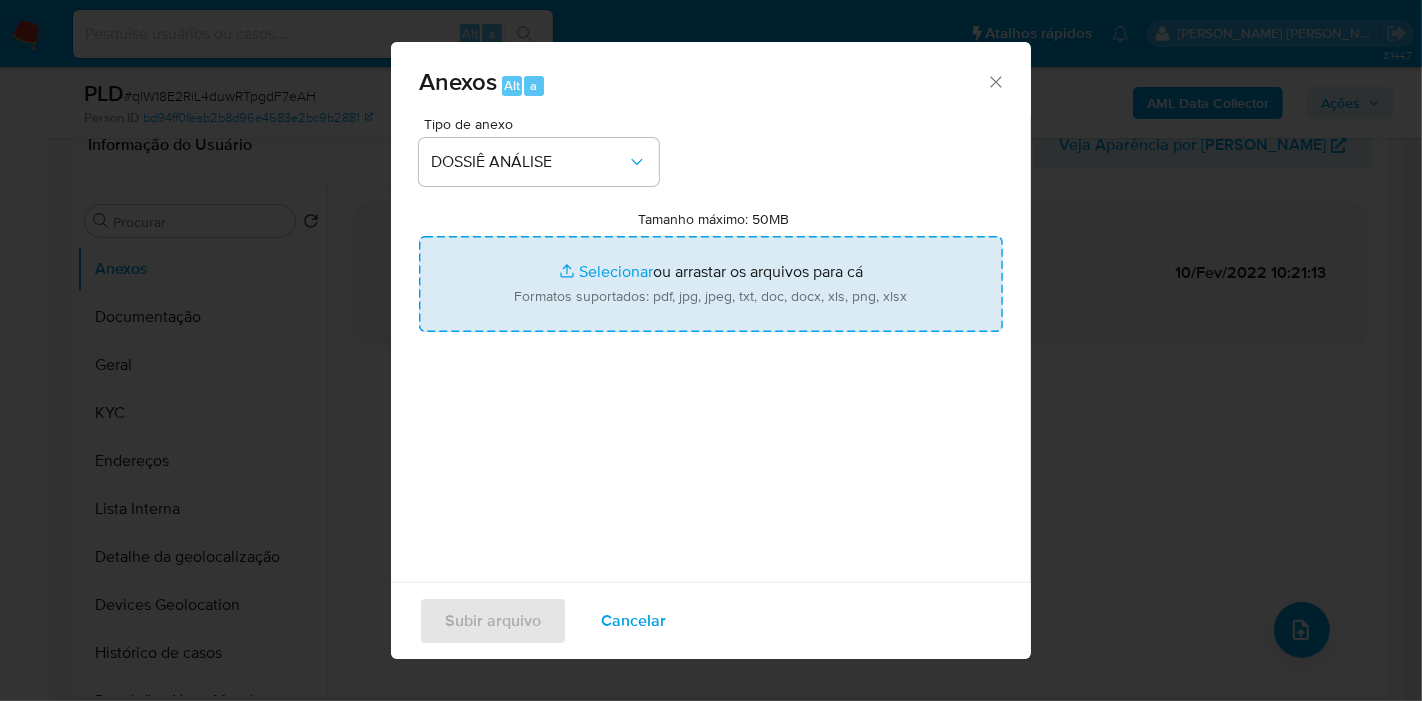type on "C:\fakepath\Mulan 512647709_2025_07_18_16_58_28.xlsx" 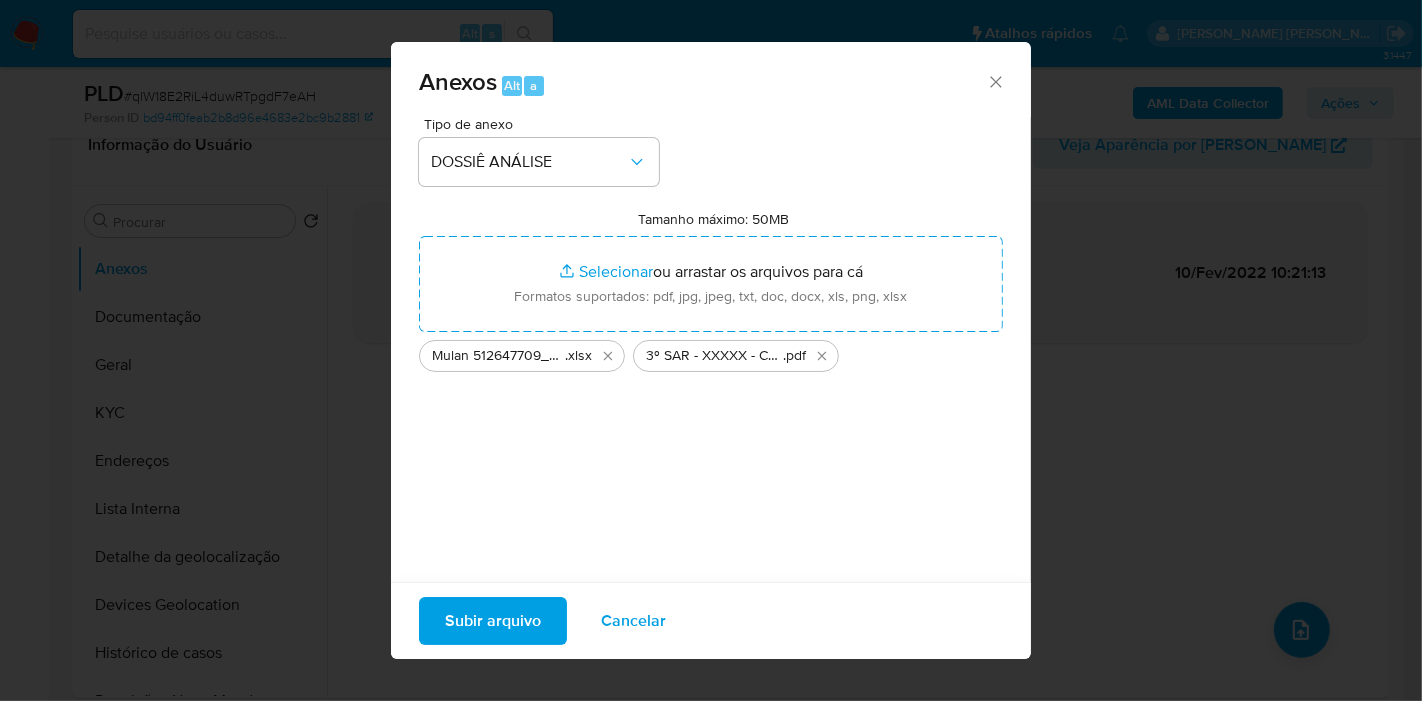 click on "Subir arquivo" at bounding box center (493, 621) 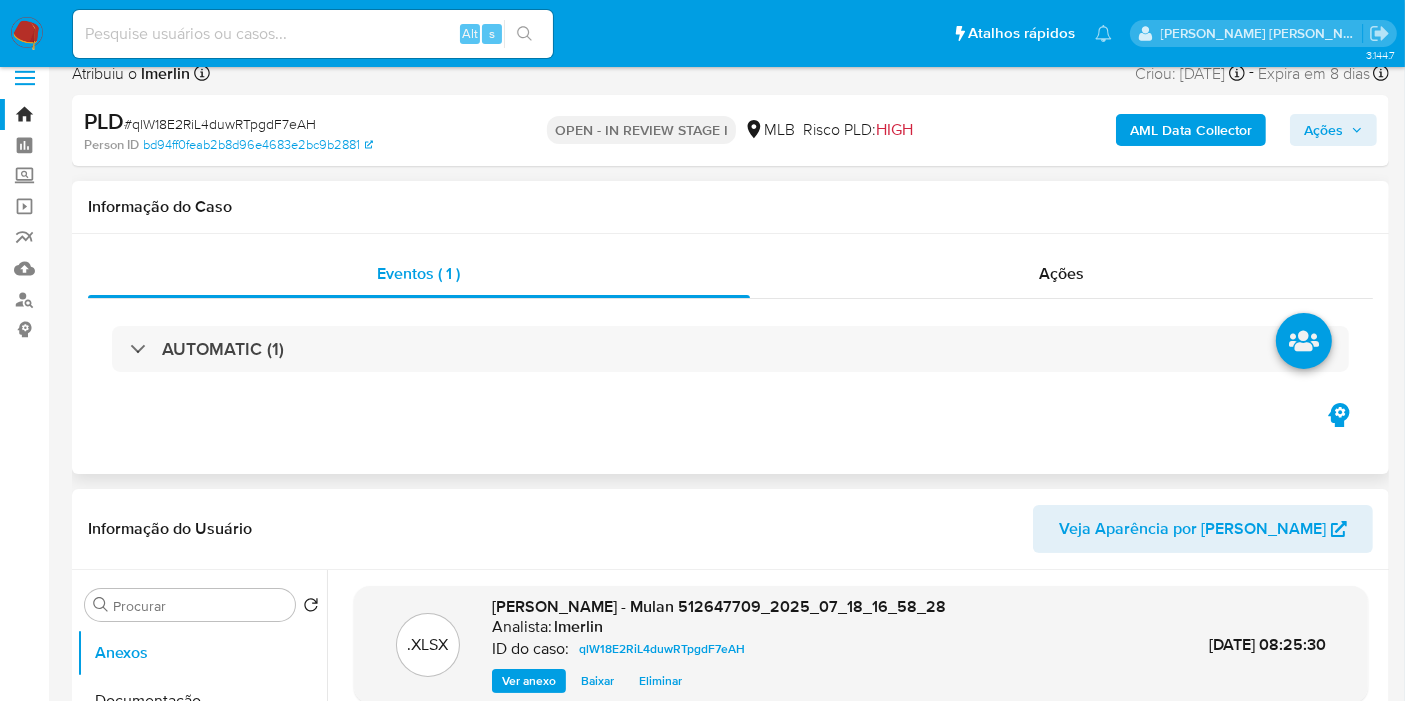 scroll, scrollTop: 0, scrollLeft: 0, axis: both 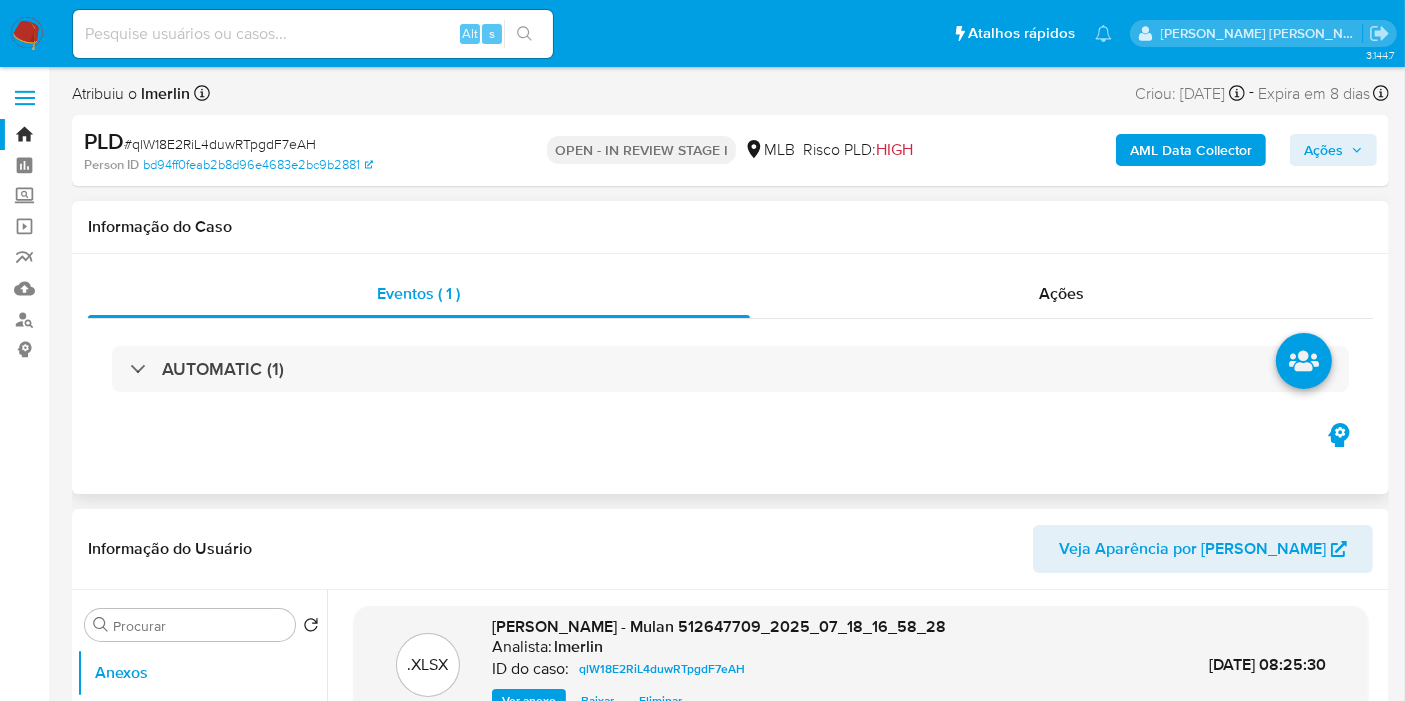 drag, startPoint x: 1122, startPoint y: 287, endPoint x: 1177, endPoint y: 213, distance: 92.20087 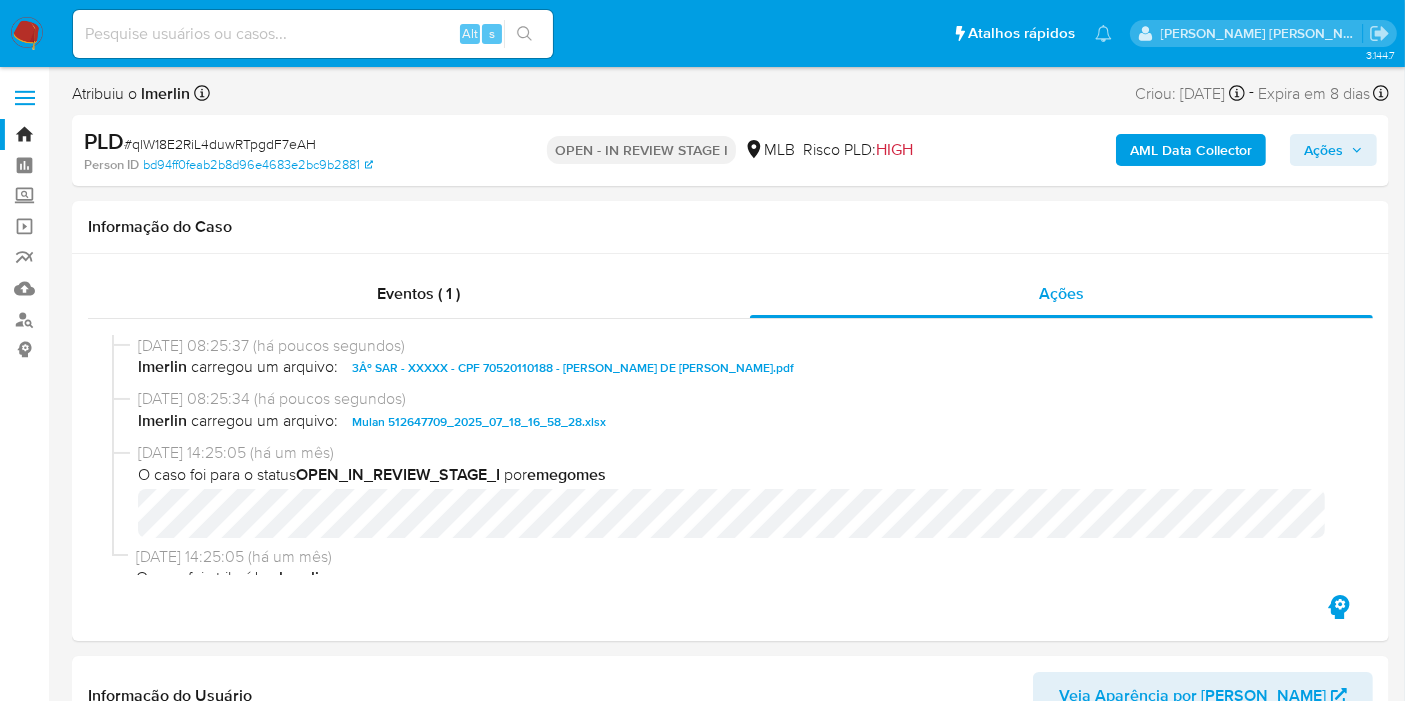 click on "Ações" at bounding box center (1323, 150) 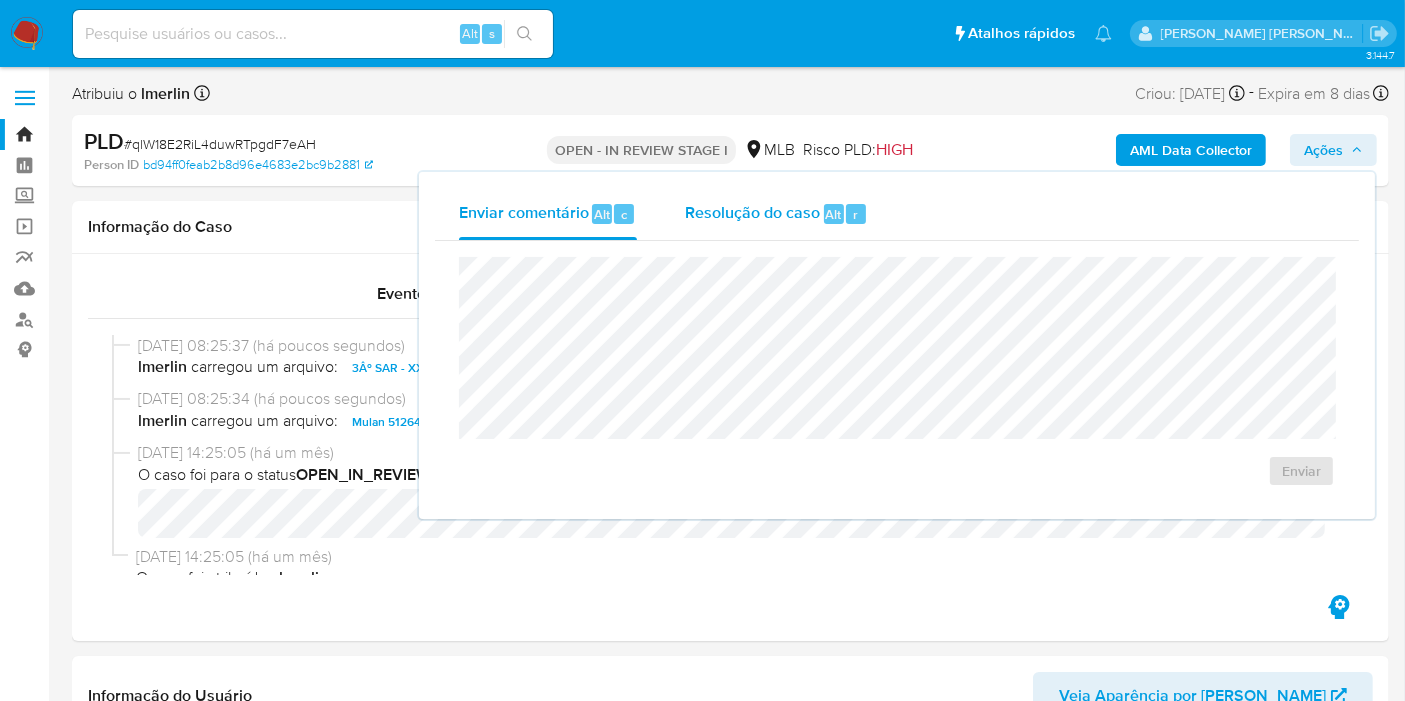click on "Resolução do caso" at bounding box center [752, 213] 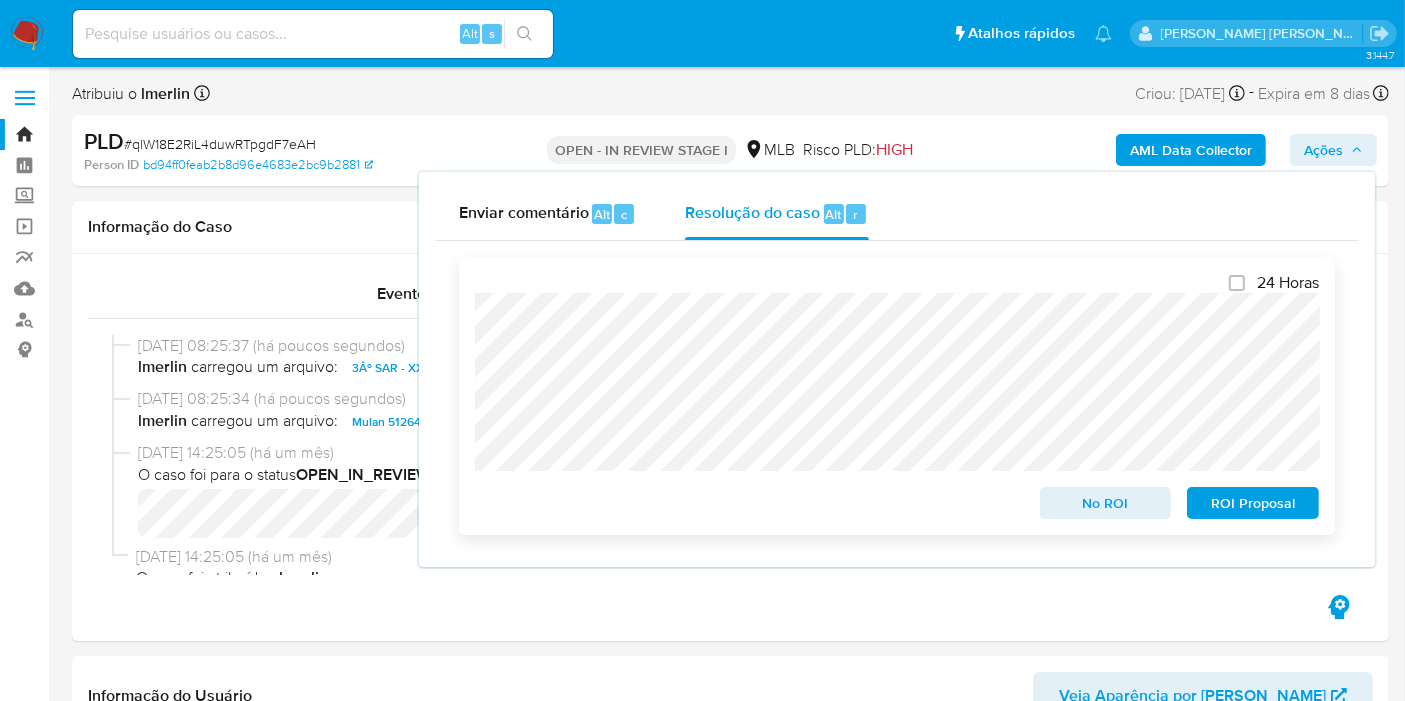 click on "ROI Proposal" at bounding box center (1253, 503) 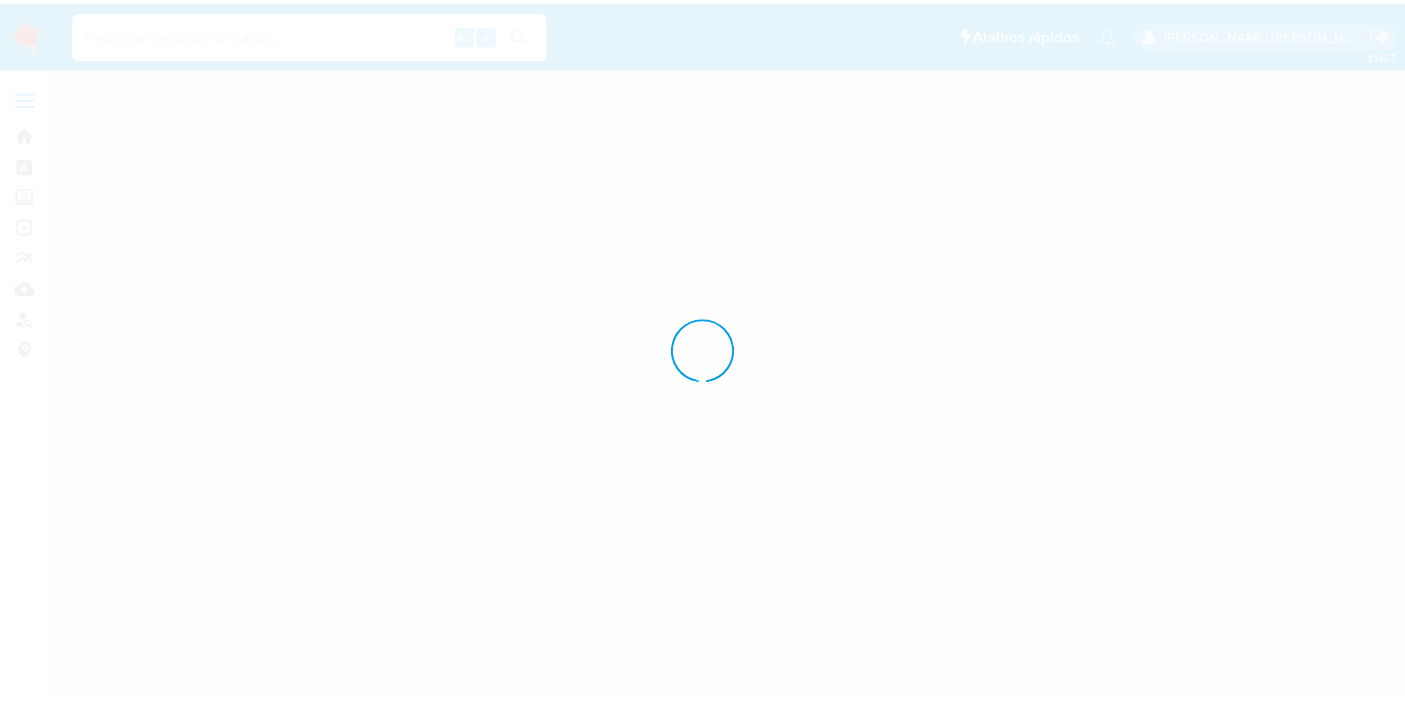 scroll, scrollTop: 0, scrollLeft: 0, axis: both 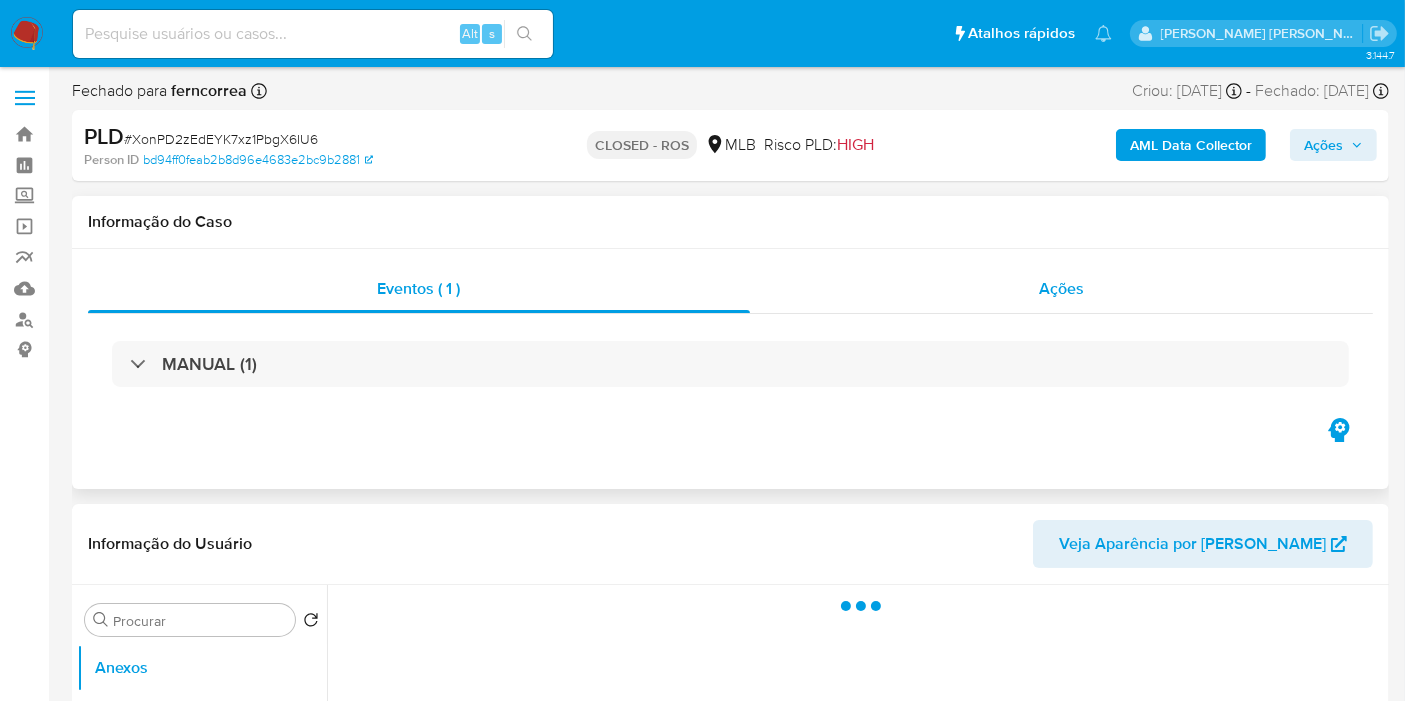 click on "Ações" at bounding box center [1062, 289] 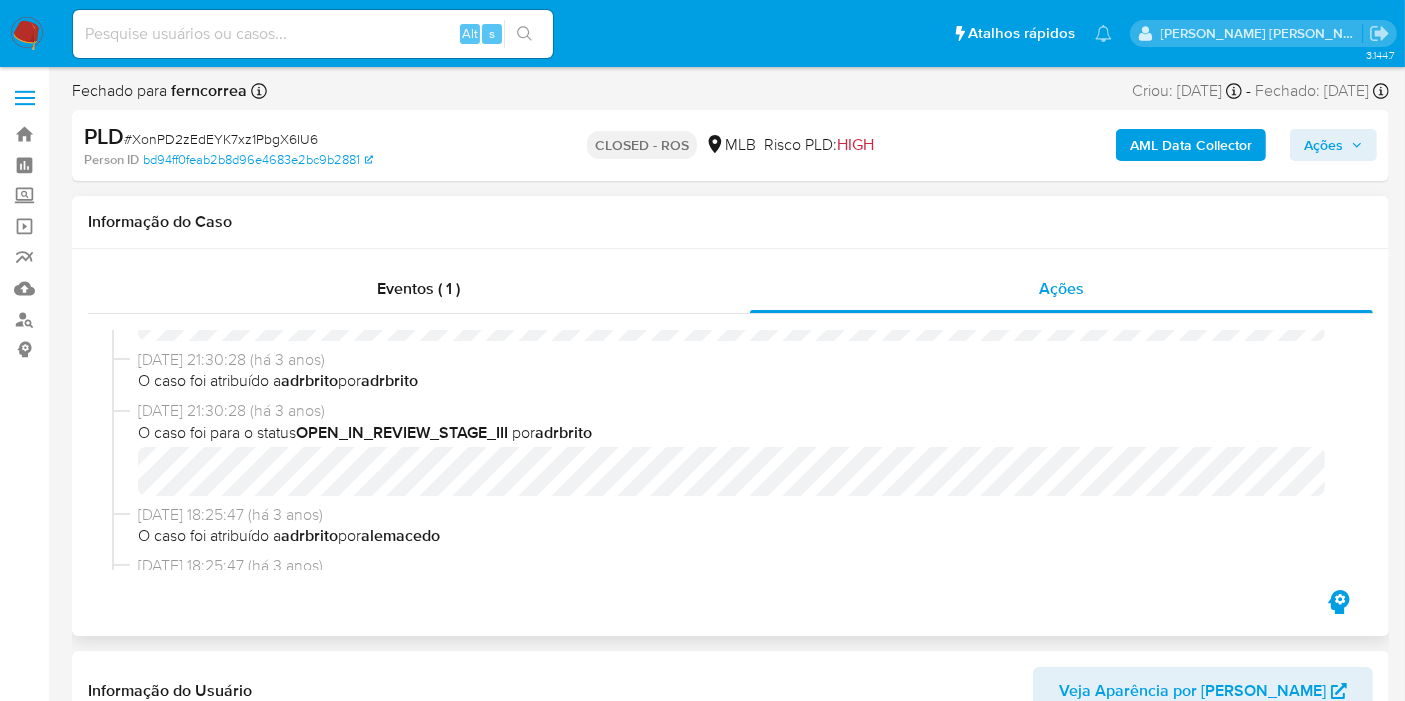 select on "10" 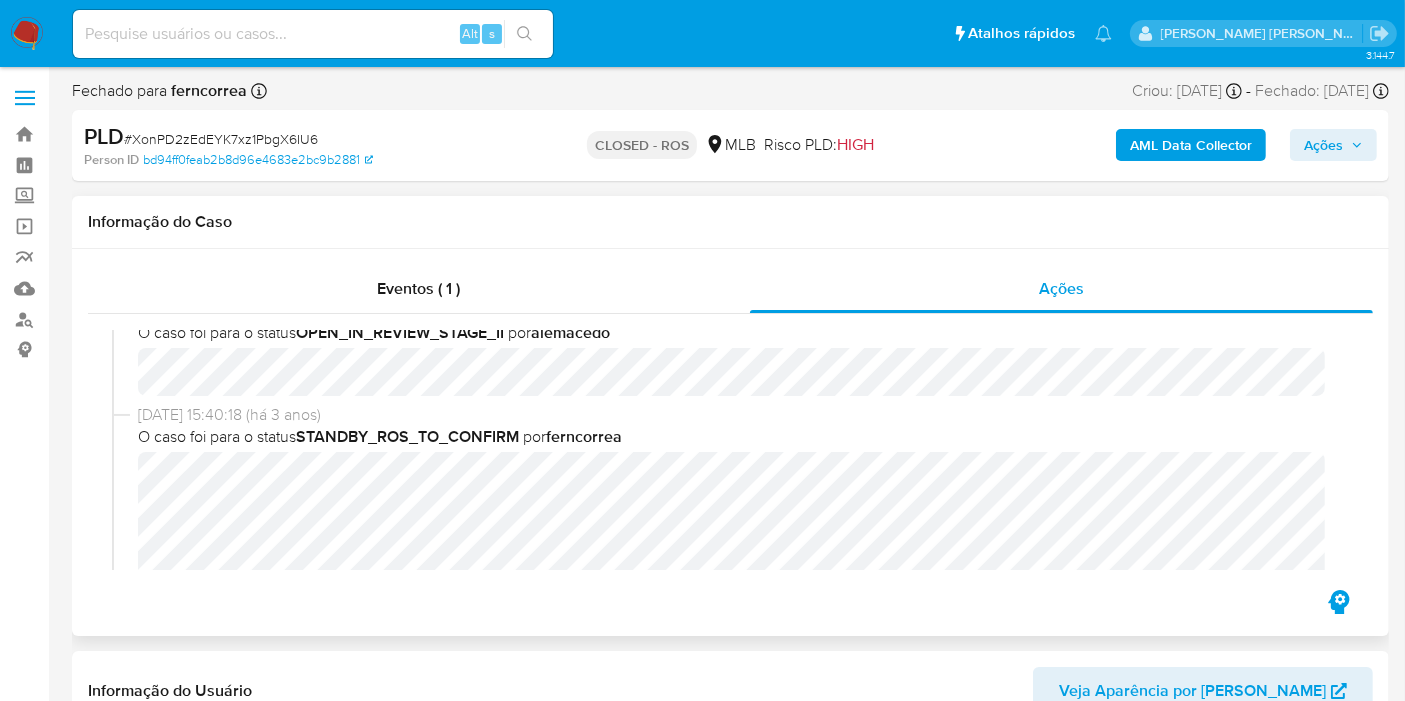 scroll, scrollTop: 1444, scrollLeft: 0, axis: vertical 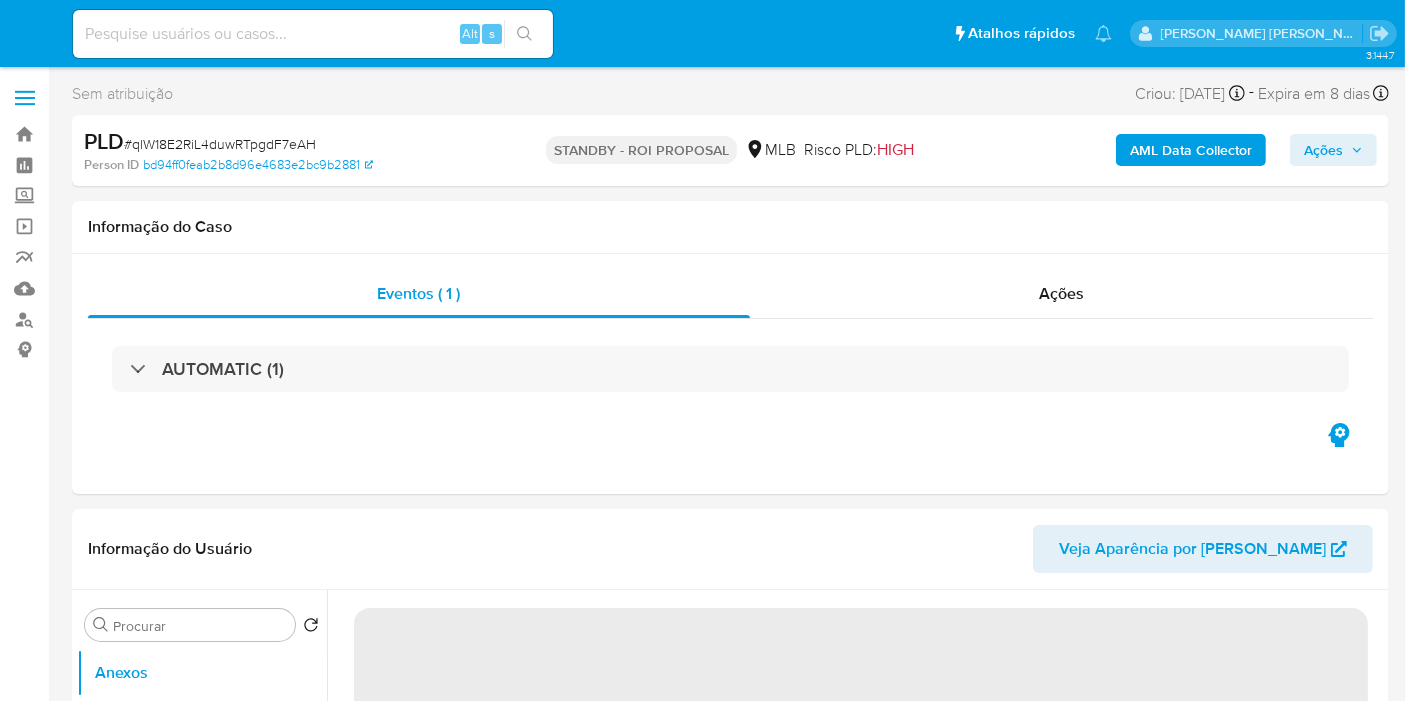 select on "10" 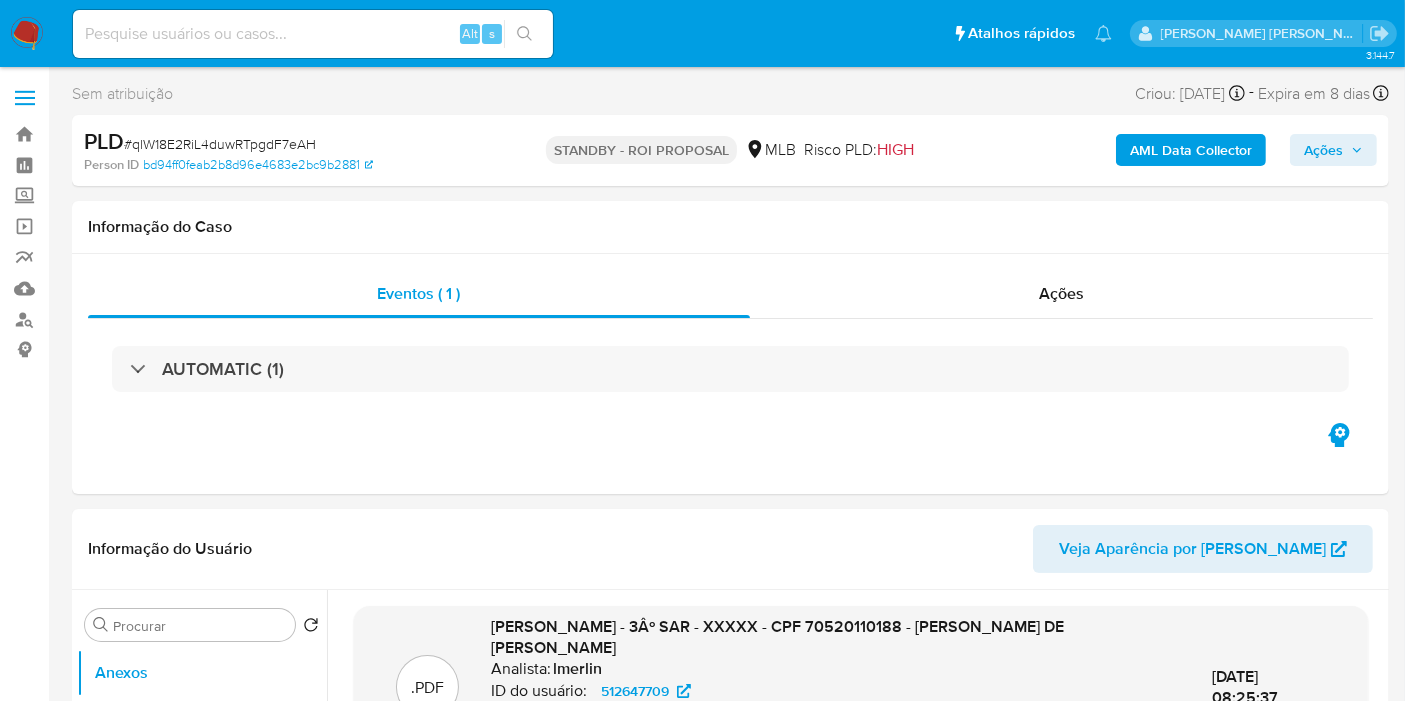 click at bounding box center [313, 34] 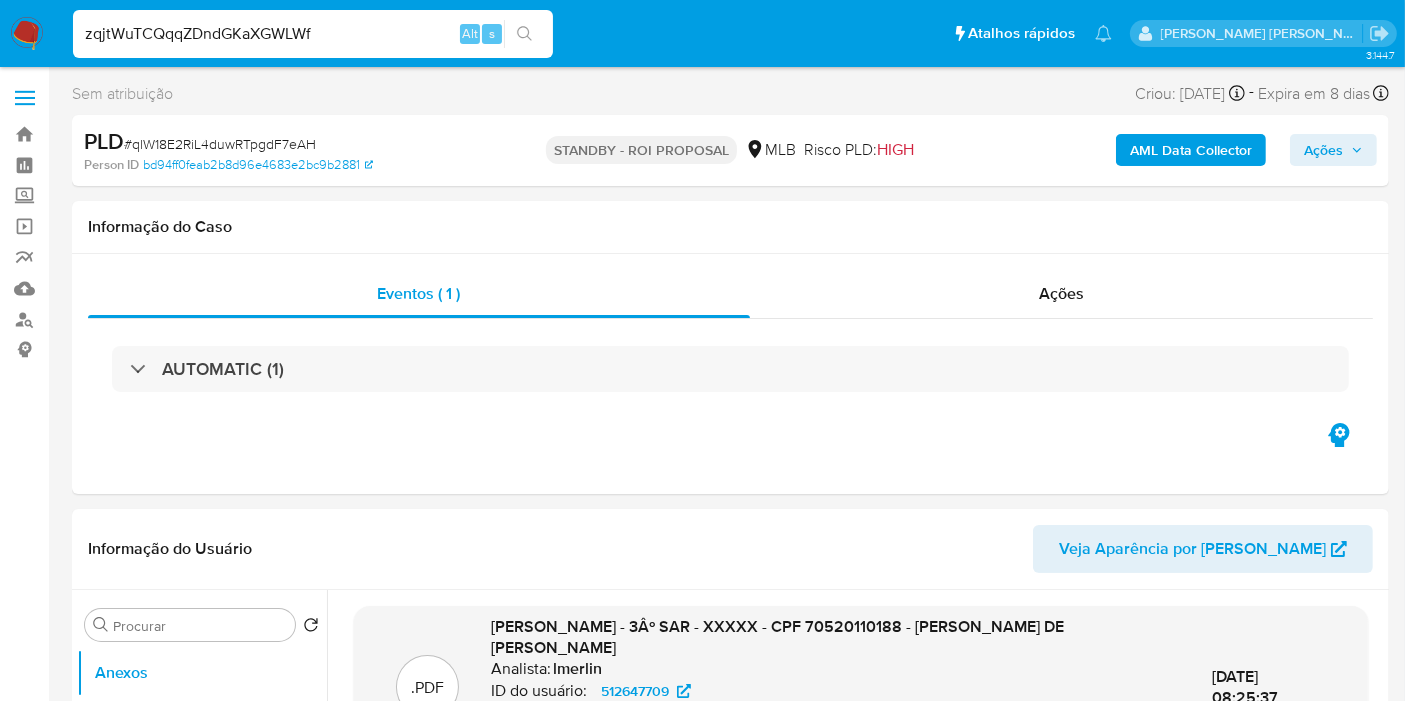 type on "zqjtWuTCQqqZDndGKaXGWLWf" 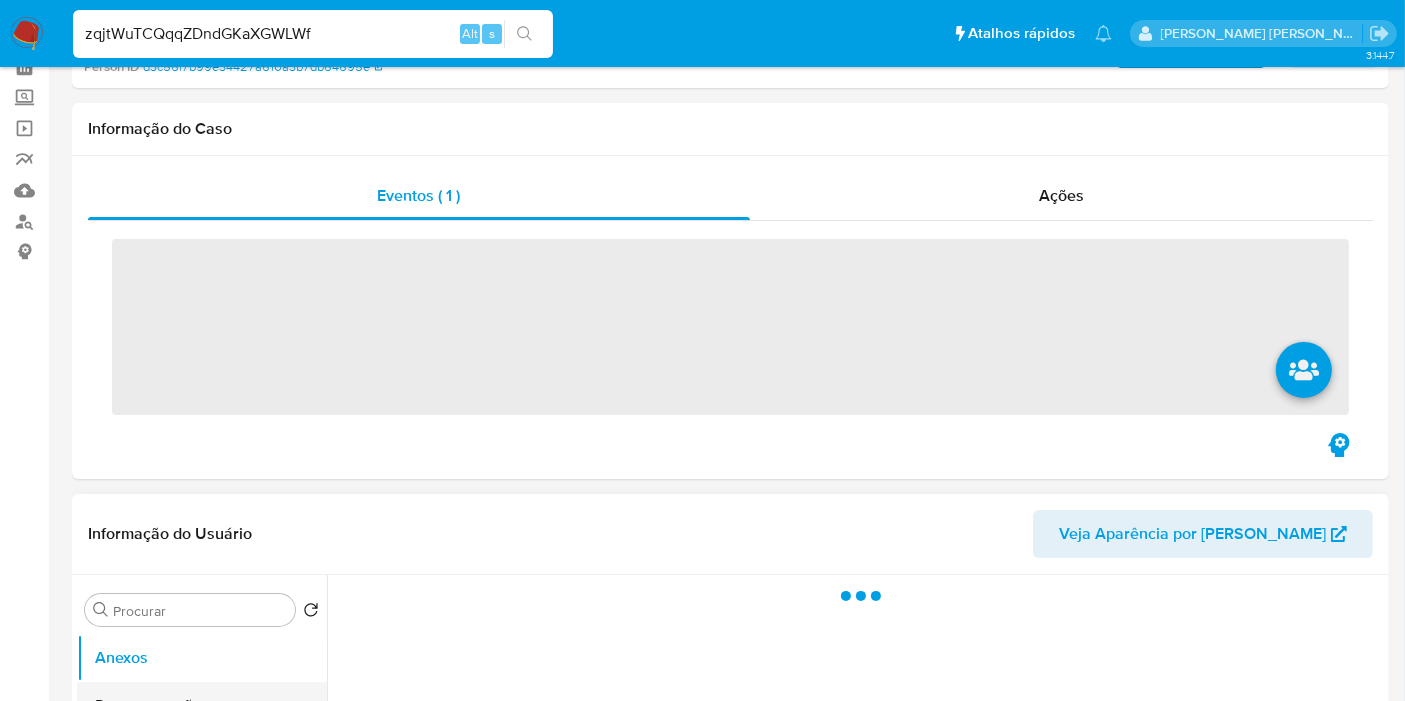 scroll, scrollTop: 333, scrollLeft: 0, axis: vertical 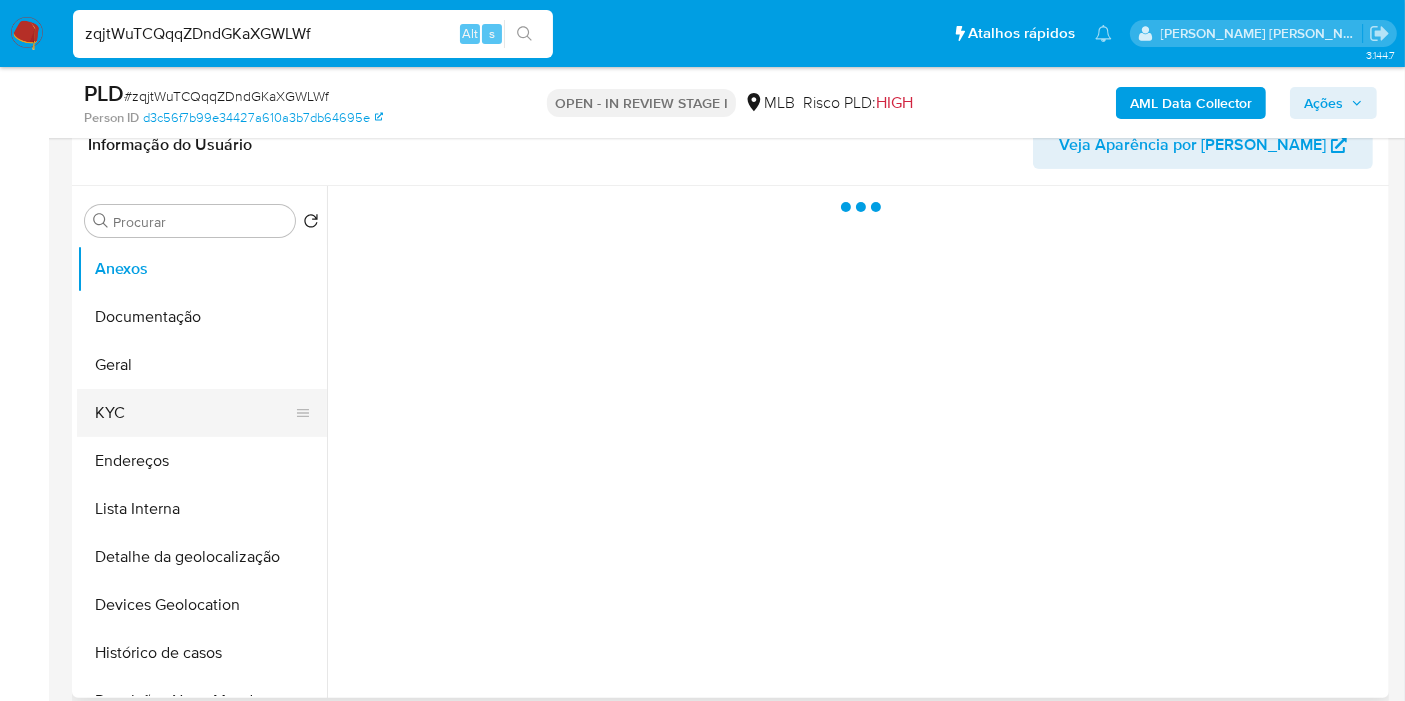 click on "KYC" at bounding box center [194, 413] 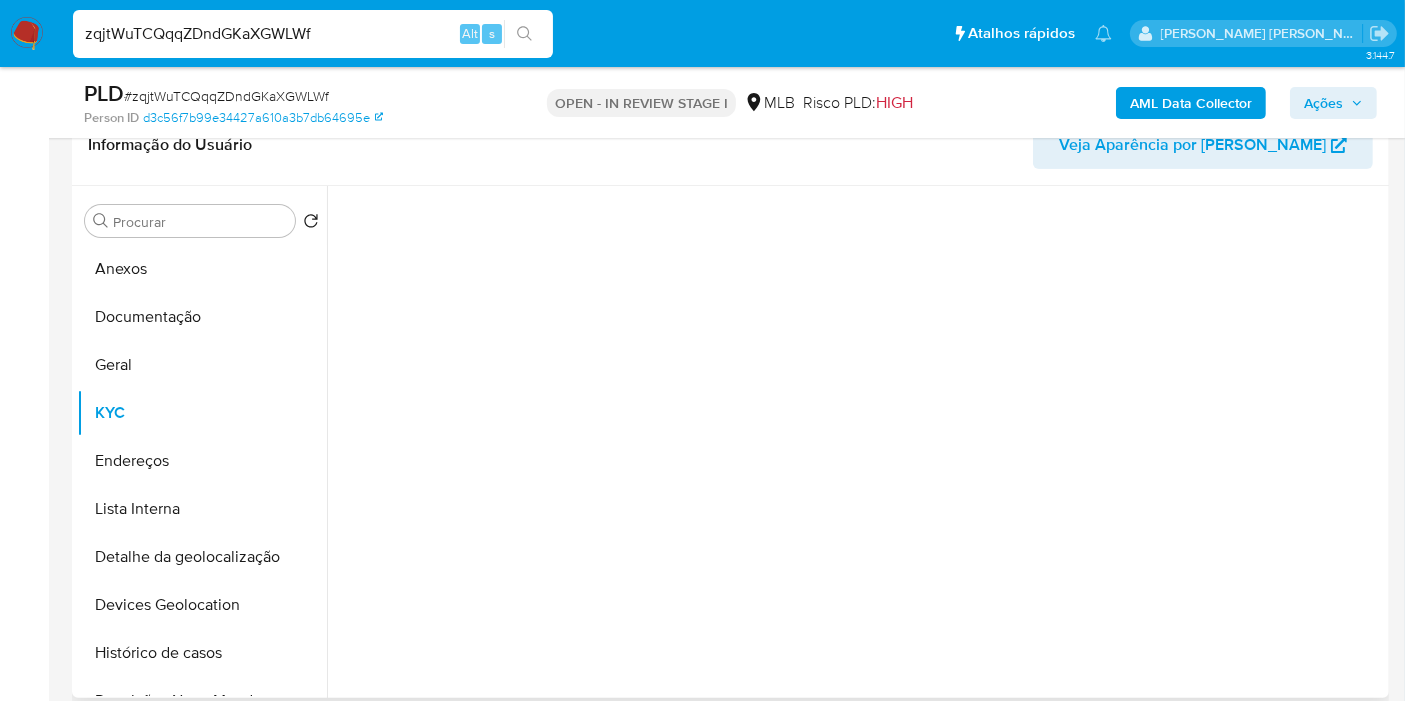 select on "10" 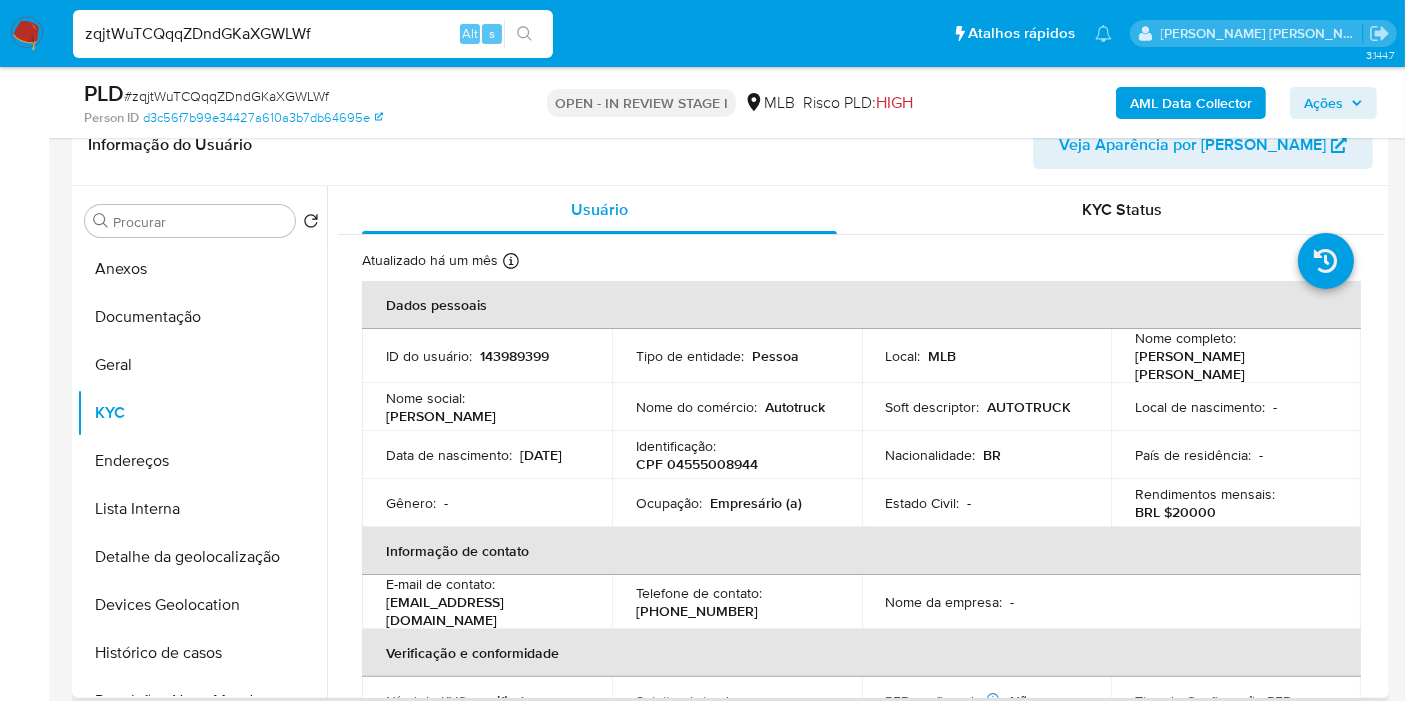 click on "CPF 04555008944" at bounding box center (697, 464) 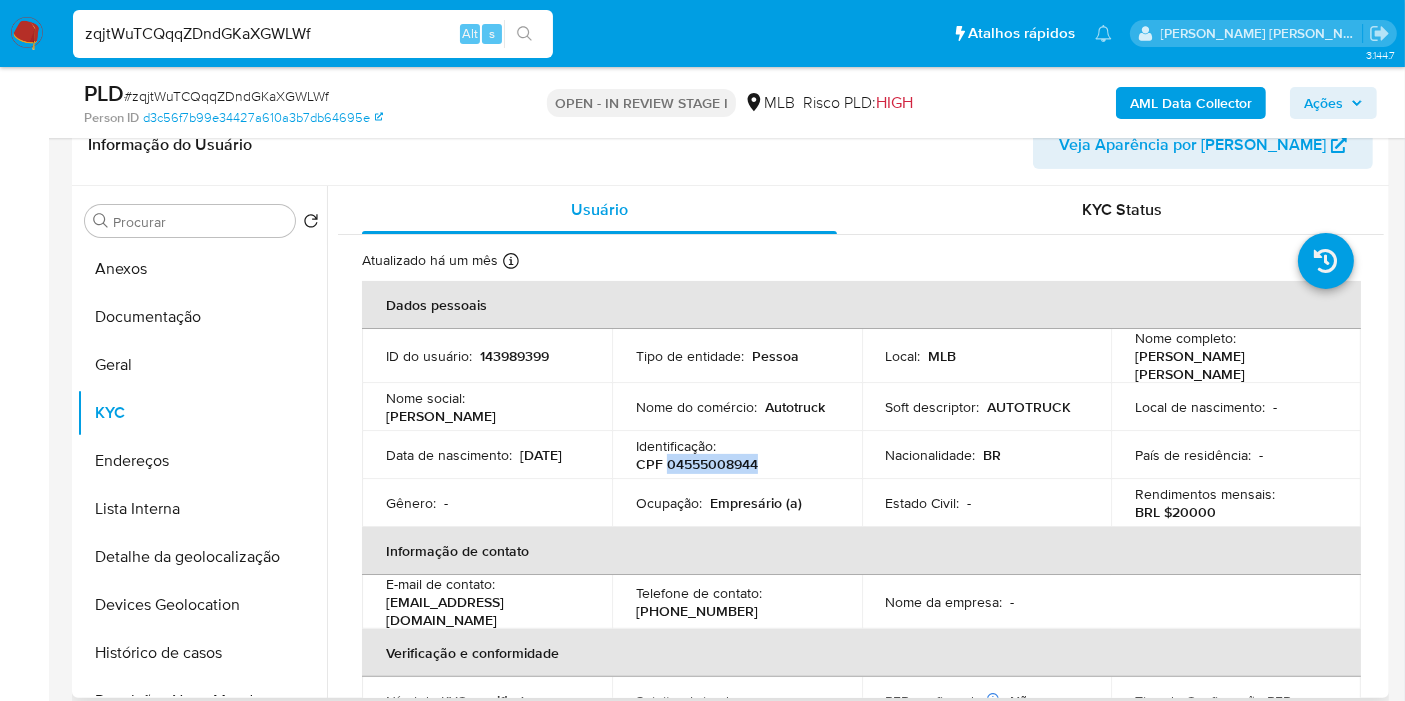 click on "CPF 04555008944" at bounding box center [697, 464] 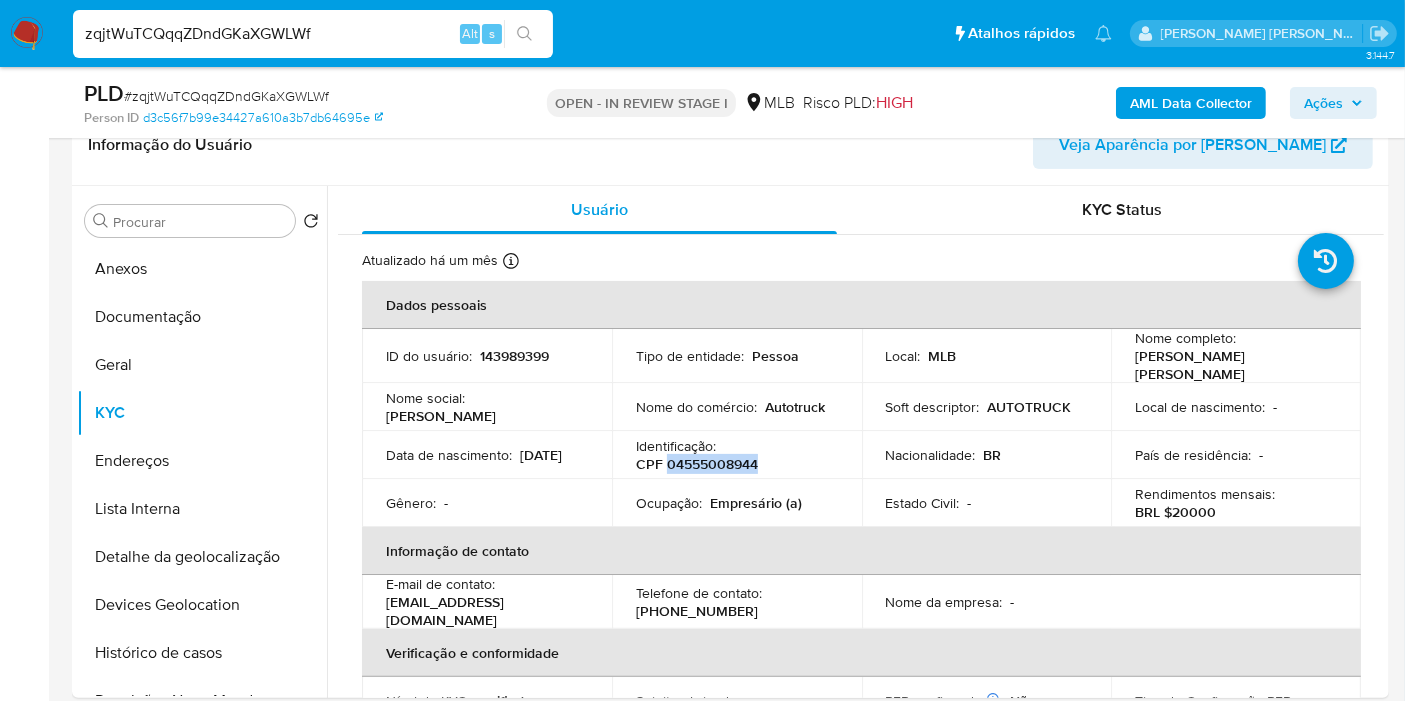 copy on "04555008944" 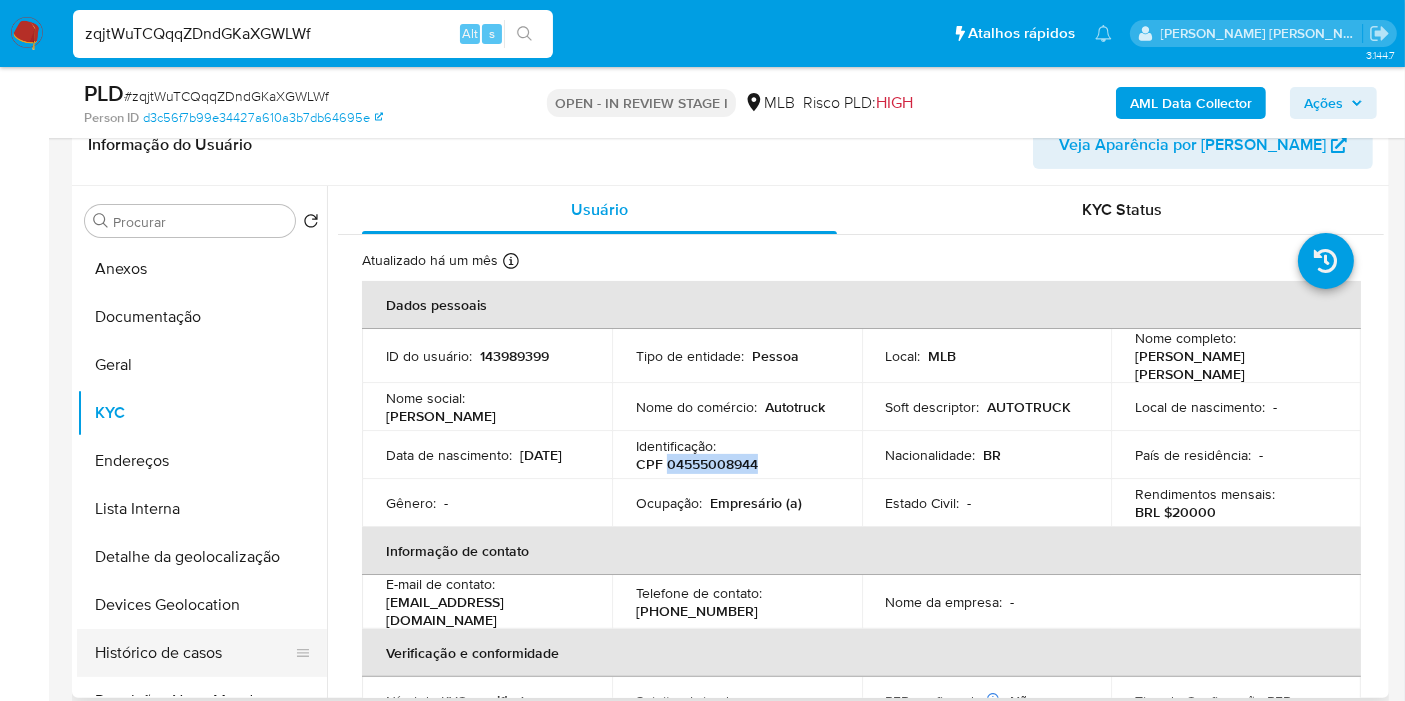 click on "Histórico de casos" at bounding box center [194, 653] 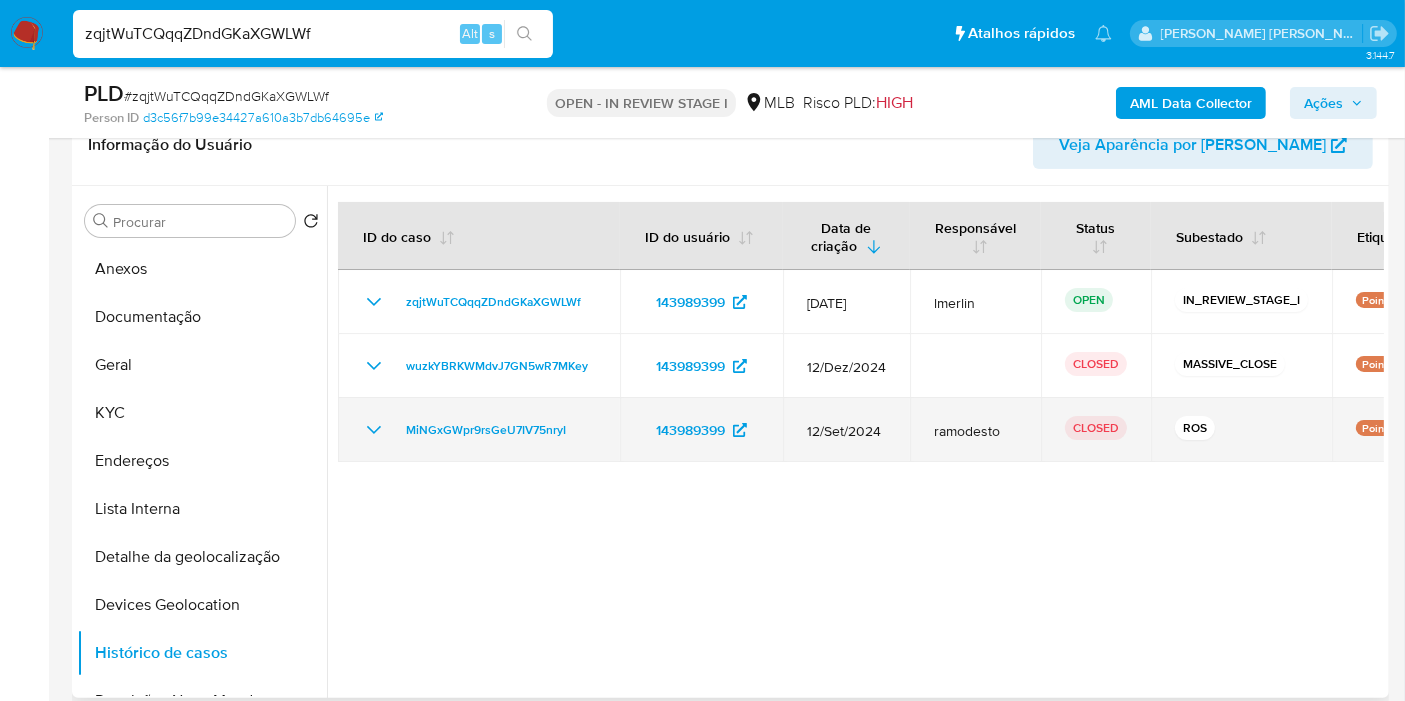 click 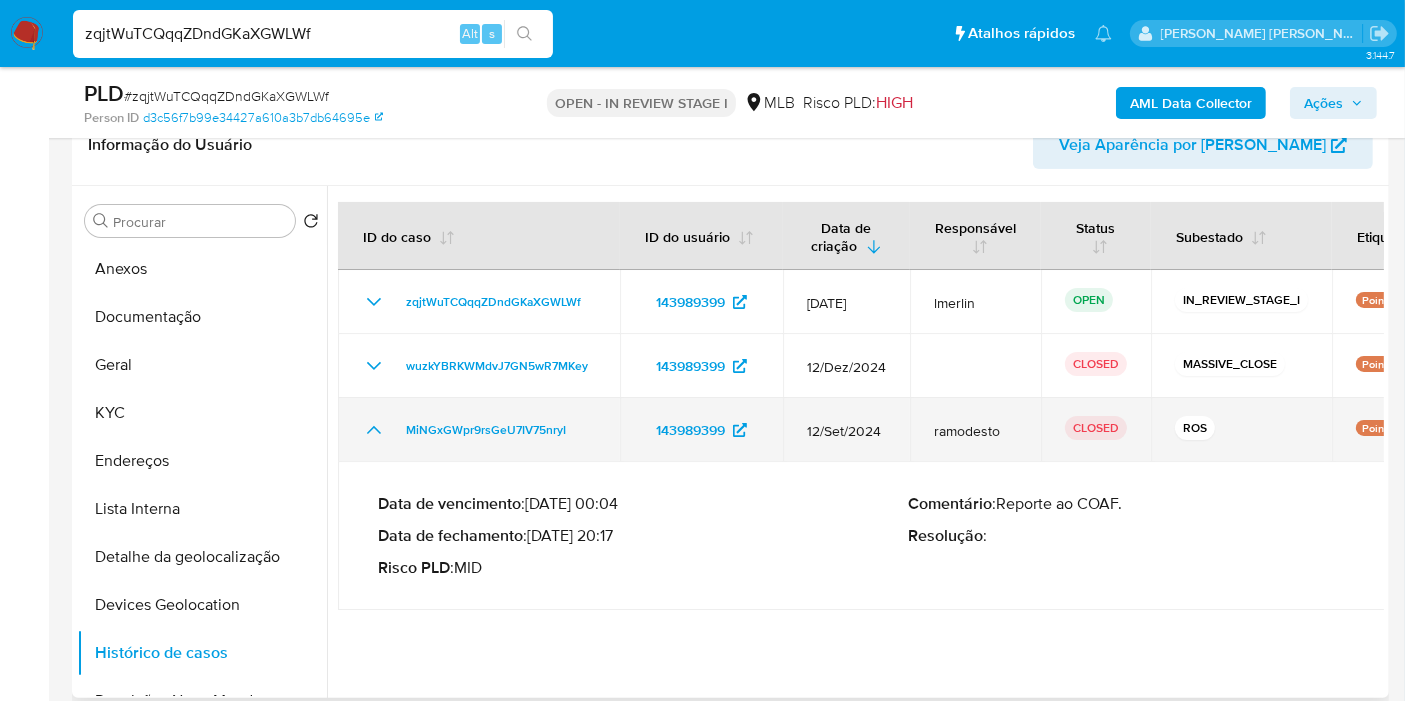 click 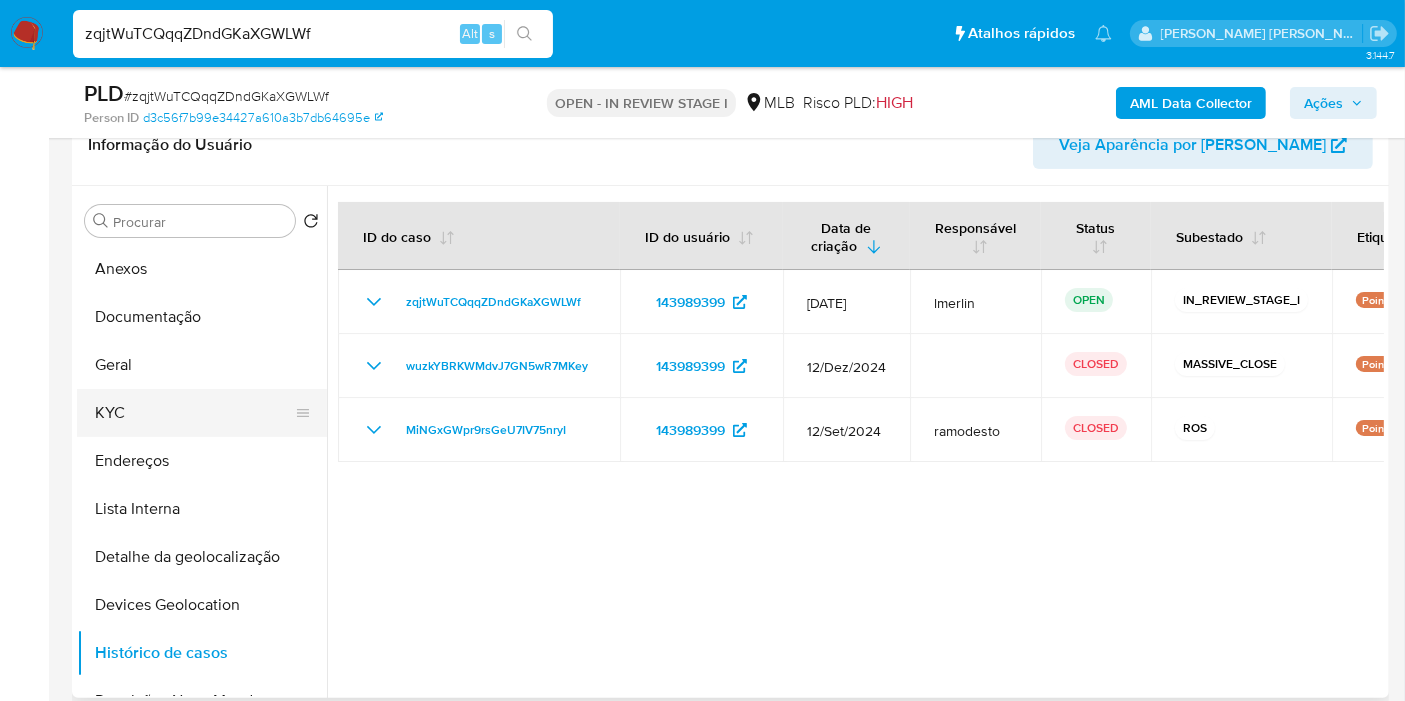 click on "KYC" at bounding box center (194, 413) 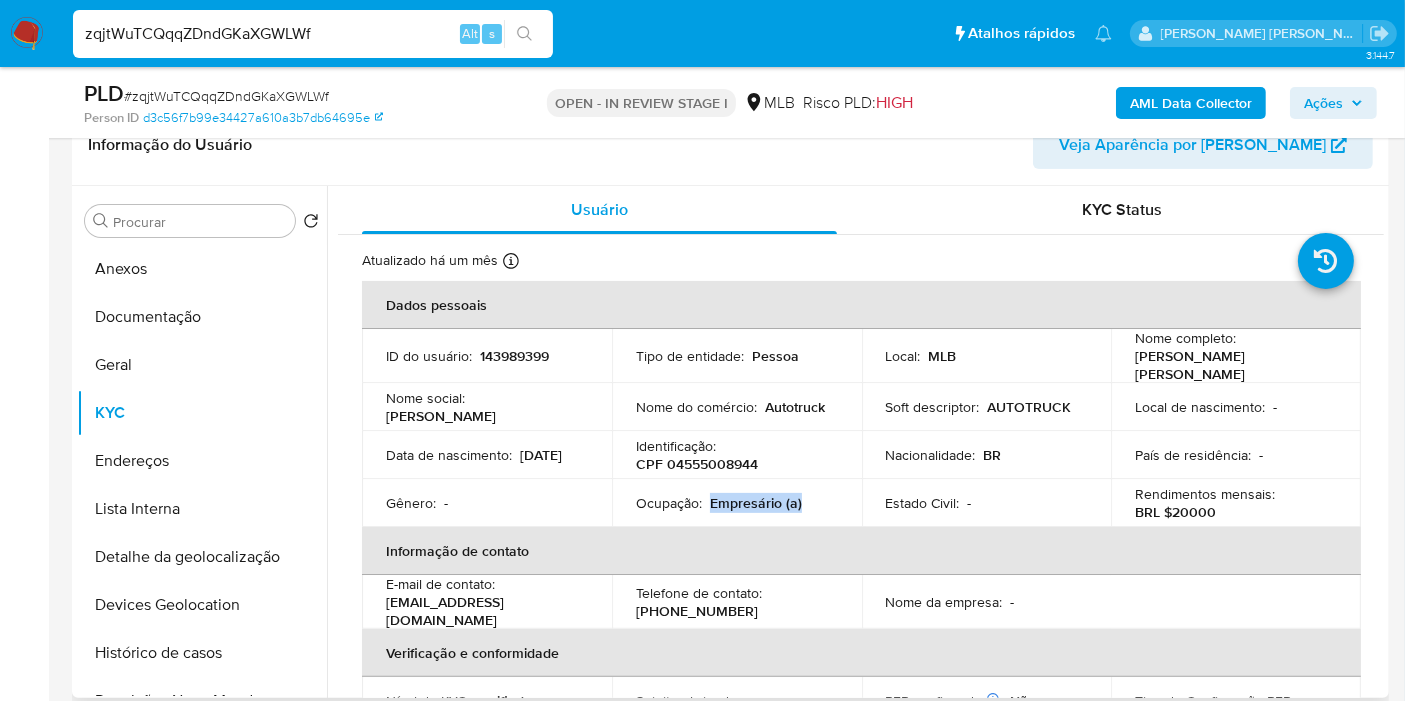 drag, startPoint x: 708, startPoint y: 496, endPoint x: 842, endPoint y: 495, distance: 134.00374 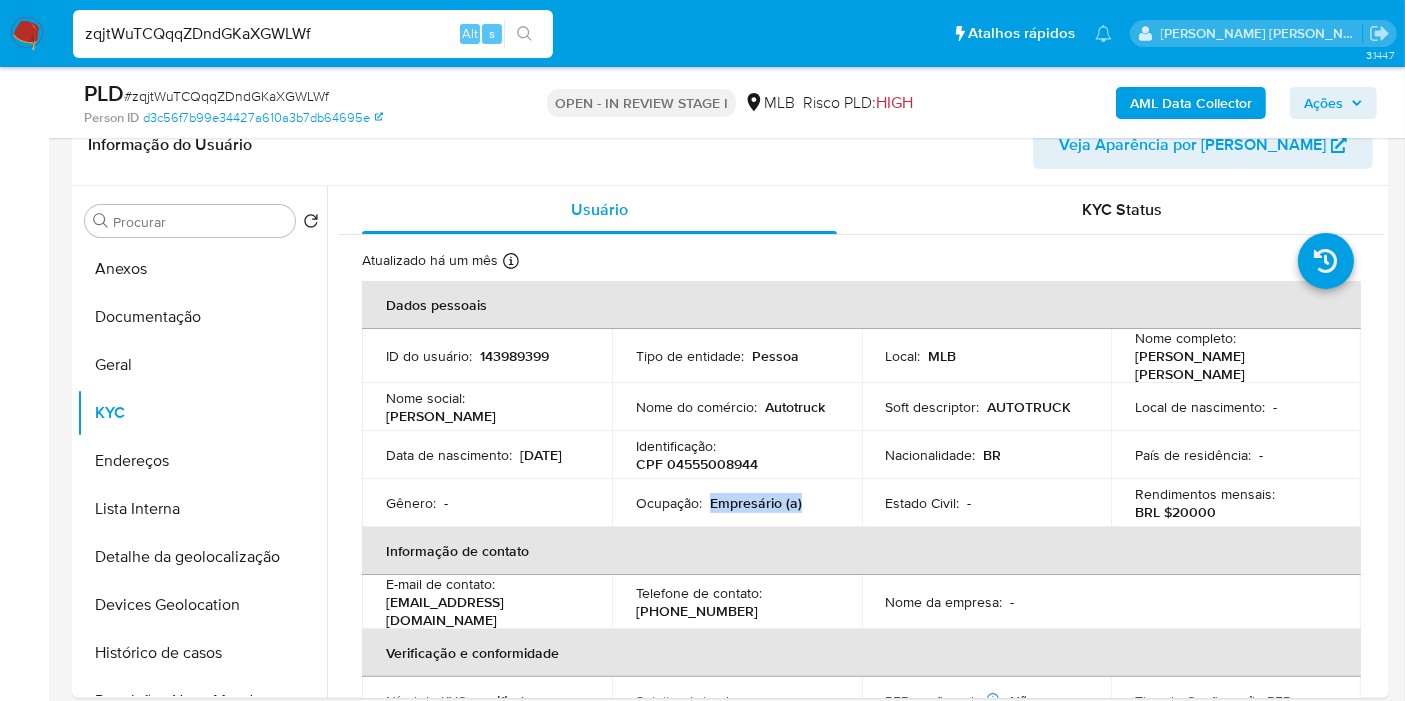 copy on "Empresário (a)" 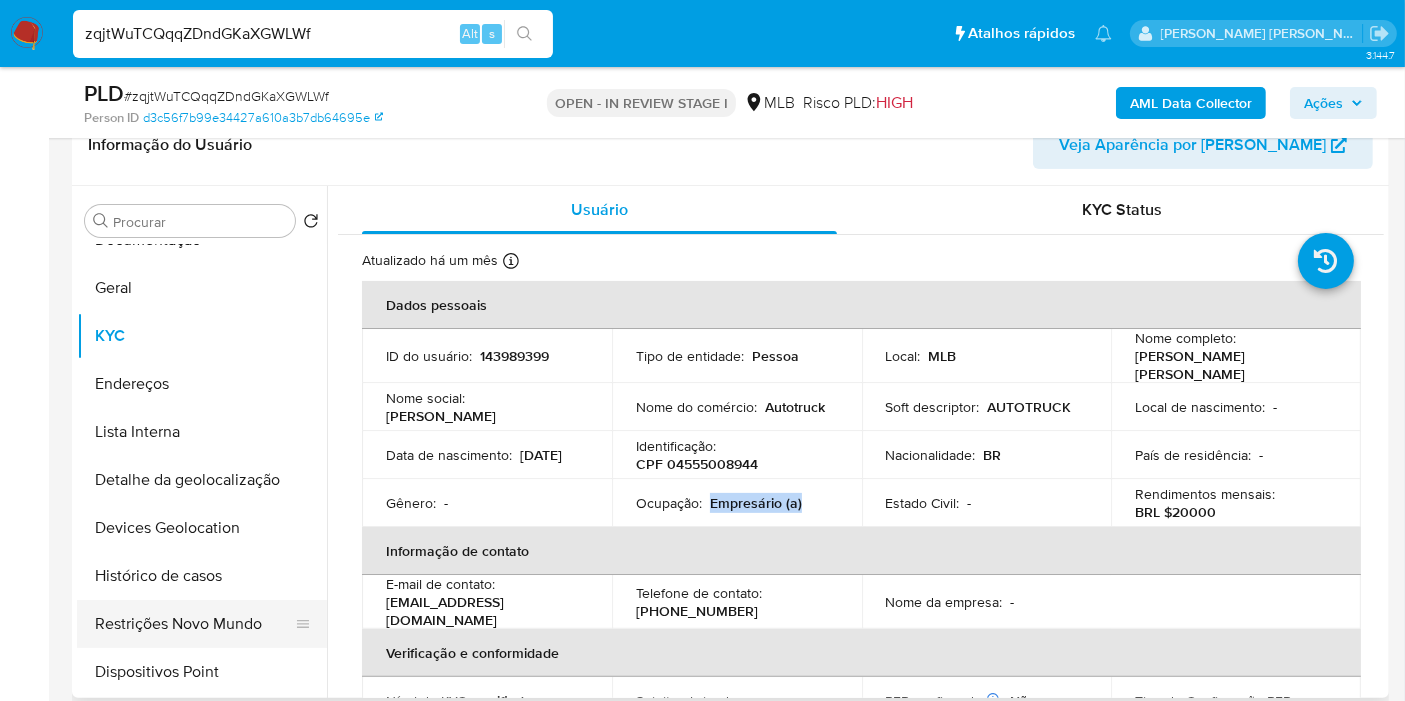 scroll, scrollTop: 111, scrollLeft: 0, axis: vertical 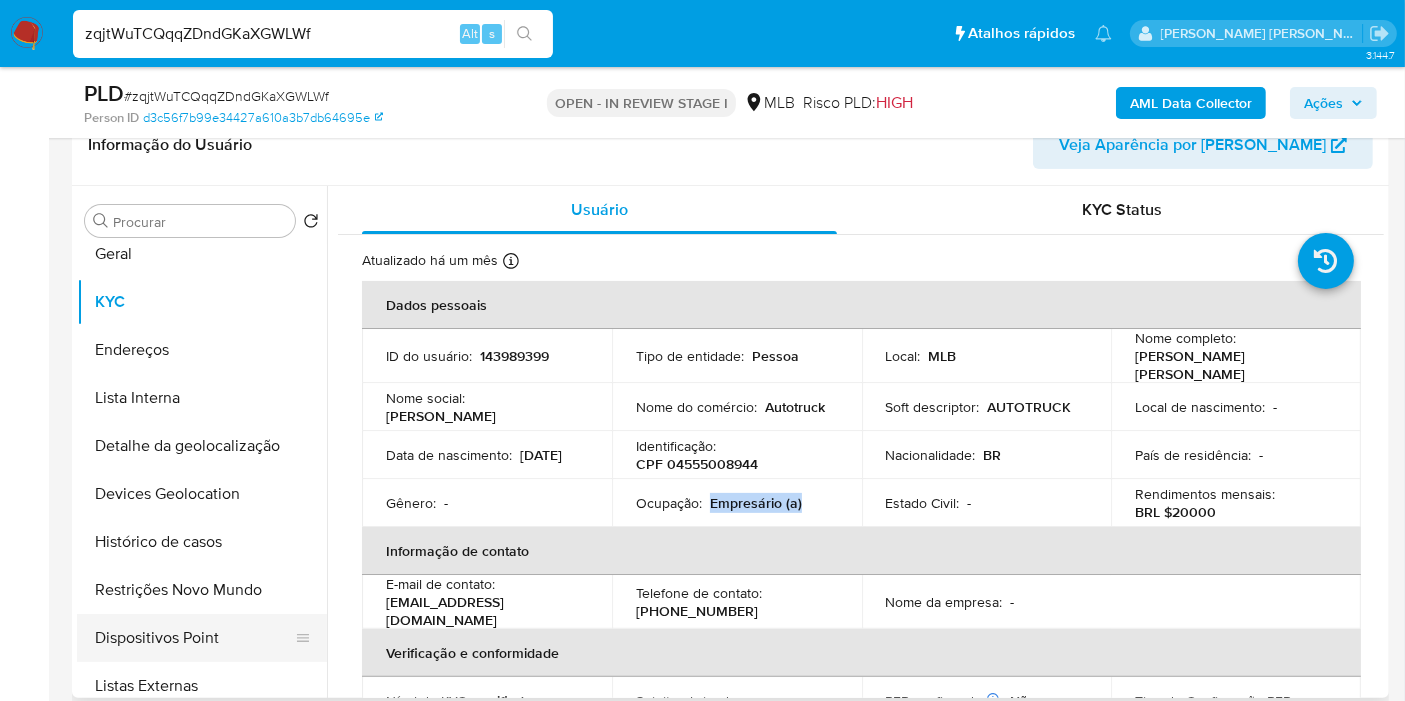 click on "Dispositivos Point" at bounding box center [194, 638] 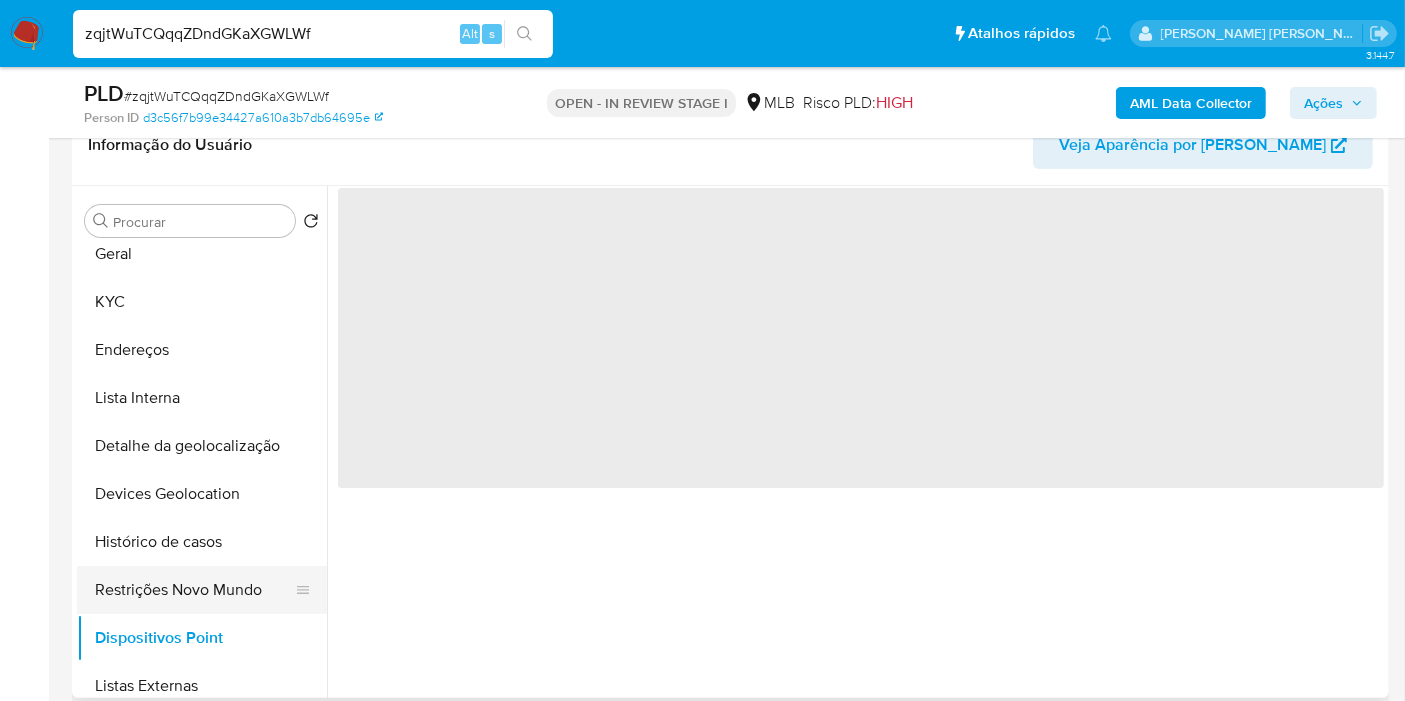 click on "Restrições Novo Mundo" at bounding box center (194, 590) 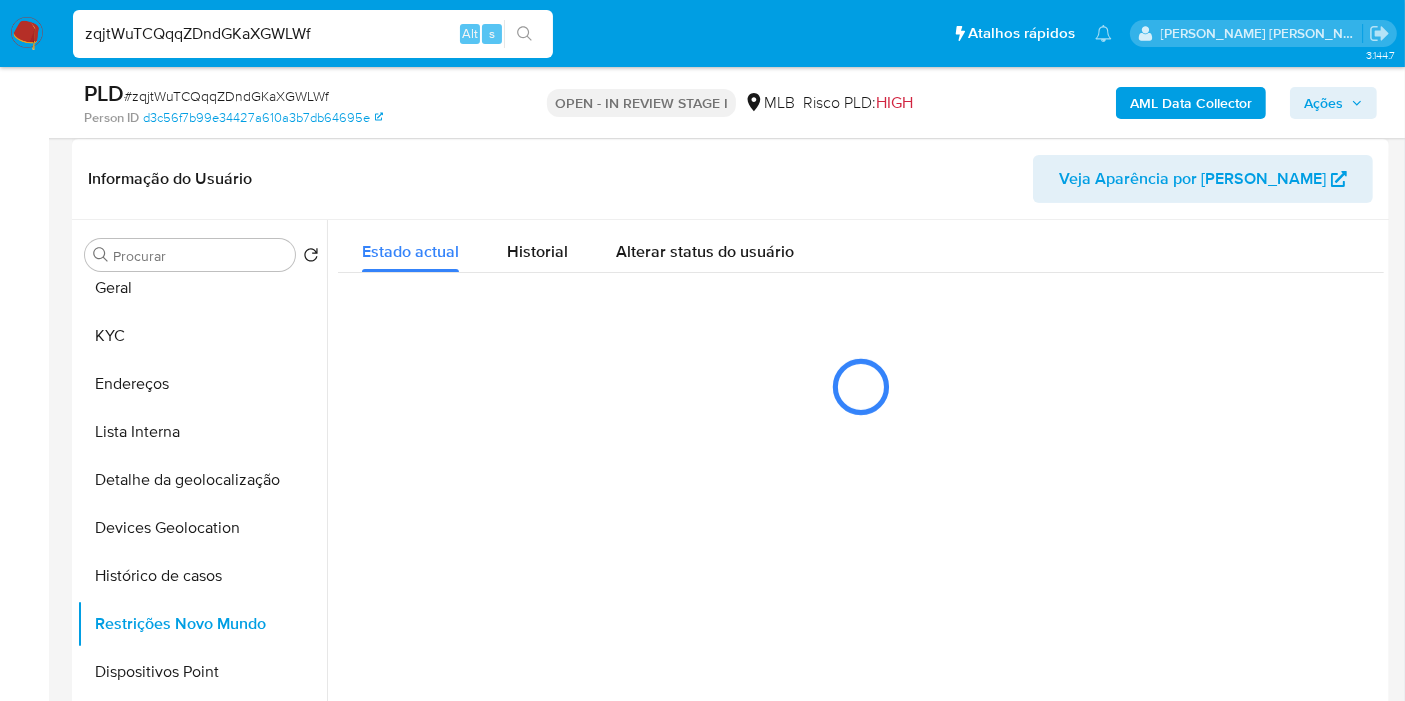 scroll, scrollTop: 333, scrollLeft: 0, axis: vertical 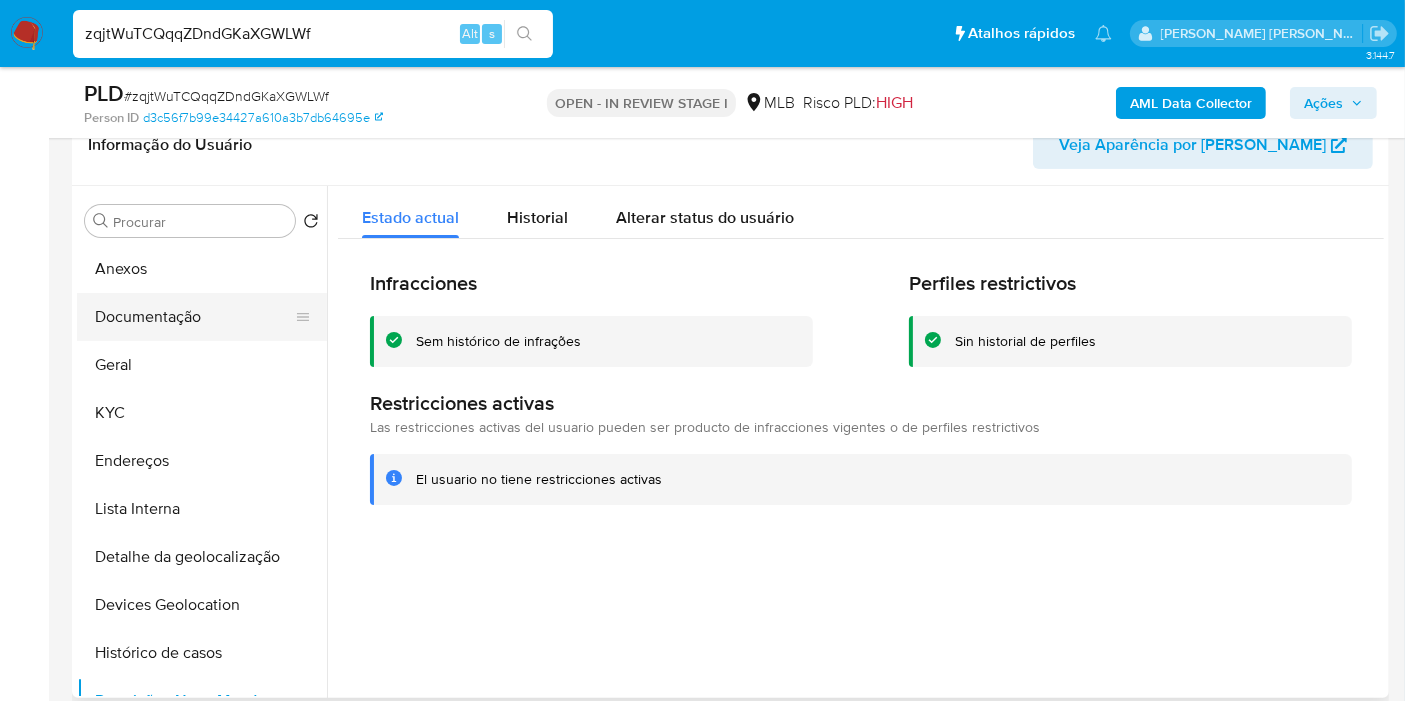 click on "Documentação" at bounding box center [194, 317] 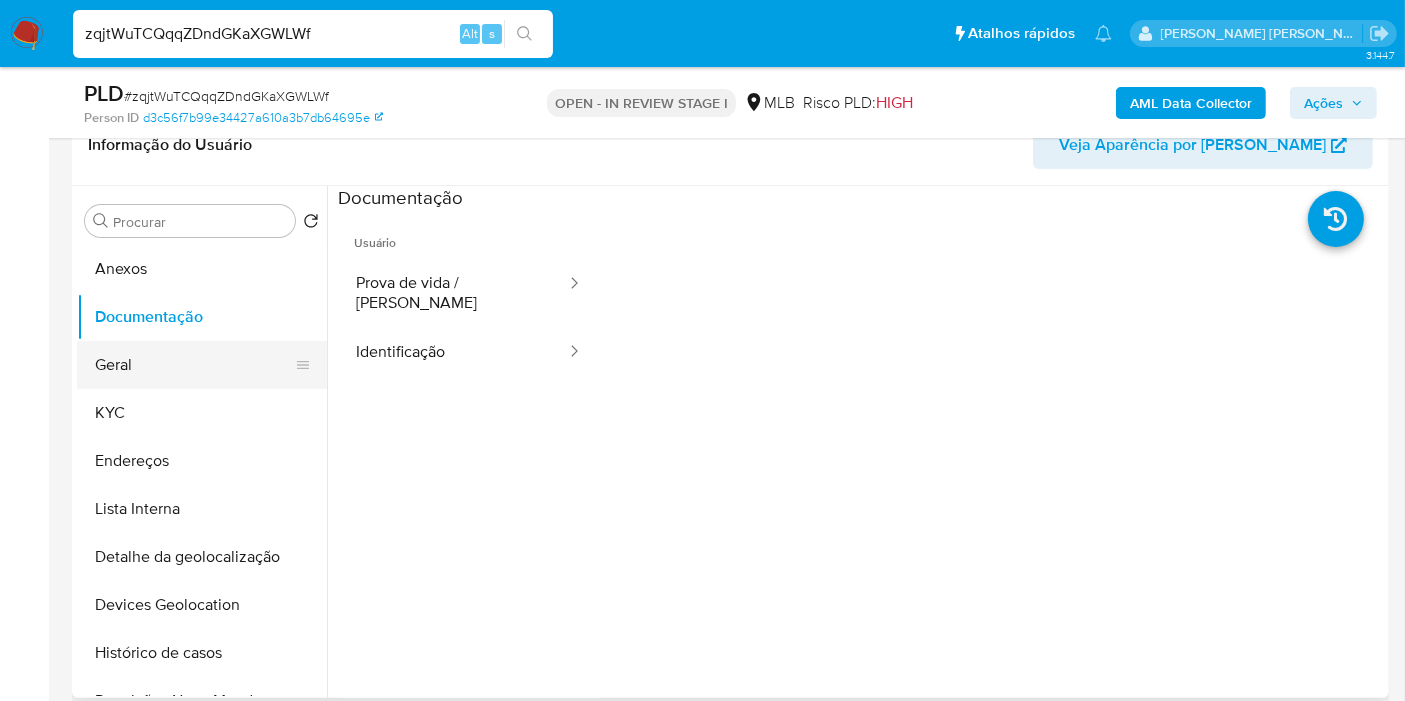 click on "Geral" at bounding box center (194, 365) 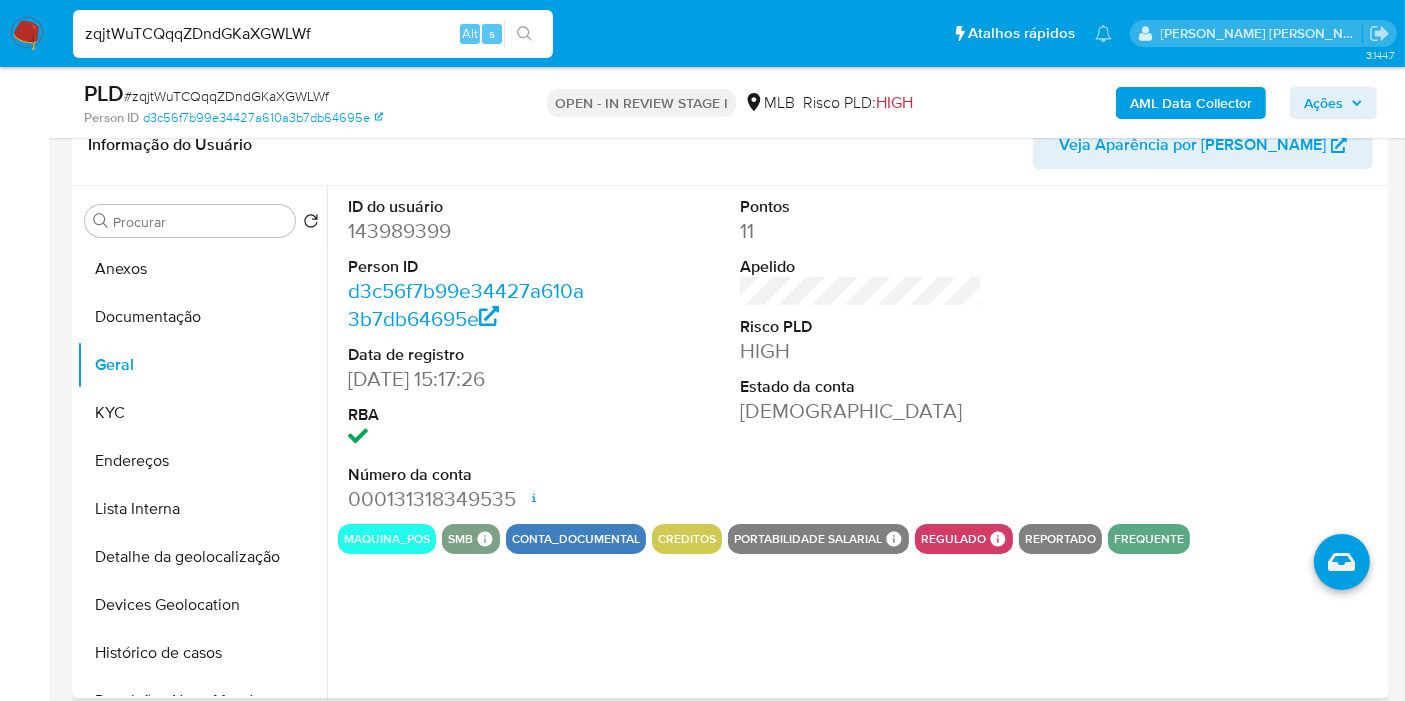 type 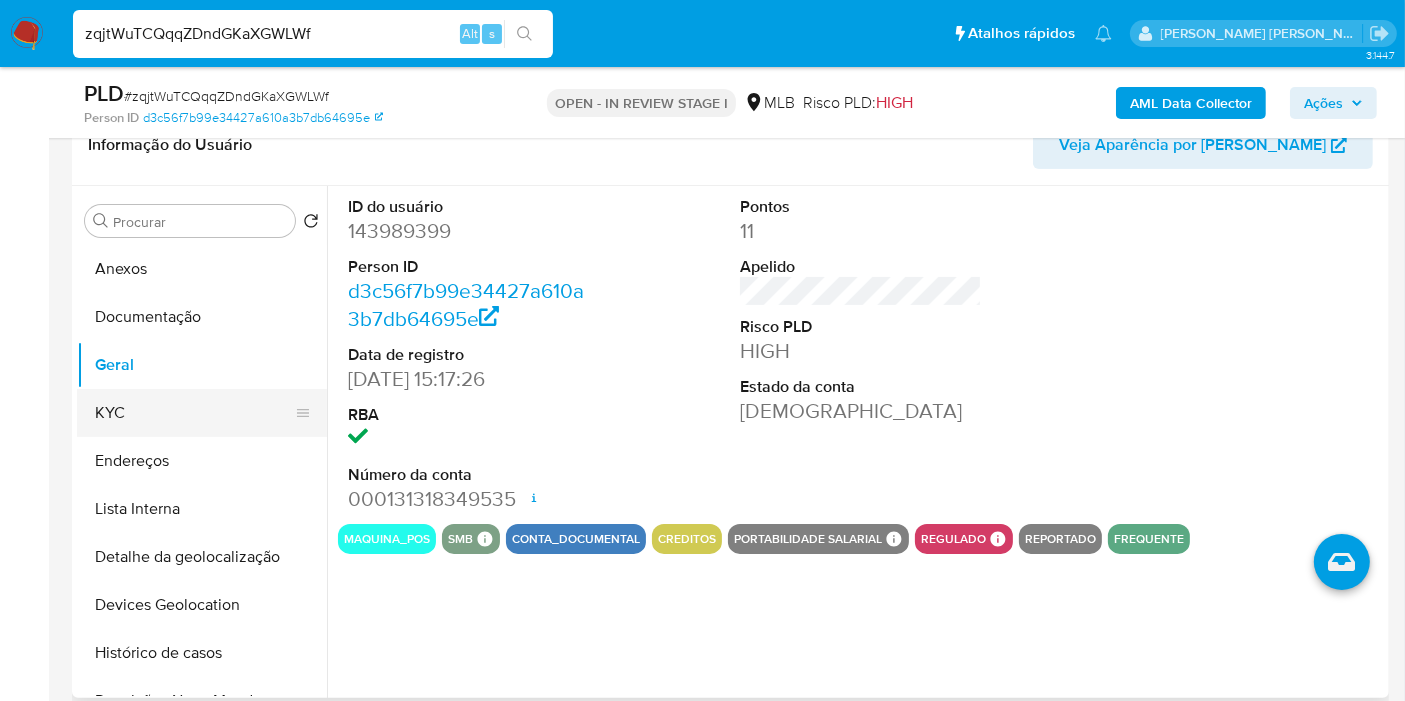 click on "KYC" at bounding box center [194, 413] 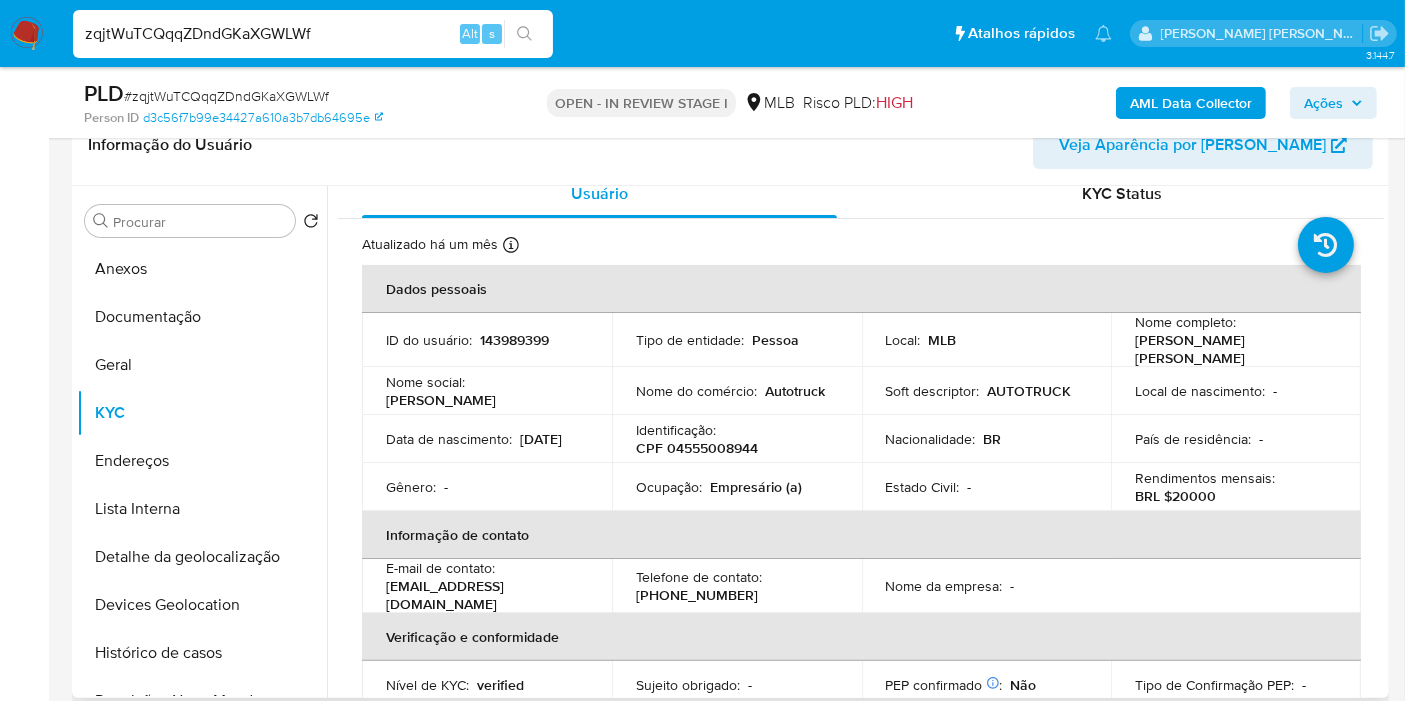 scroll, scrollTop: 12, scrollLeft: 0, axis: vertical 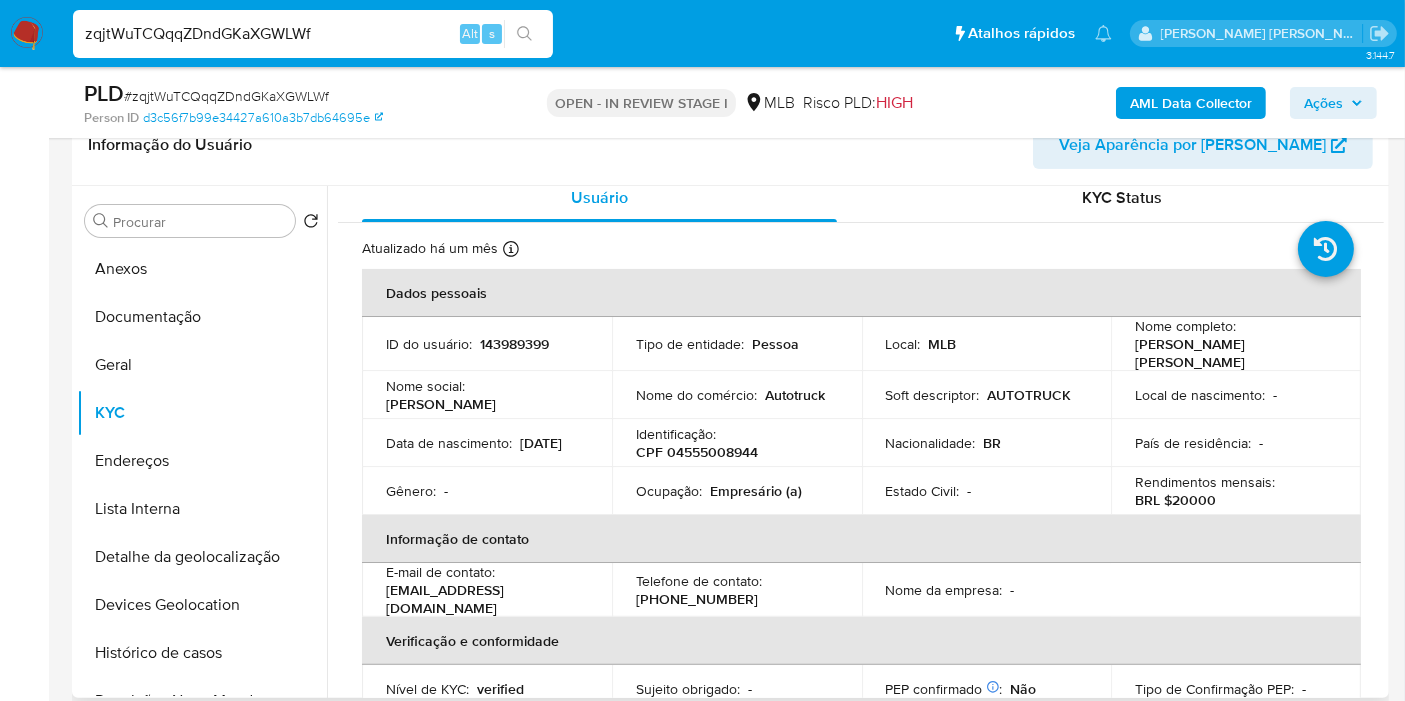 type 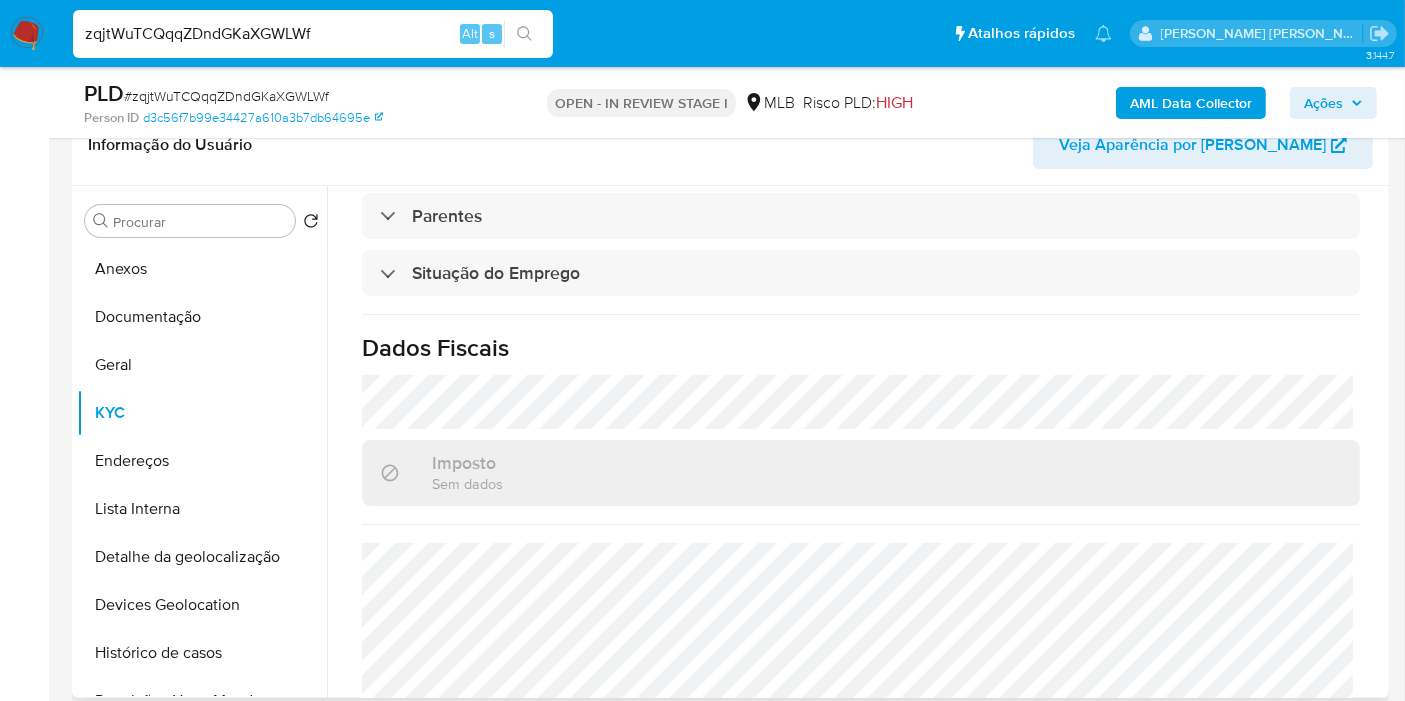 scroll, scrollTop: 908, scrollLeft: 0, axis: vertical 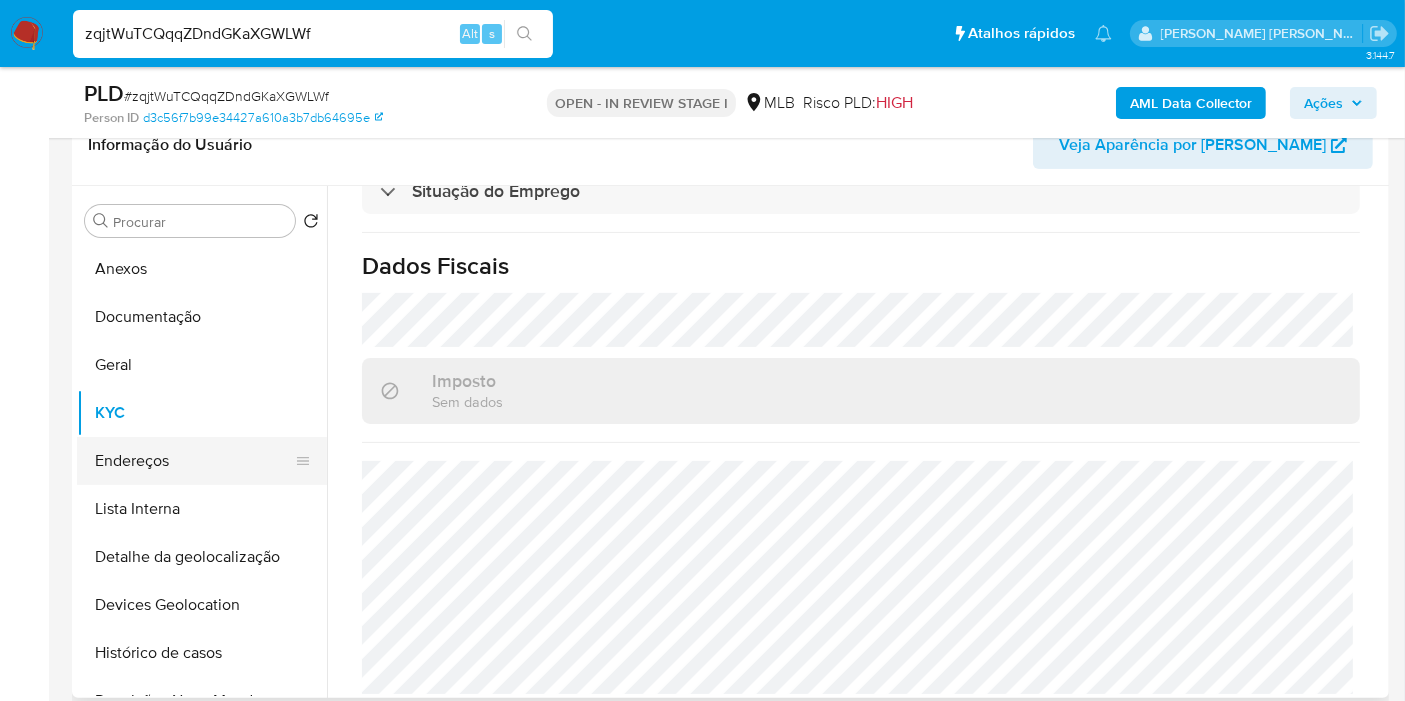click on "Endereços" at bounding box center (194, 461) 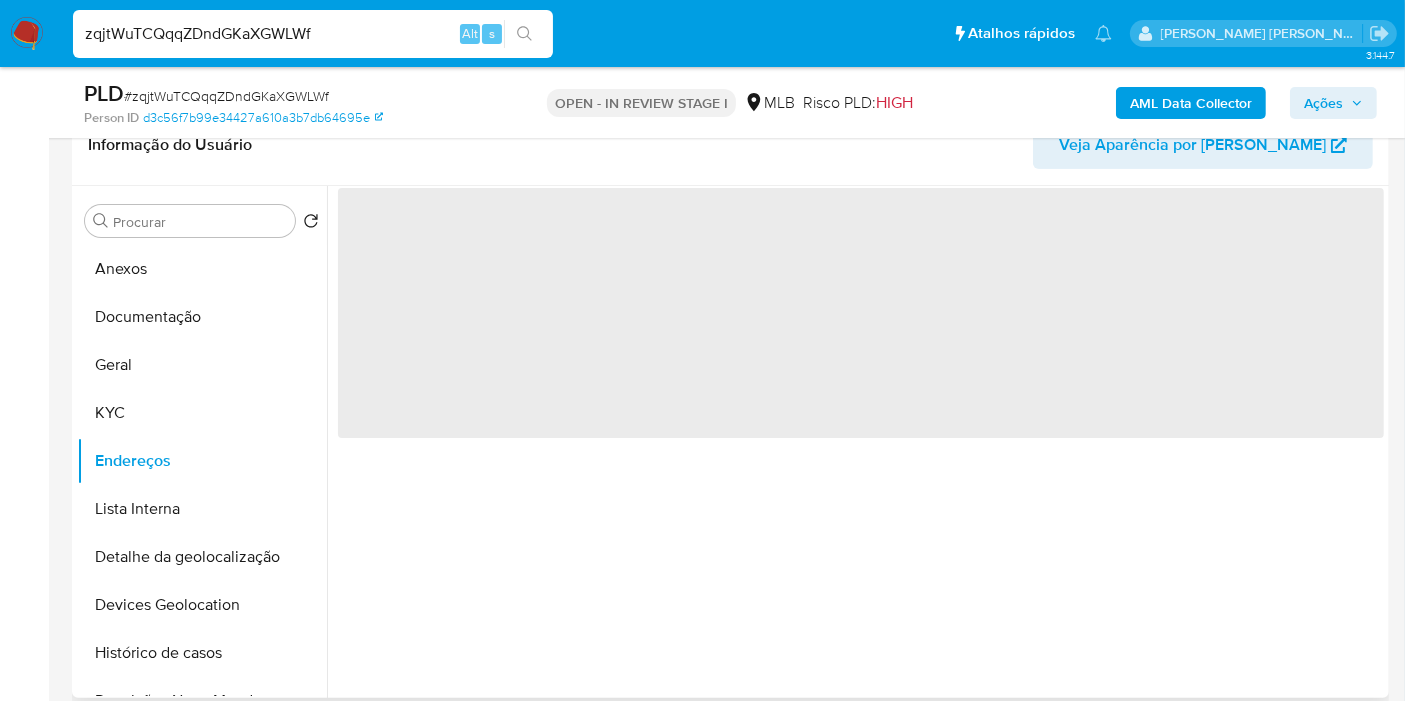 scroll, scrollTop: 0, scrollLeft: 0, axis: both 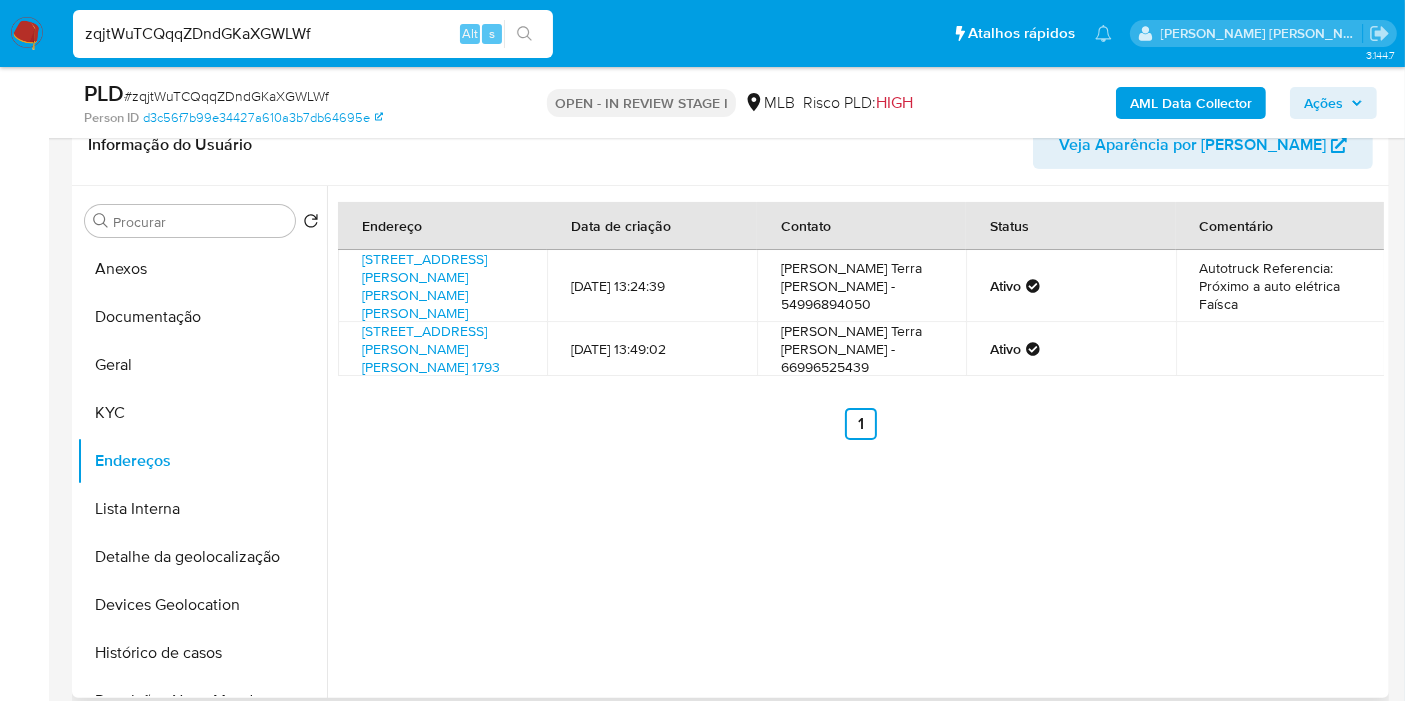 type 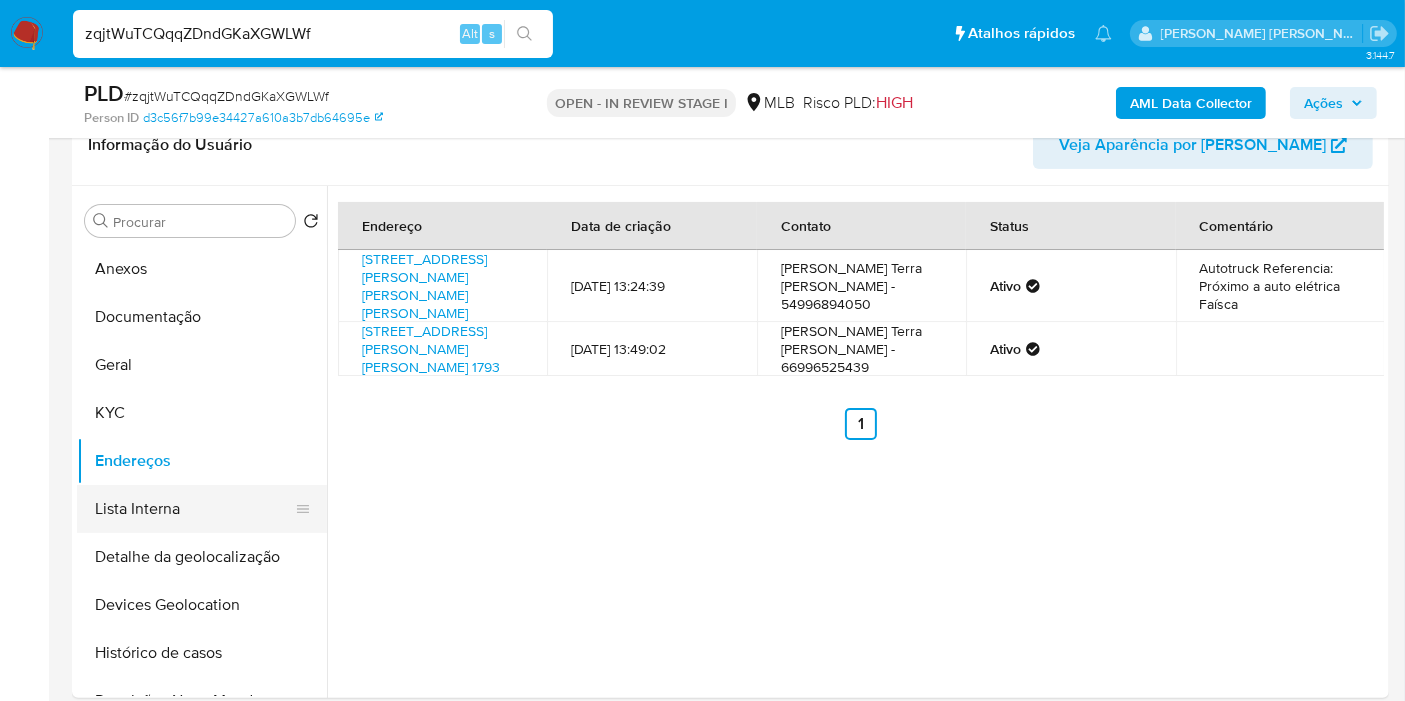 click on "Lista Interna" at bounding box center [194, 509] 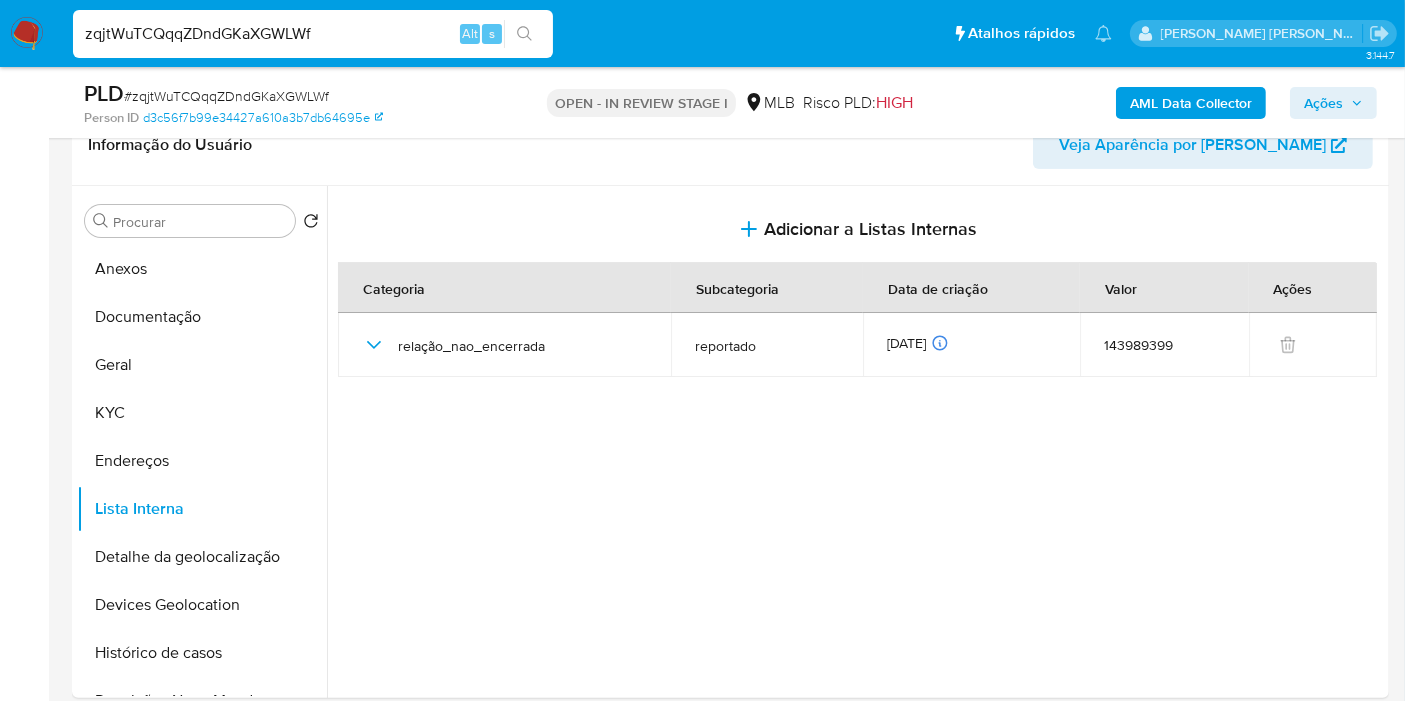 type 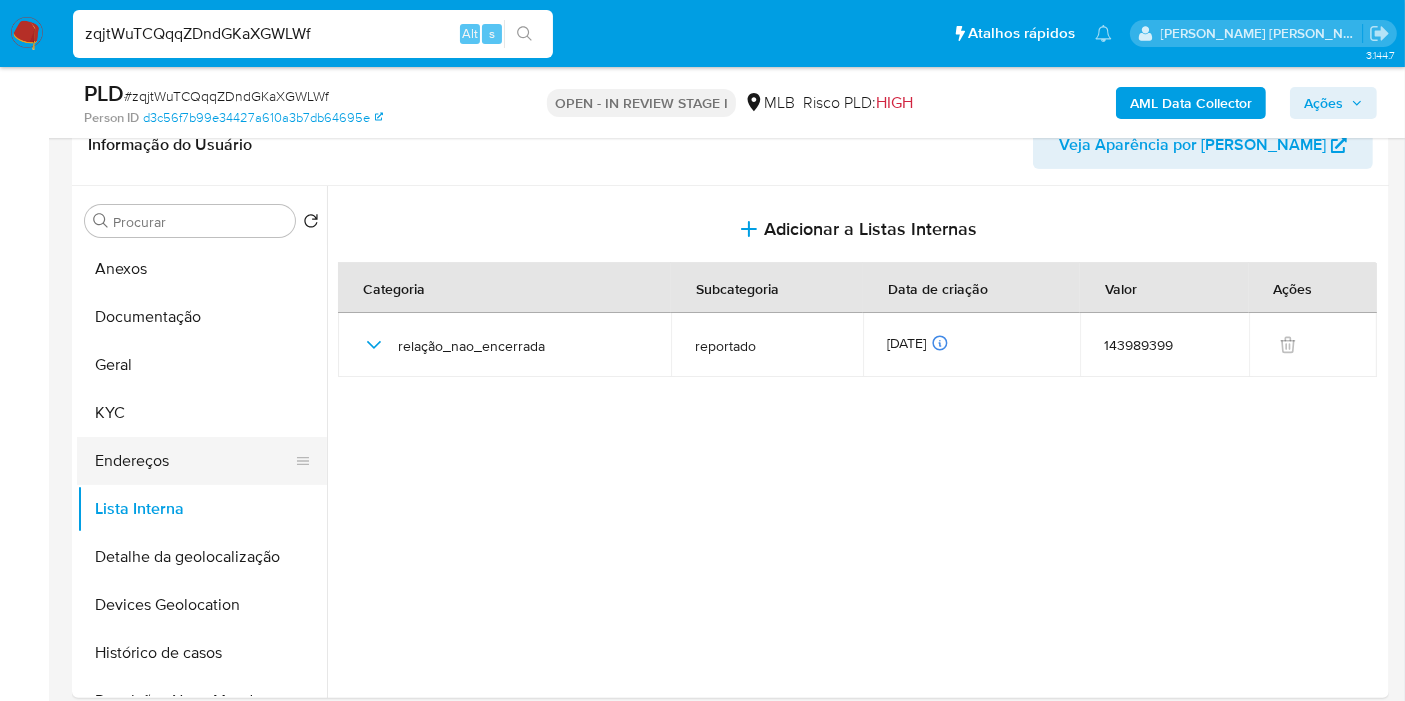 click on "Endereços" at bounding box center (194, 461) 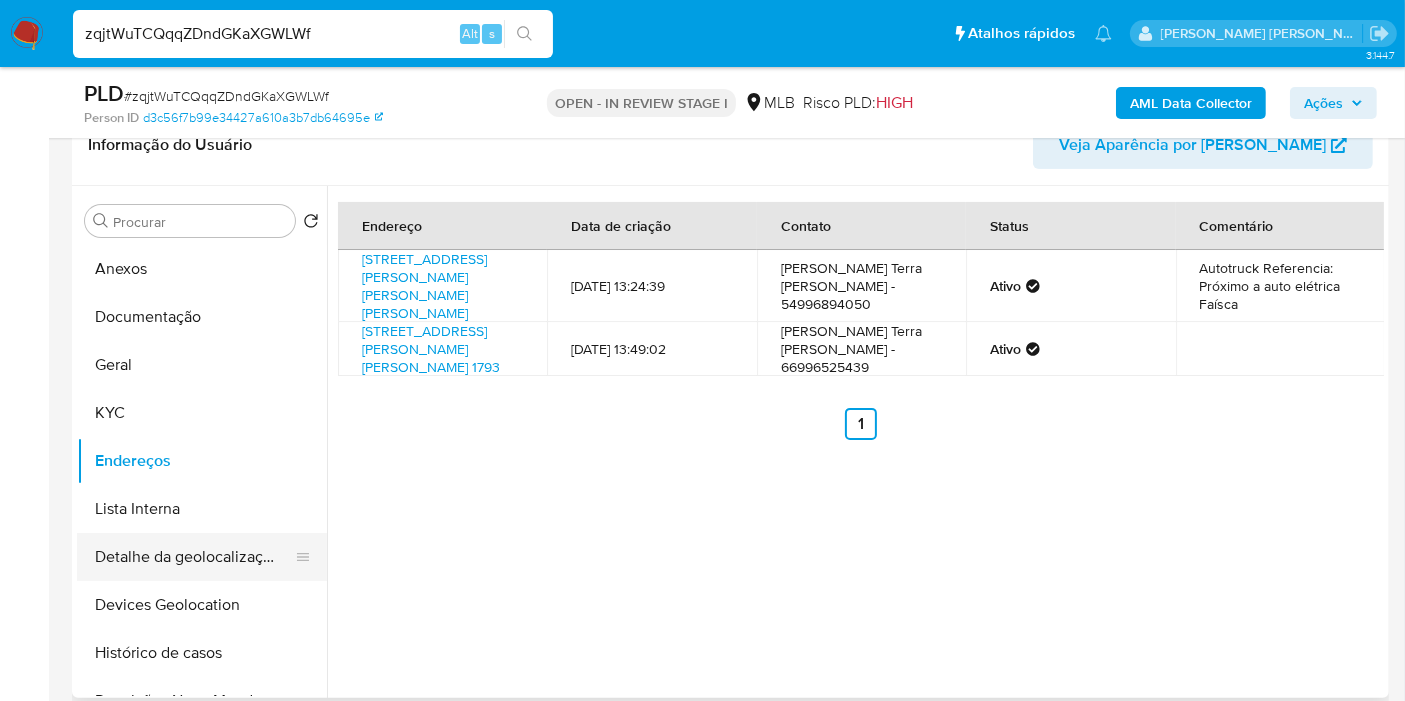 click on "Detalhe da geolocalização" at bounding box center [194, 557] 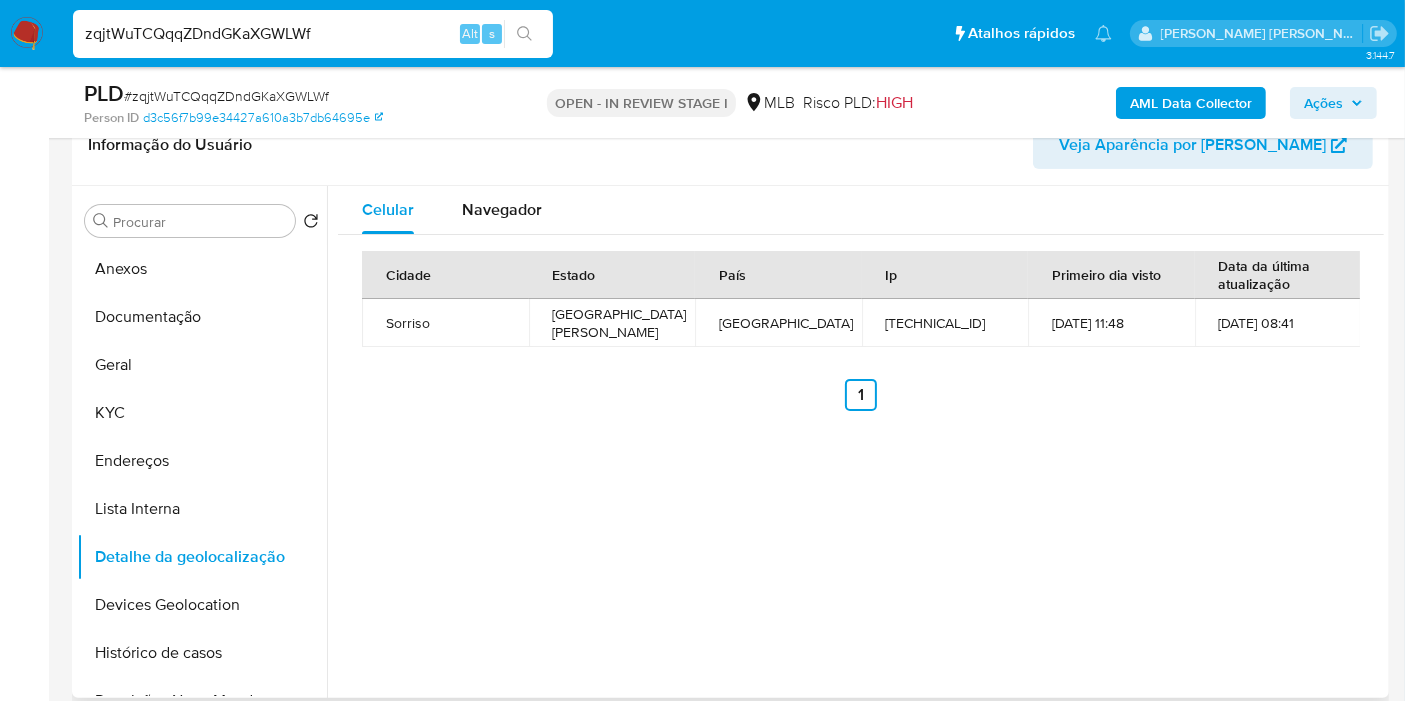 type 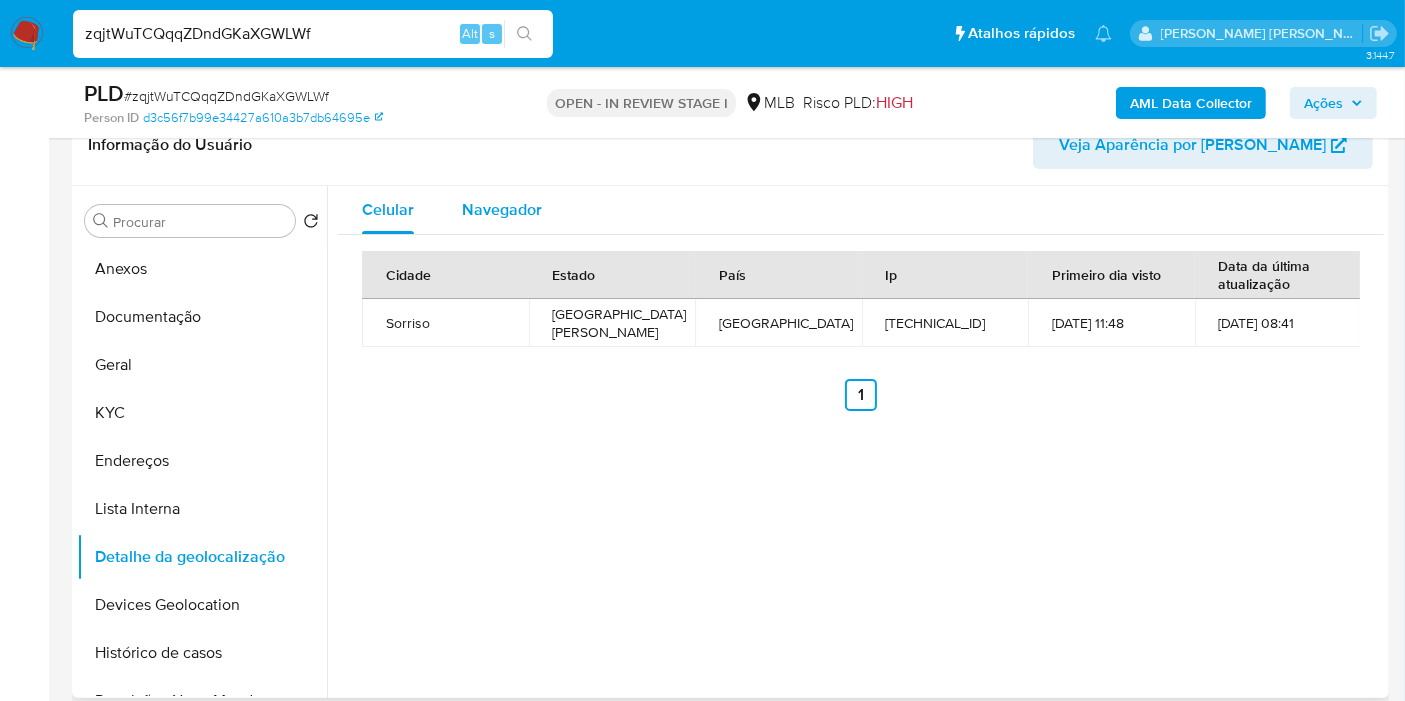 click on "Navegador" at bounding box center [502, 209] 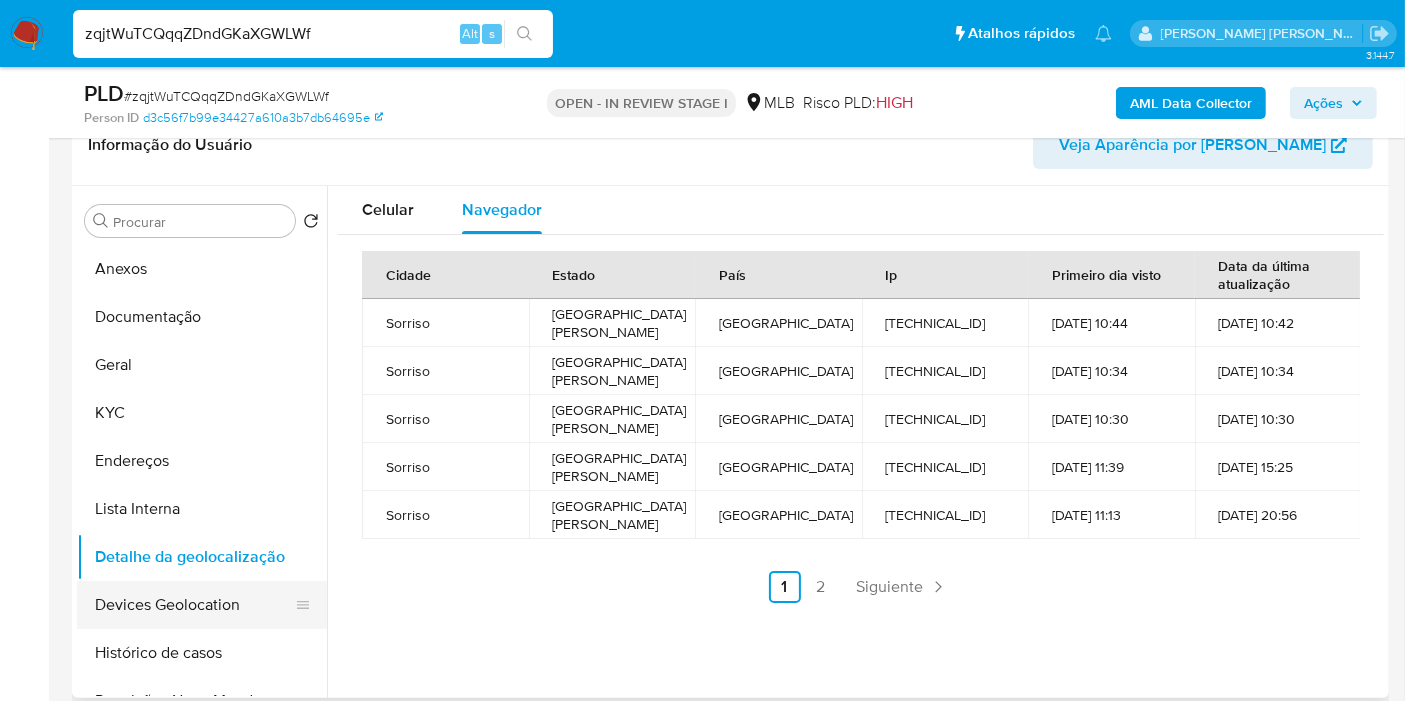 click on "Devices Geolocation" at bounding box center (194, 605) 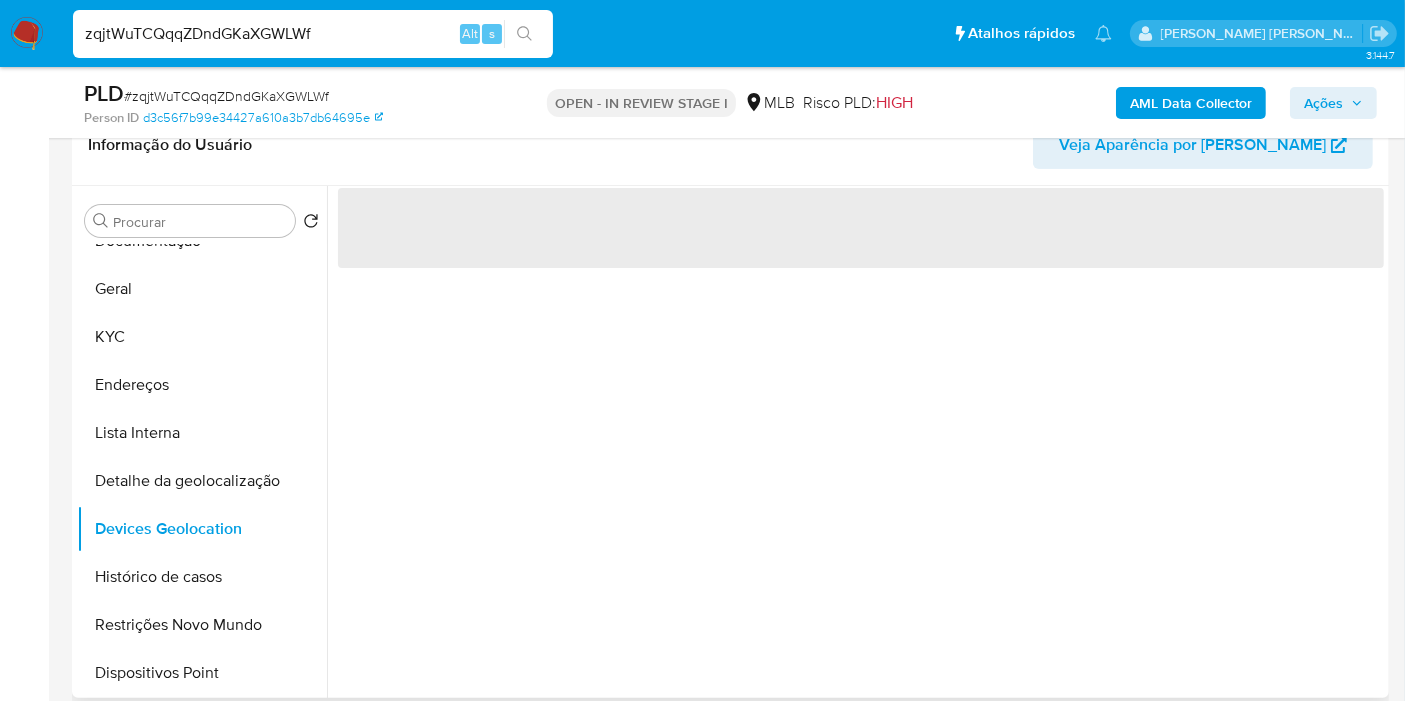 scroll, scrollTop: 111, scrollLeft: 0, axis: vertical 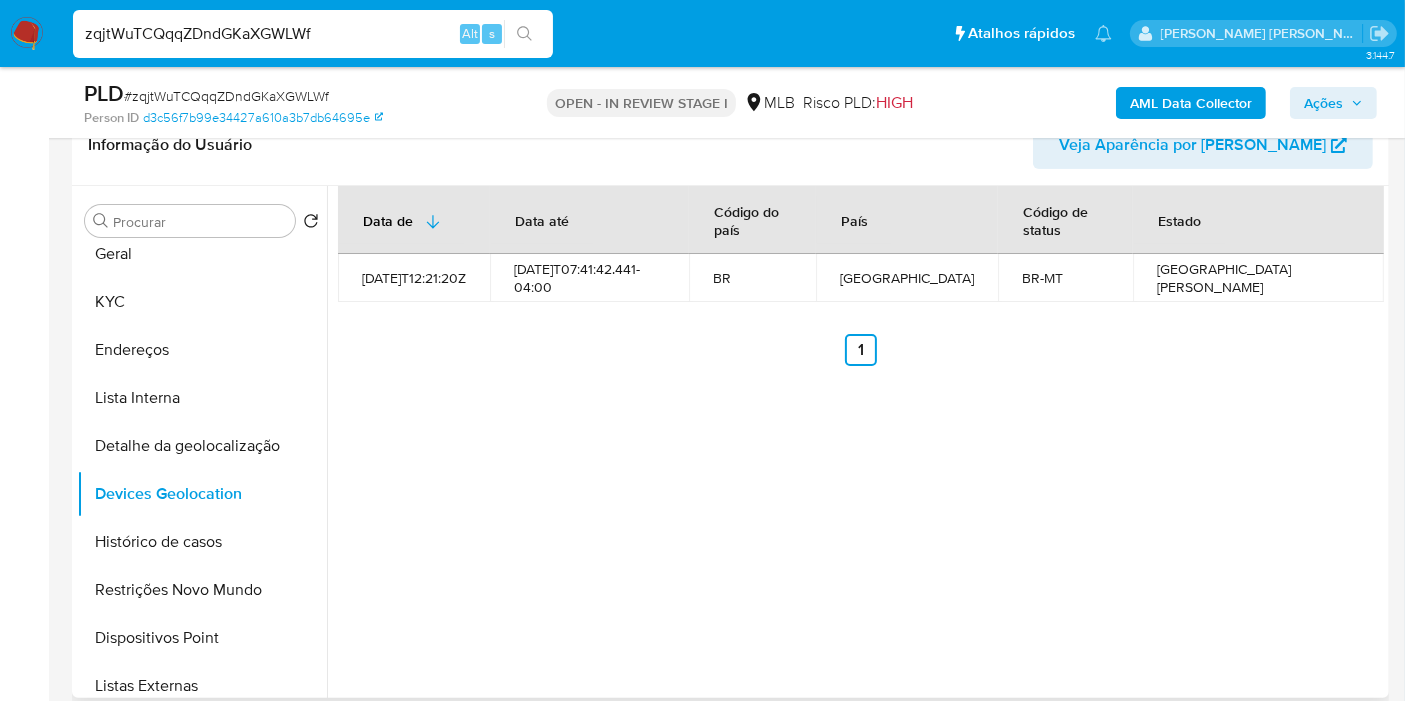 type 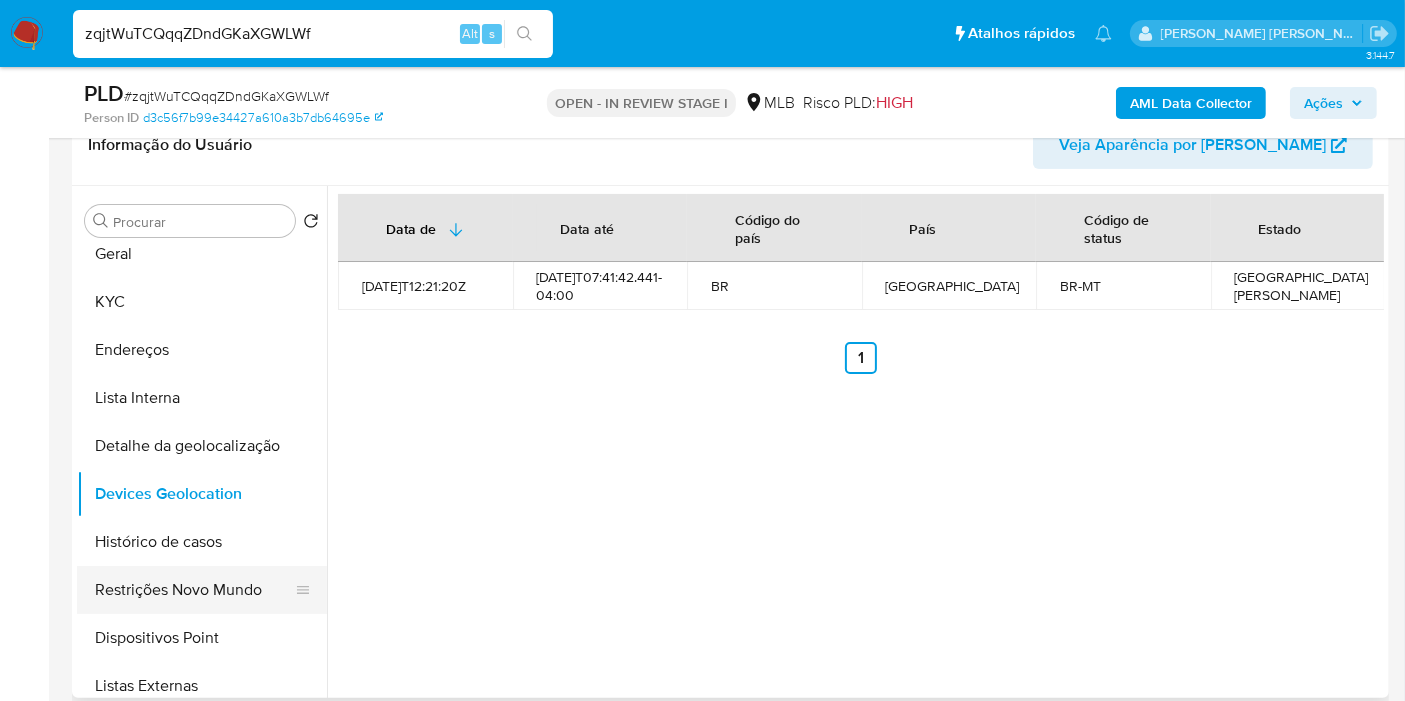 click on "Restrições Novo Mundo" at bounding box center [194, 590] 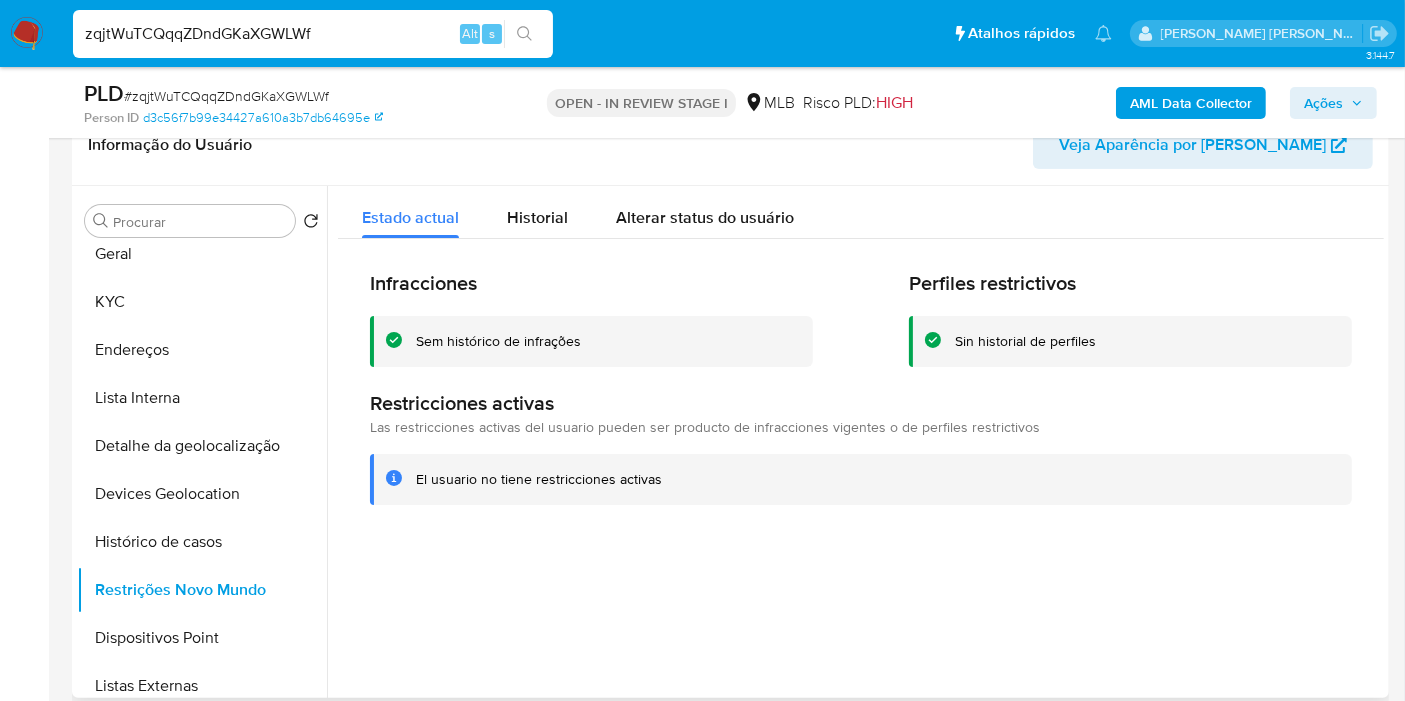 type 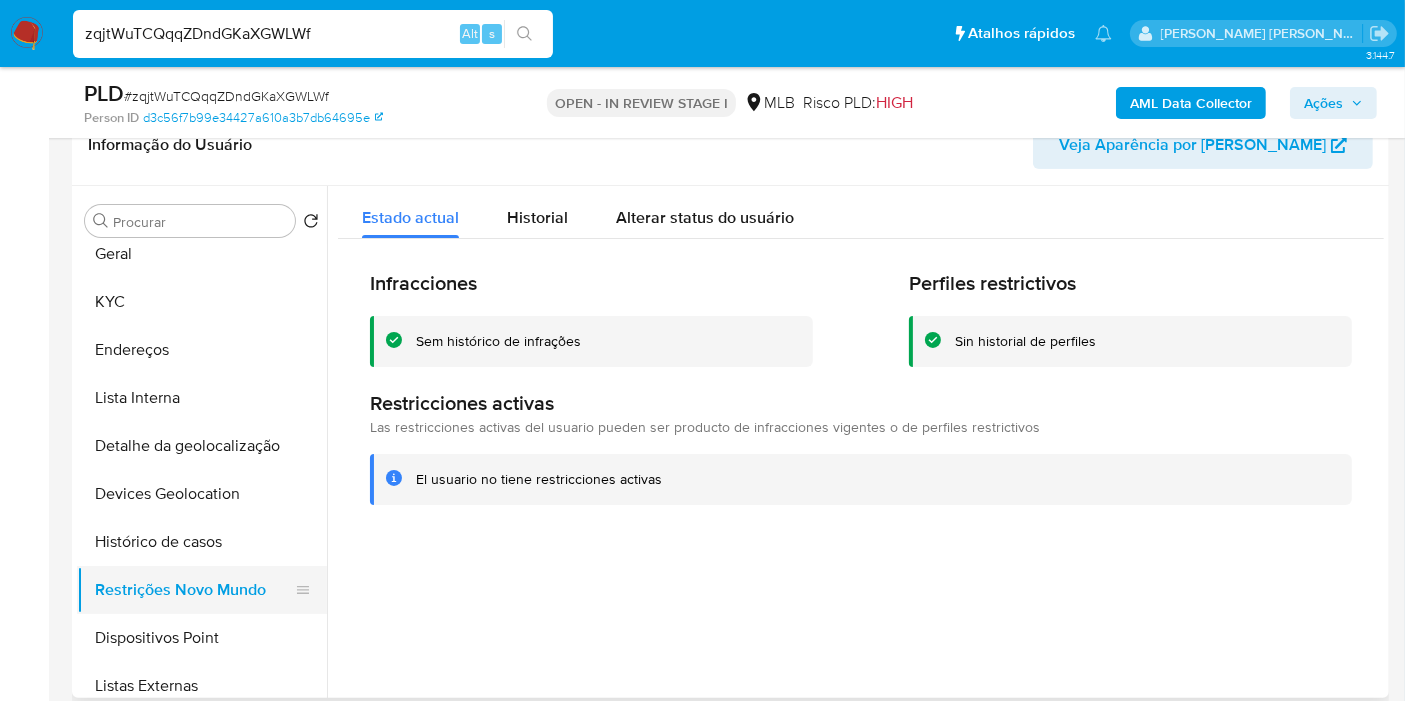 drag, startPoint x: 180, startPoint y: 647, endPoint x: 190, endPoint y: 573, distance: 74.672615 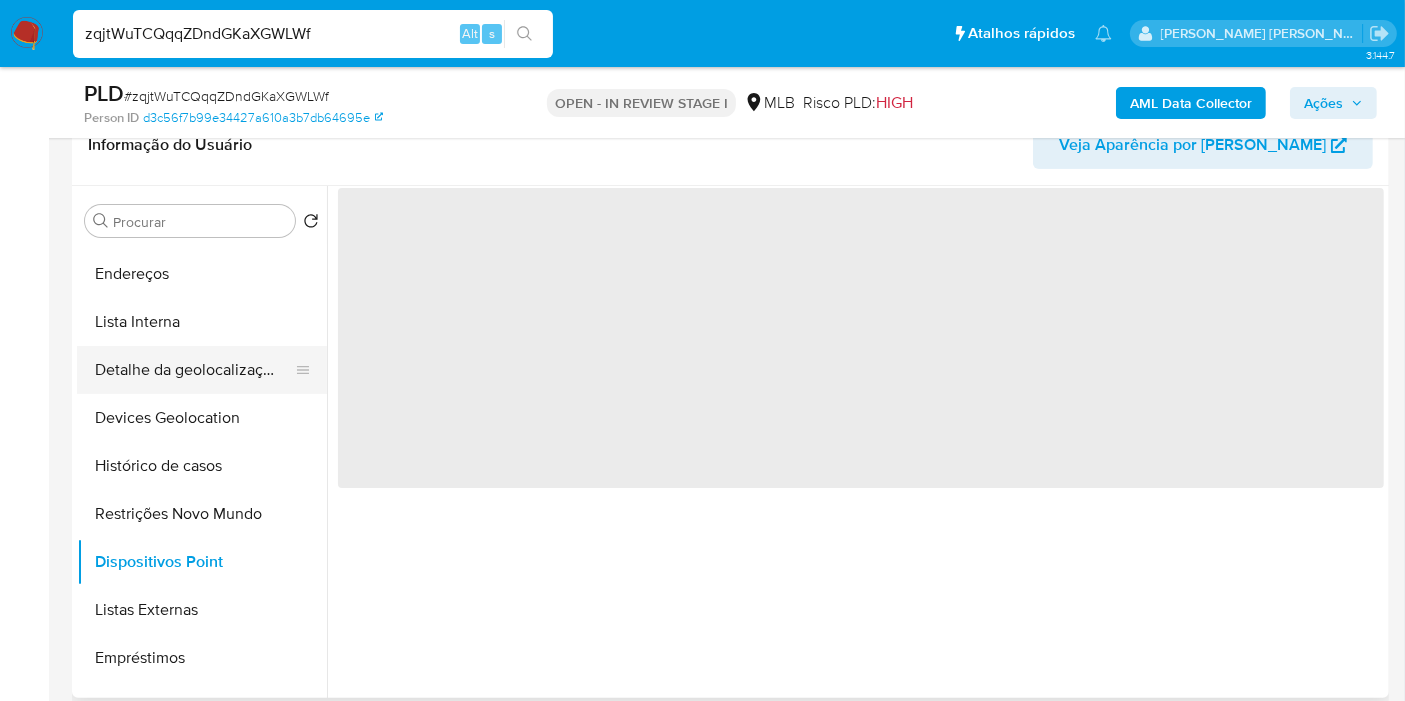 scroll, scrollTop: 222, scrollLeft: 0, axis: vertical 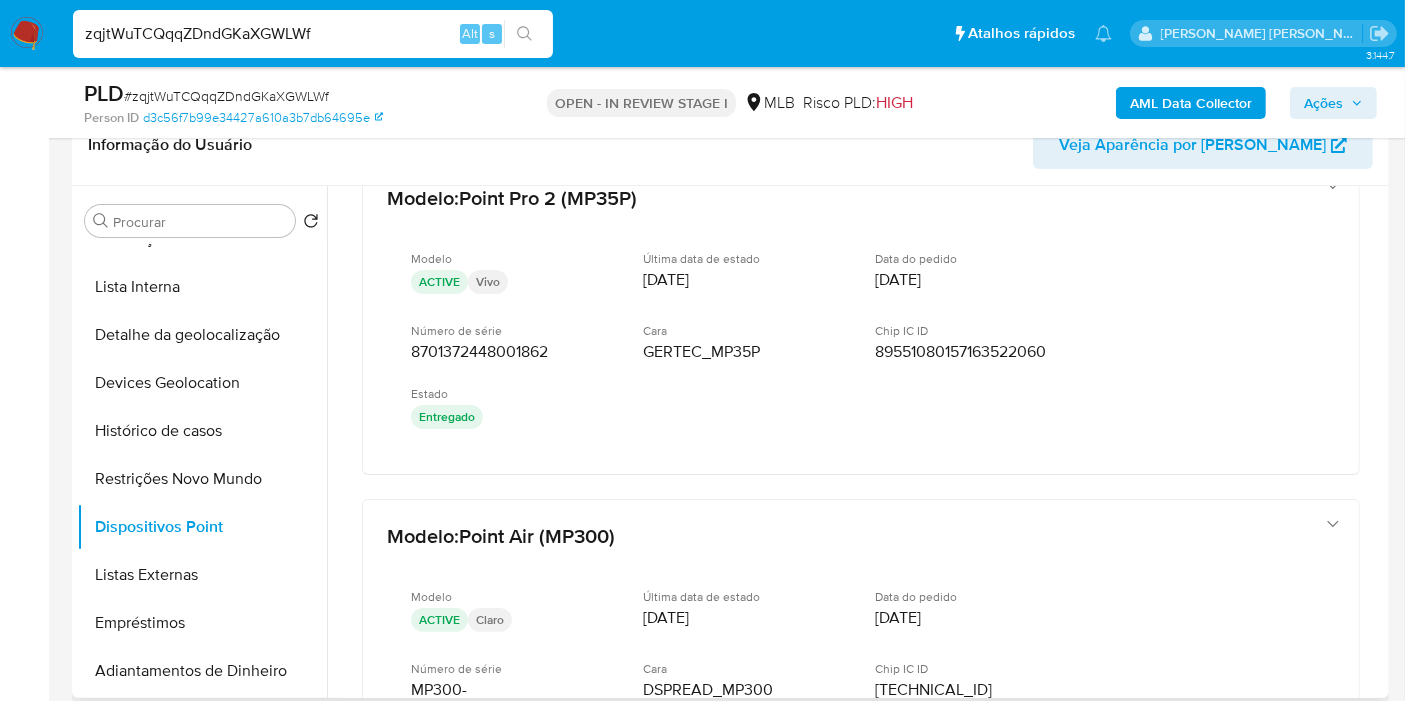 type 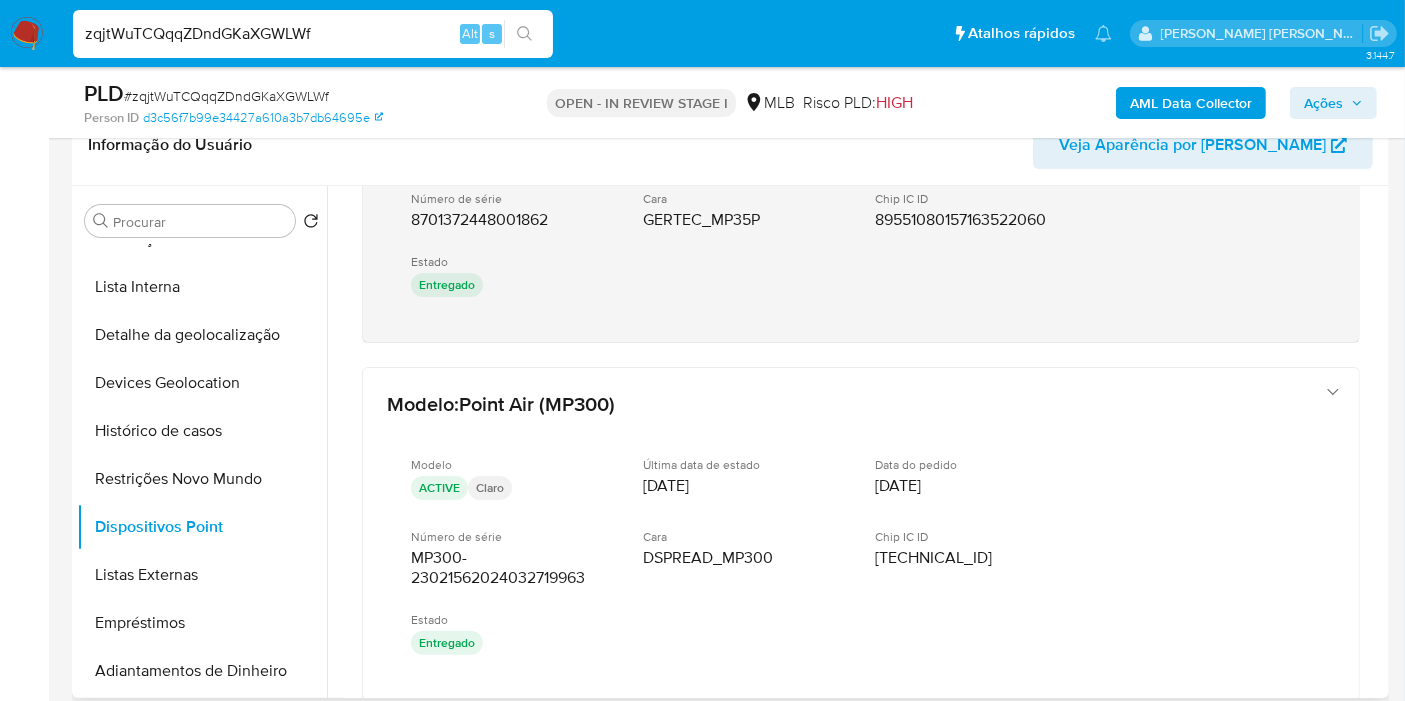 scroll, scrollTop: 302, scrollLeft: 0, axis: vertical 